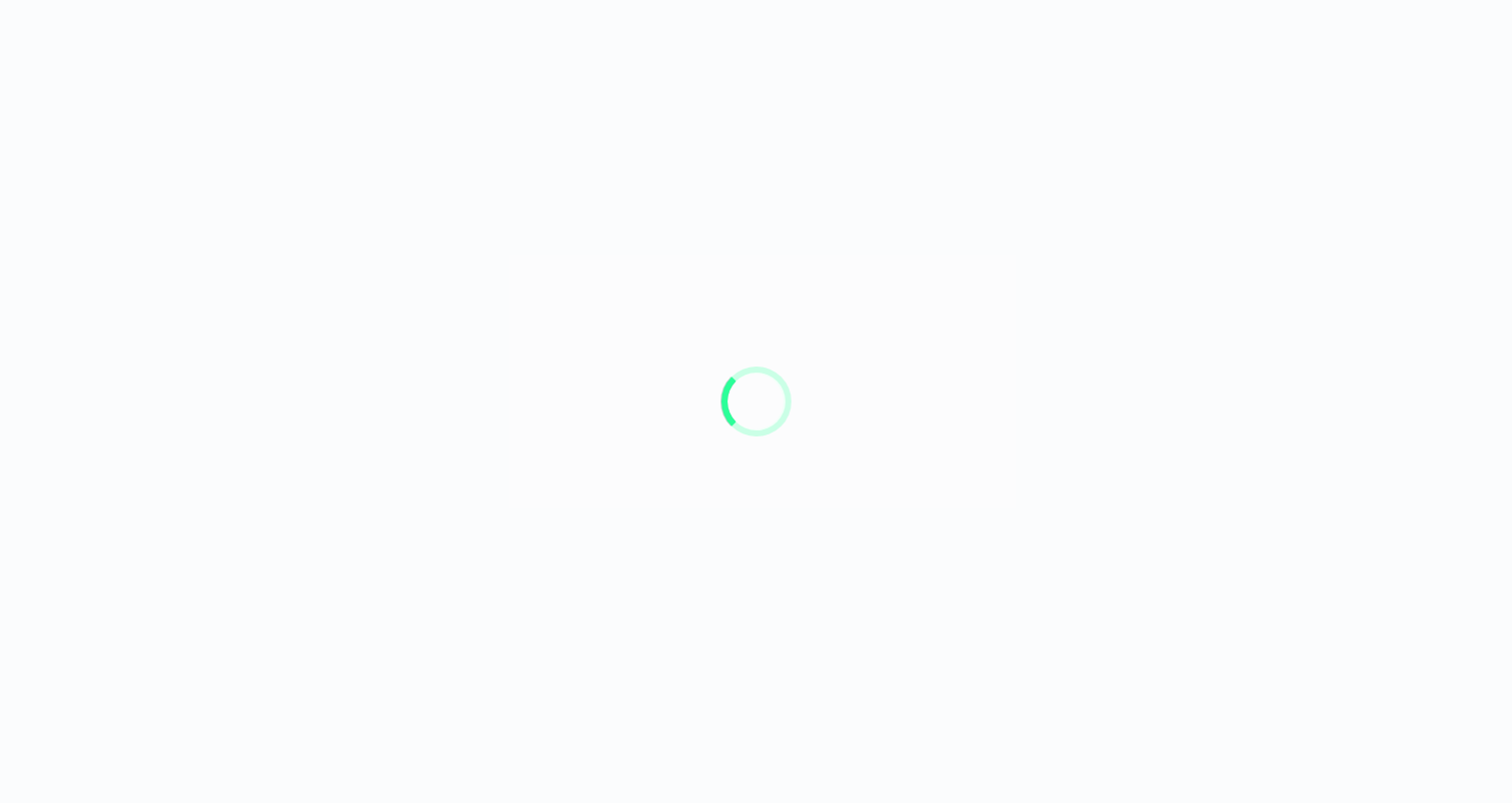 scroll, scrollTop: 0, scrollLeft: 0, axis: both 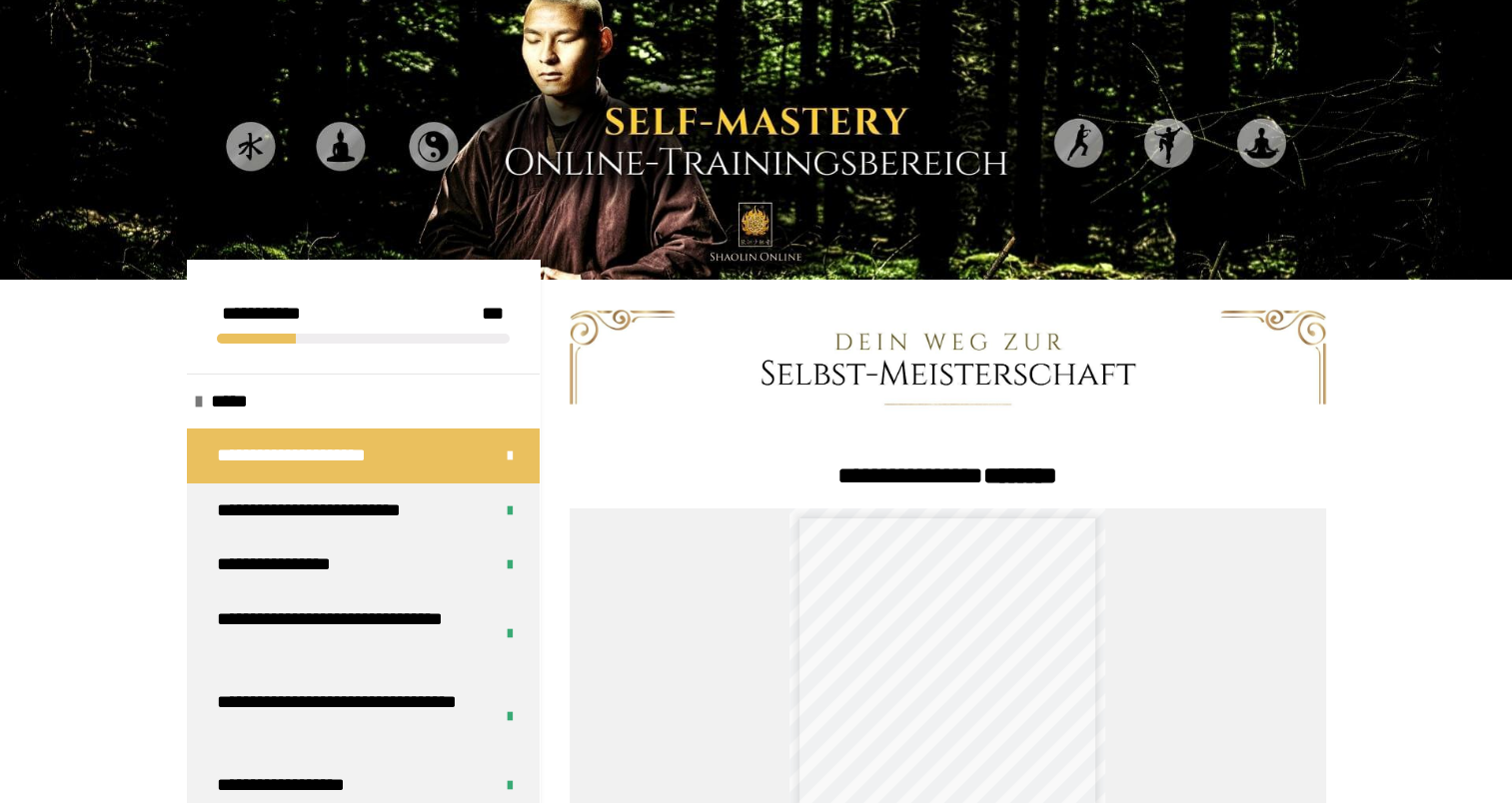 click at bounding box center (756, 145) 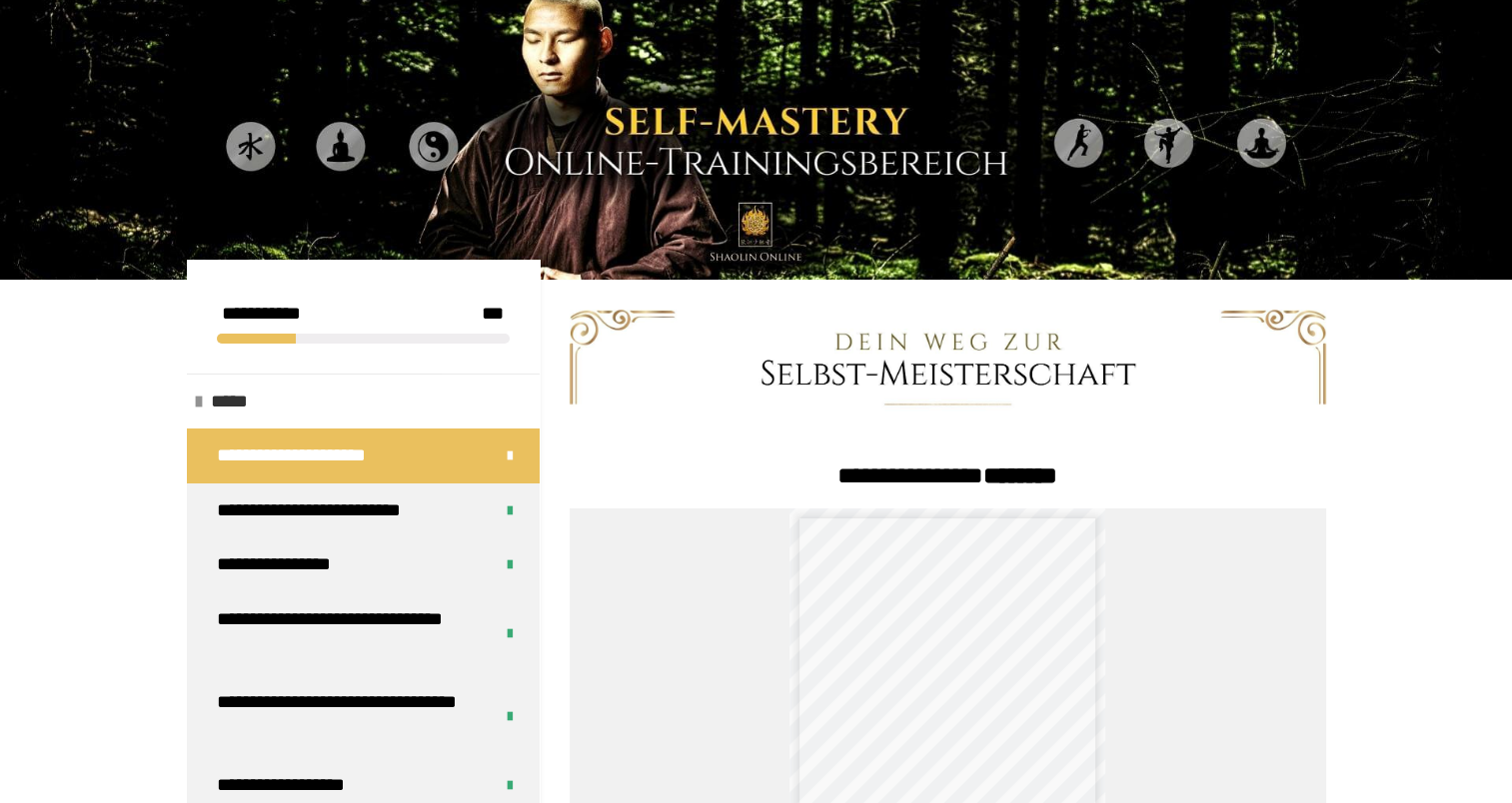 click on "*****" at bounding box center [231, 402] 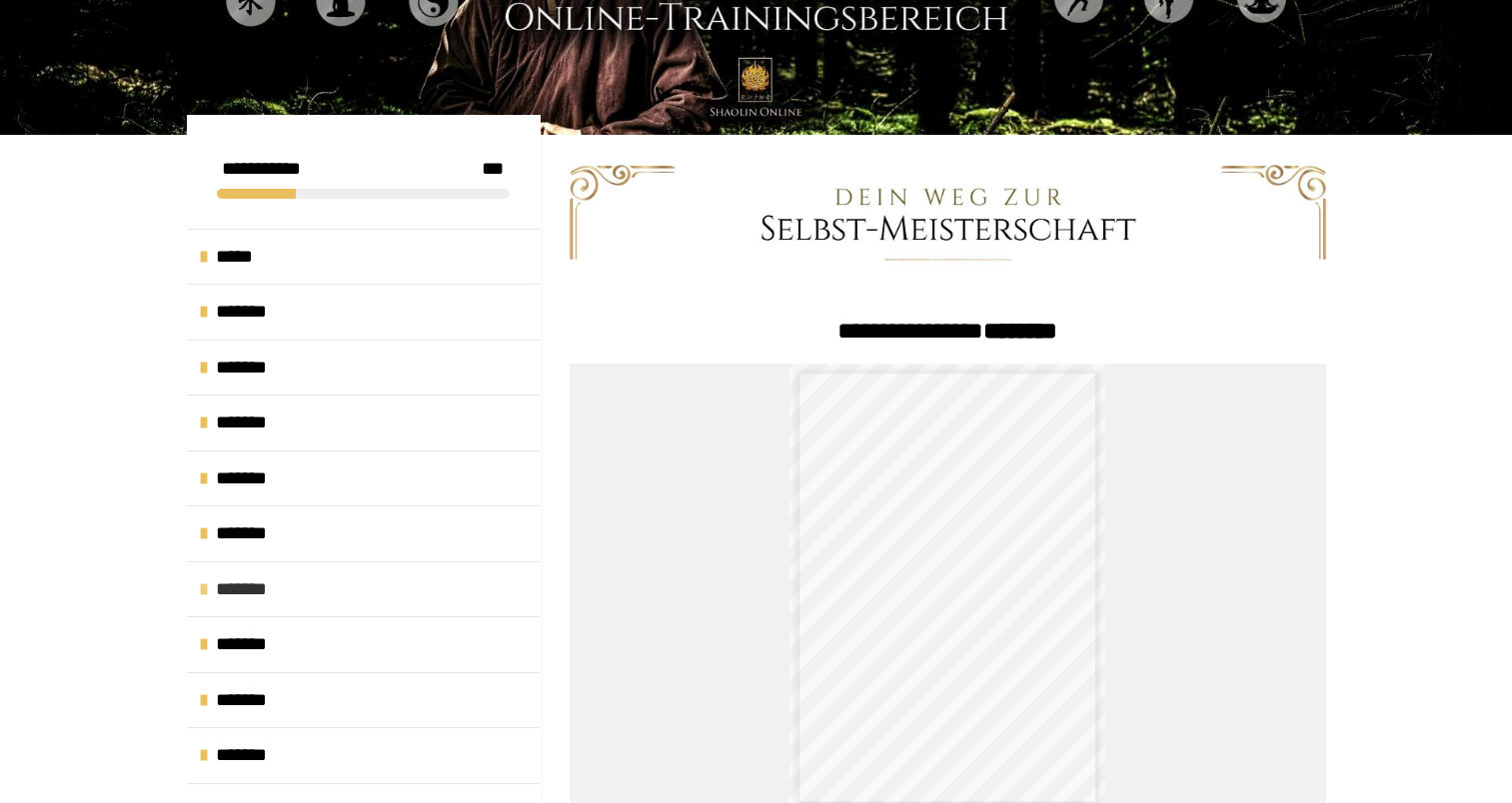 scroll, scrollTop: 699, scrollLeft: 0, axis: vertical 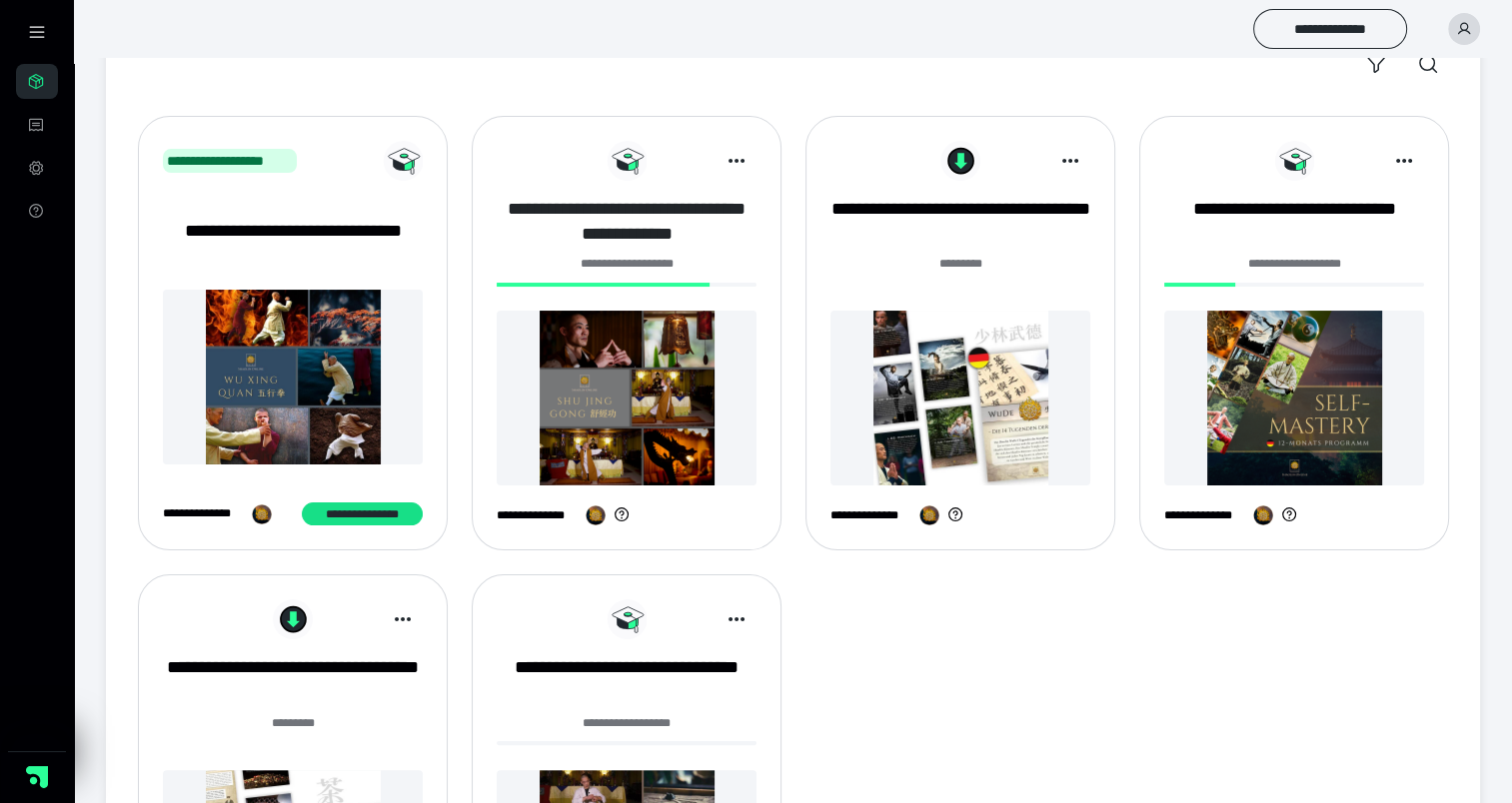 click on "**********" at bounding box center [627, 222] 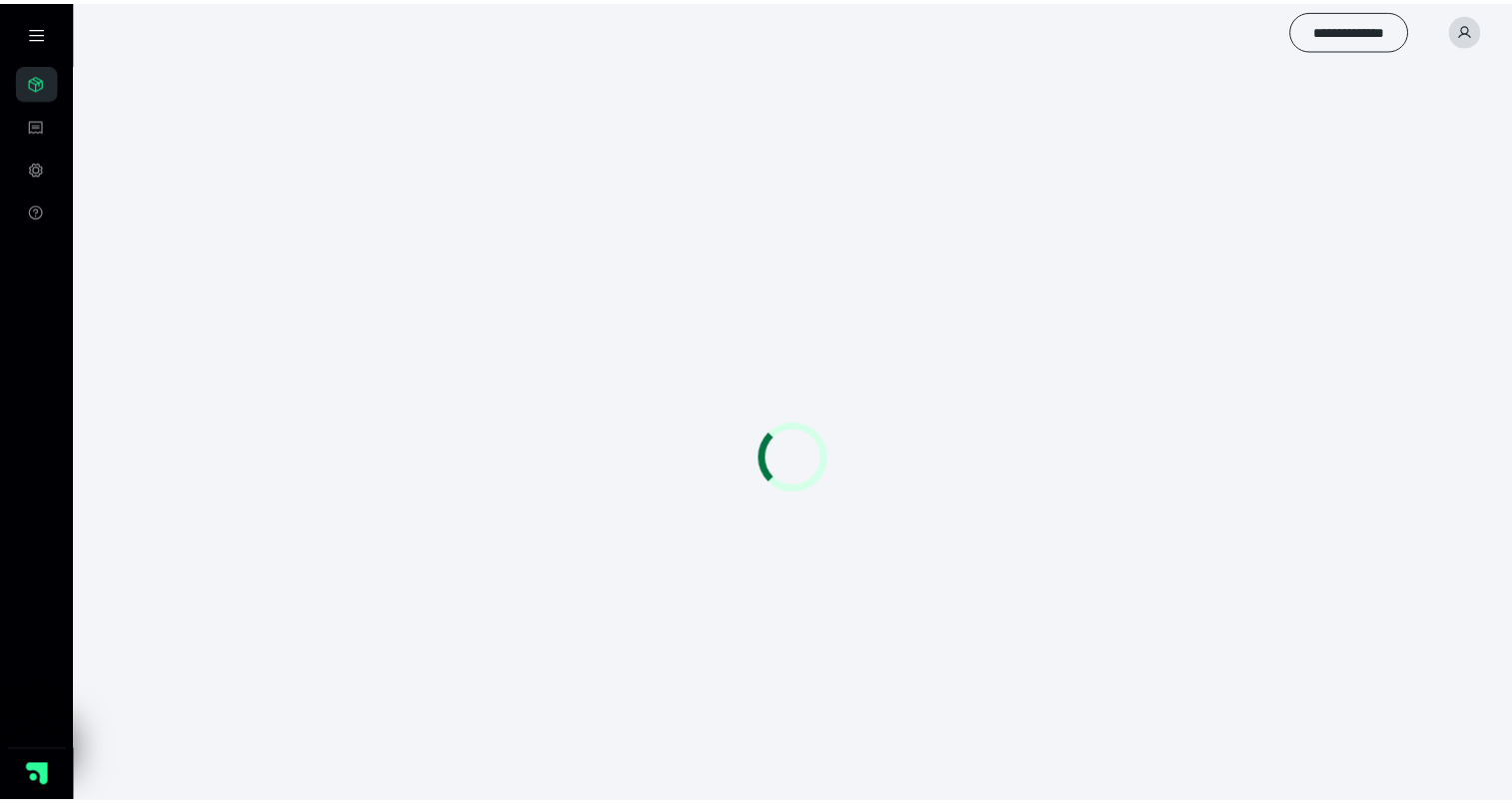 scroll, scrollTop: 0, scrollLeft: 0, axis: both 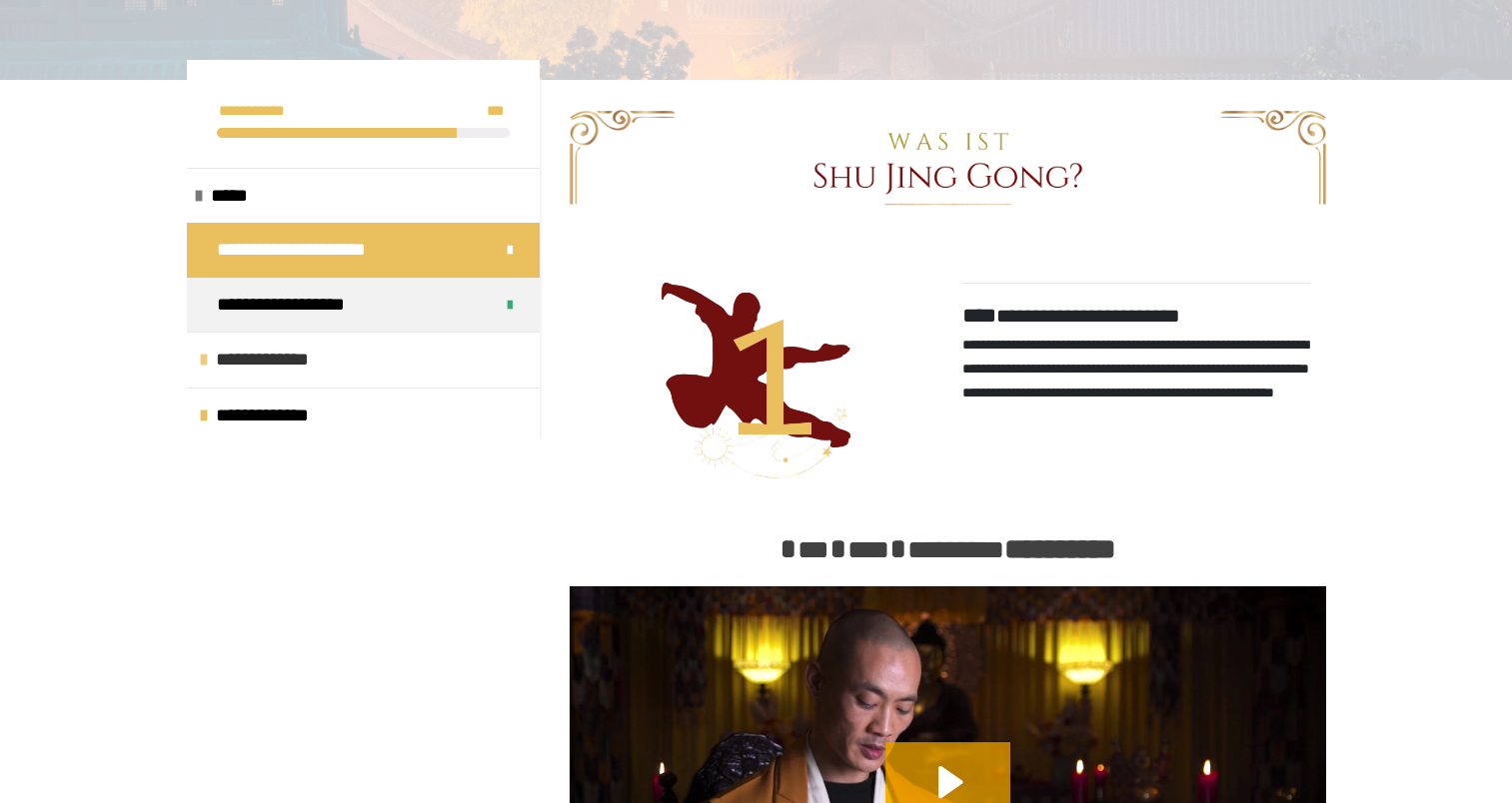 click on "**********" at bounding box center [277, 360] 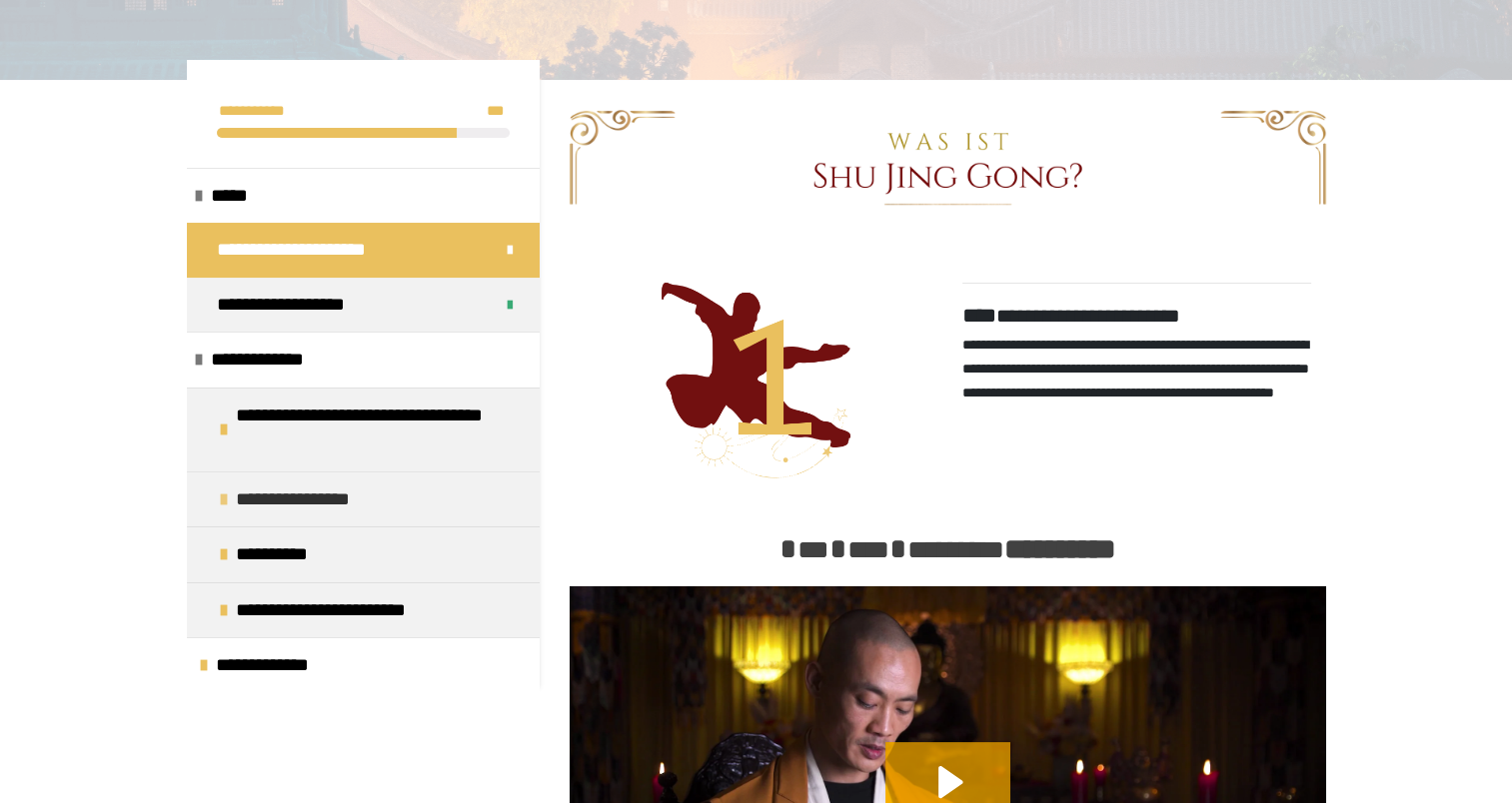 scroll, scrollTop: 300, scrollLeft: 0, axis: vertical 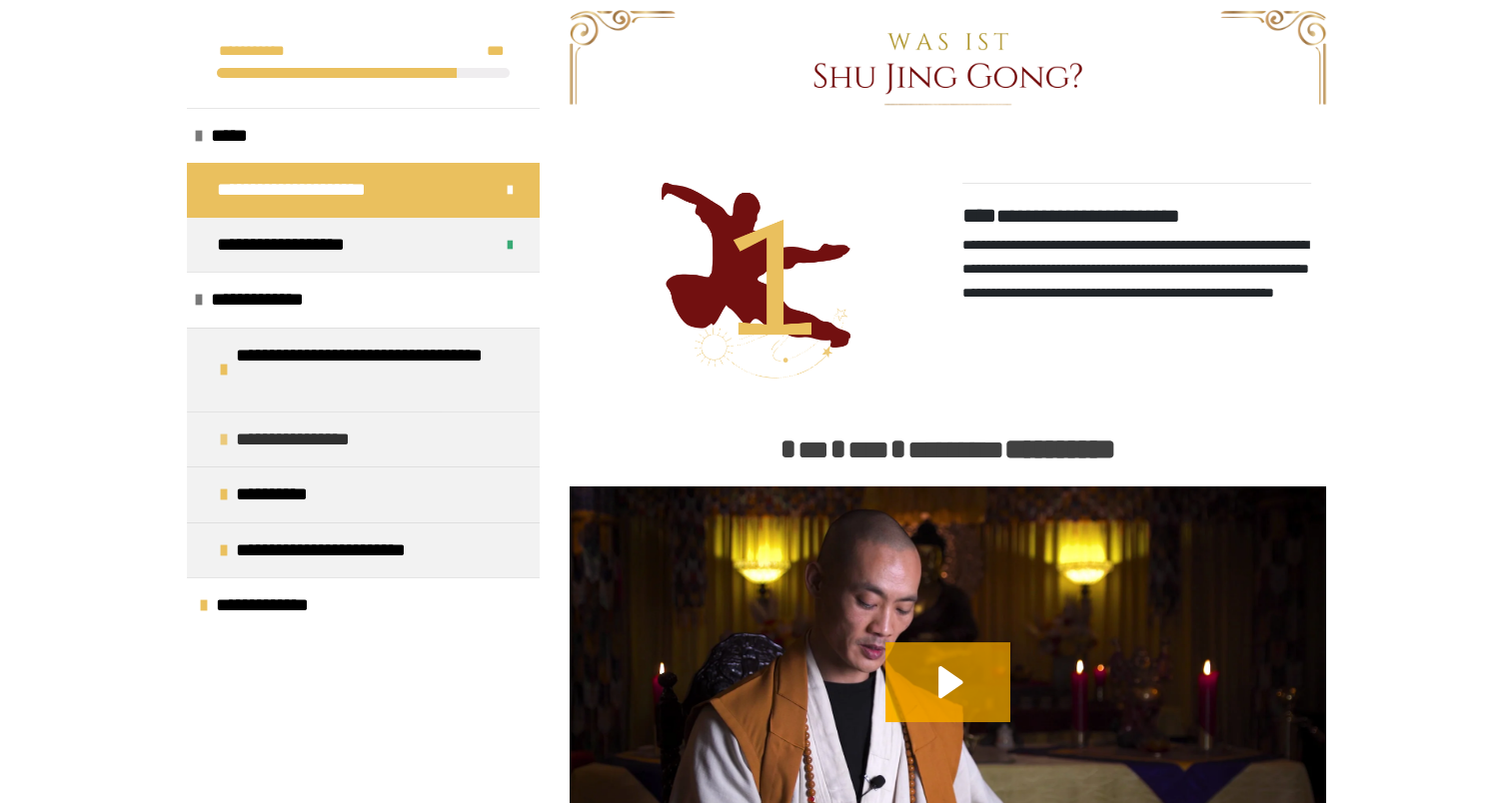 drag, startPoint x: 220, startPoint y: 432, endPoint x: 271, endPoint y: 451, distance: 54.42426 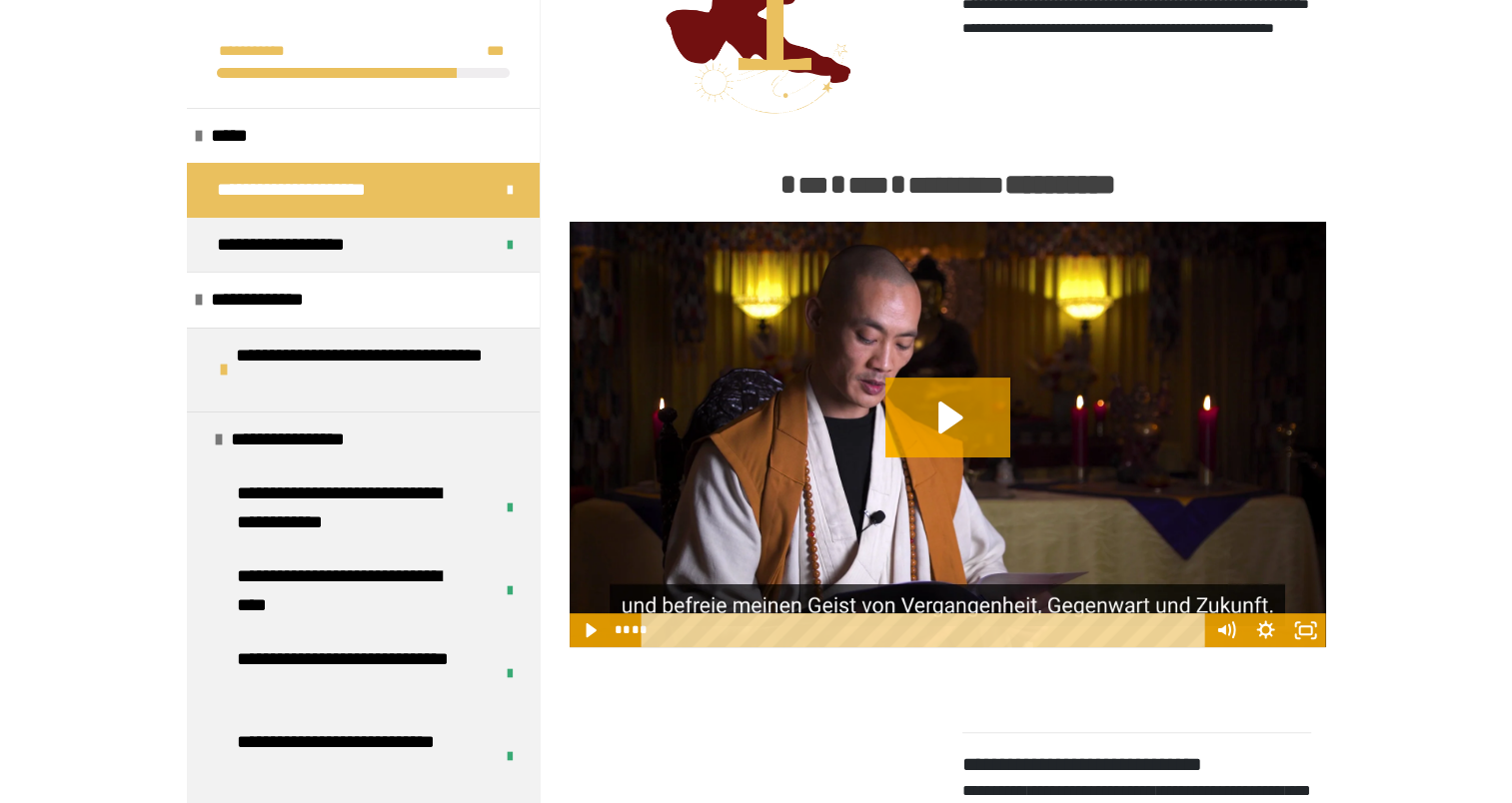 scroll, scrollTop: 599, scrollLeft: 0, axis: vertical 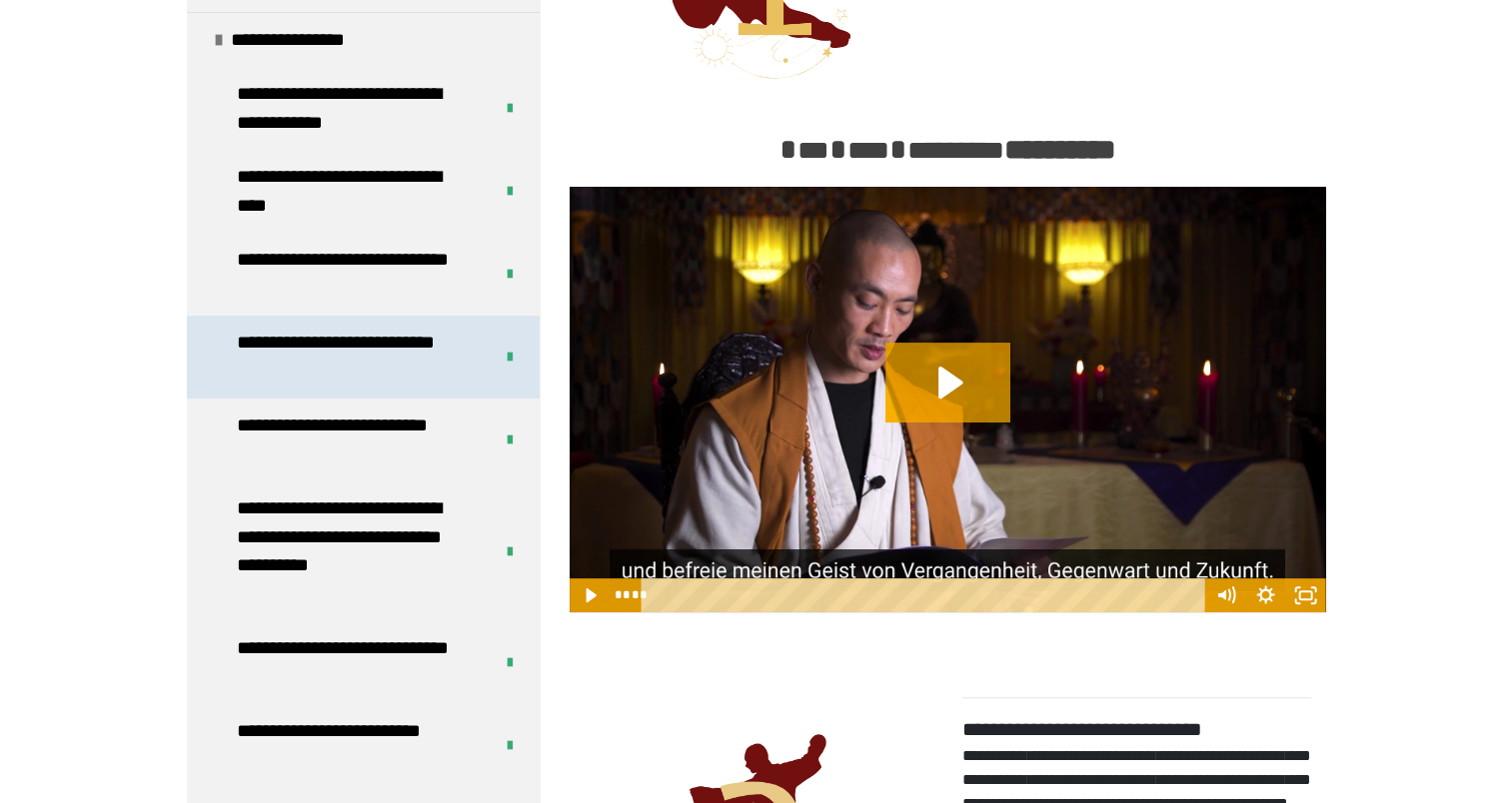 click on "**********" at bounding box center (350, 357) 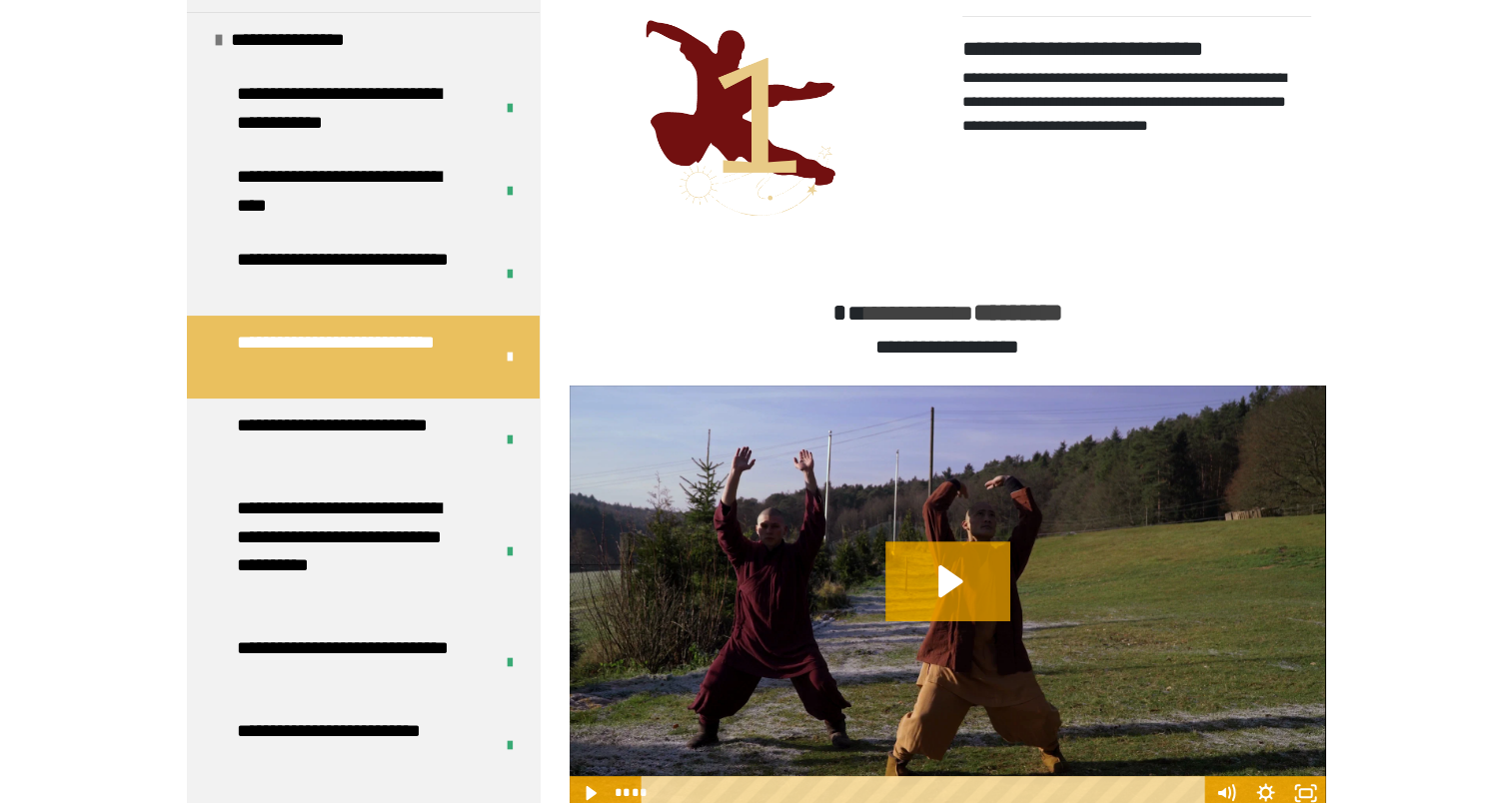 scroll, scrollTop: 469, scrollLeft: 0, axis: vertical 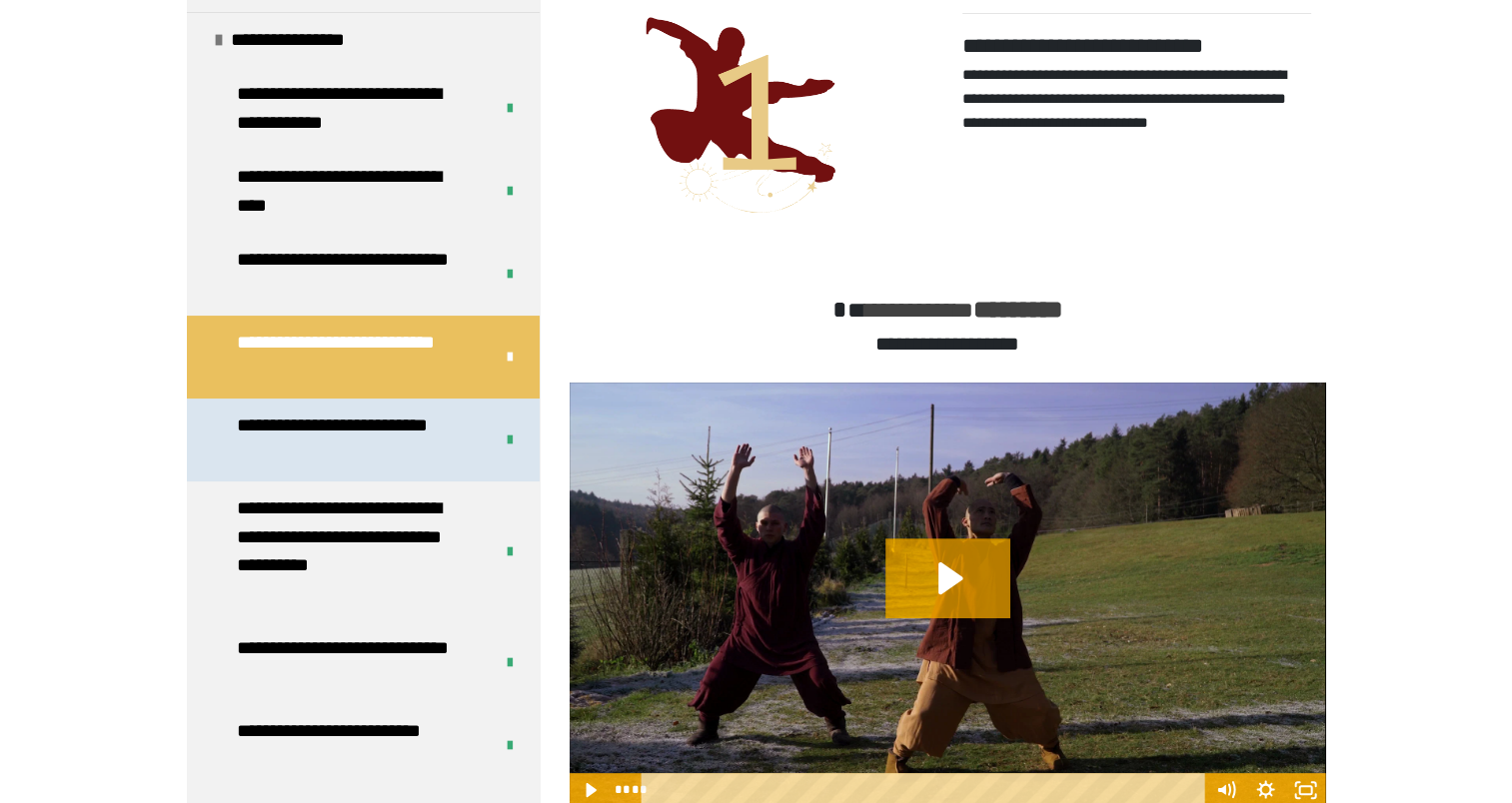 click on "**********" at bounding box center (350, 439) 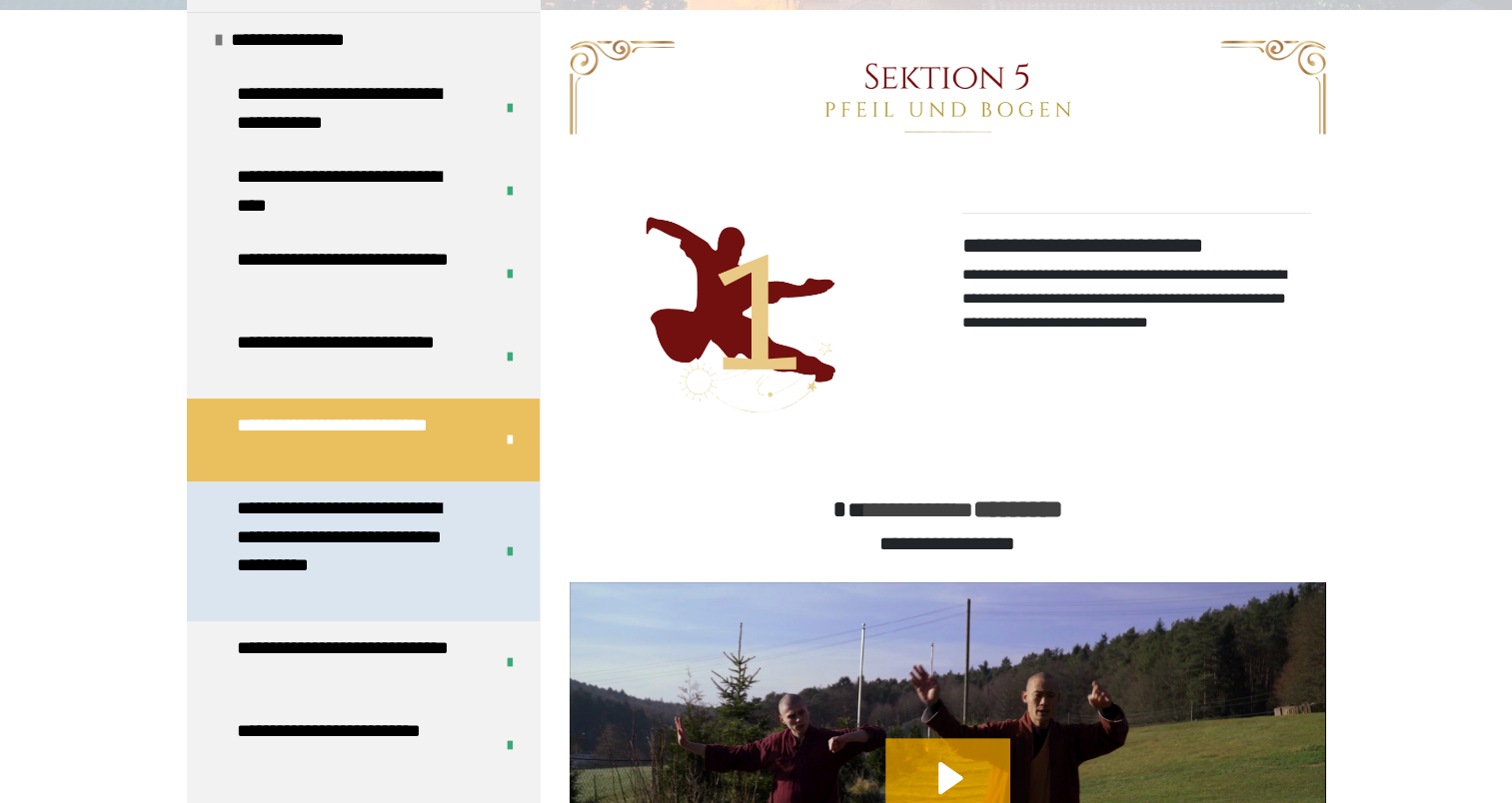 click on "**********" at bounding box center (350, 551) 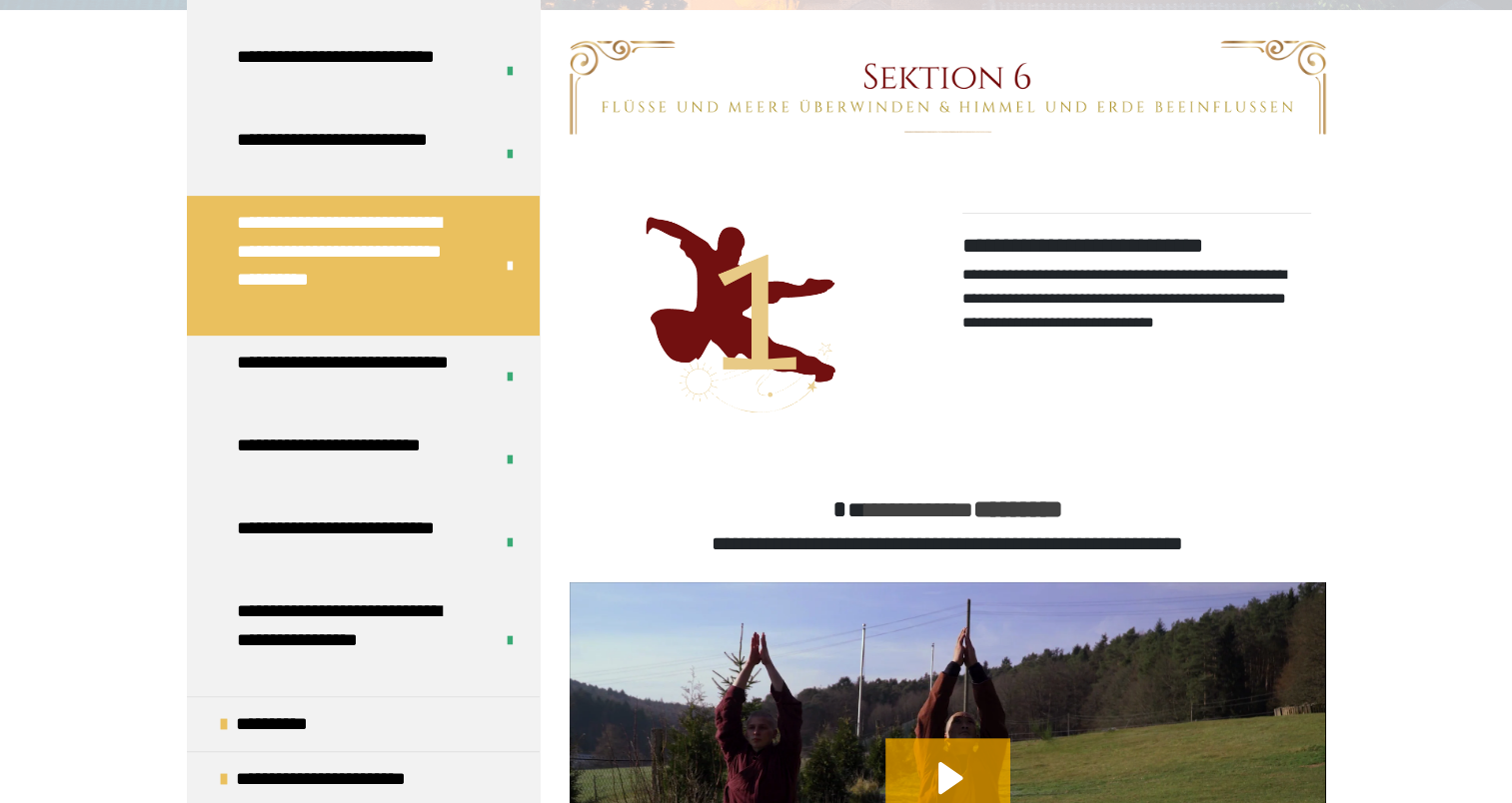 scroll, scrollTop: 699, scrollLeft: 0, axis: vertical 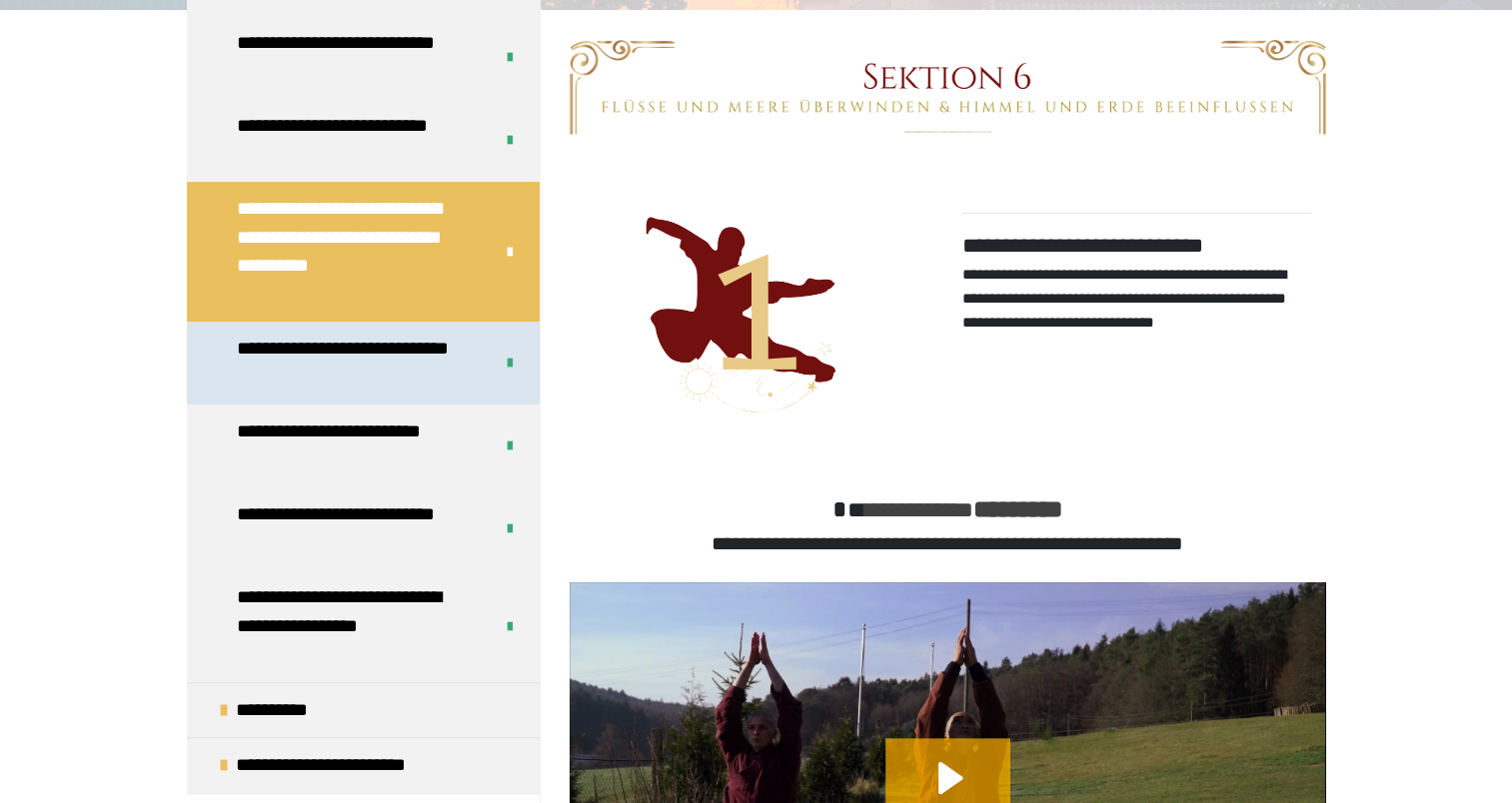 click on "**********" at bounding box center [350, 363] 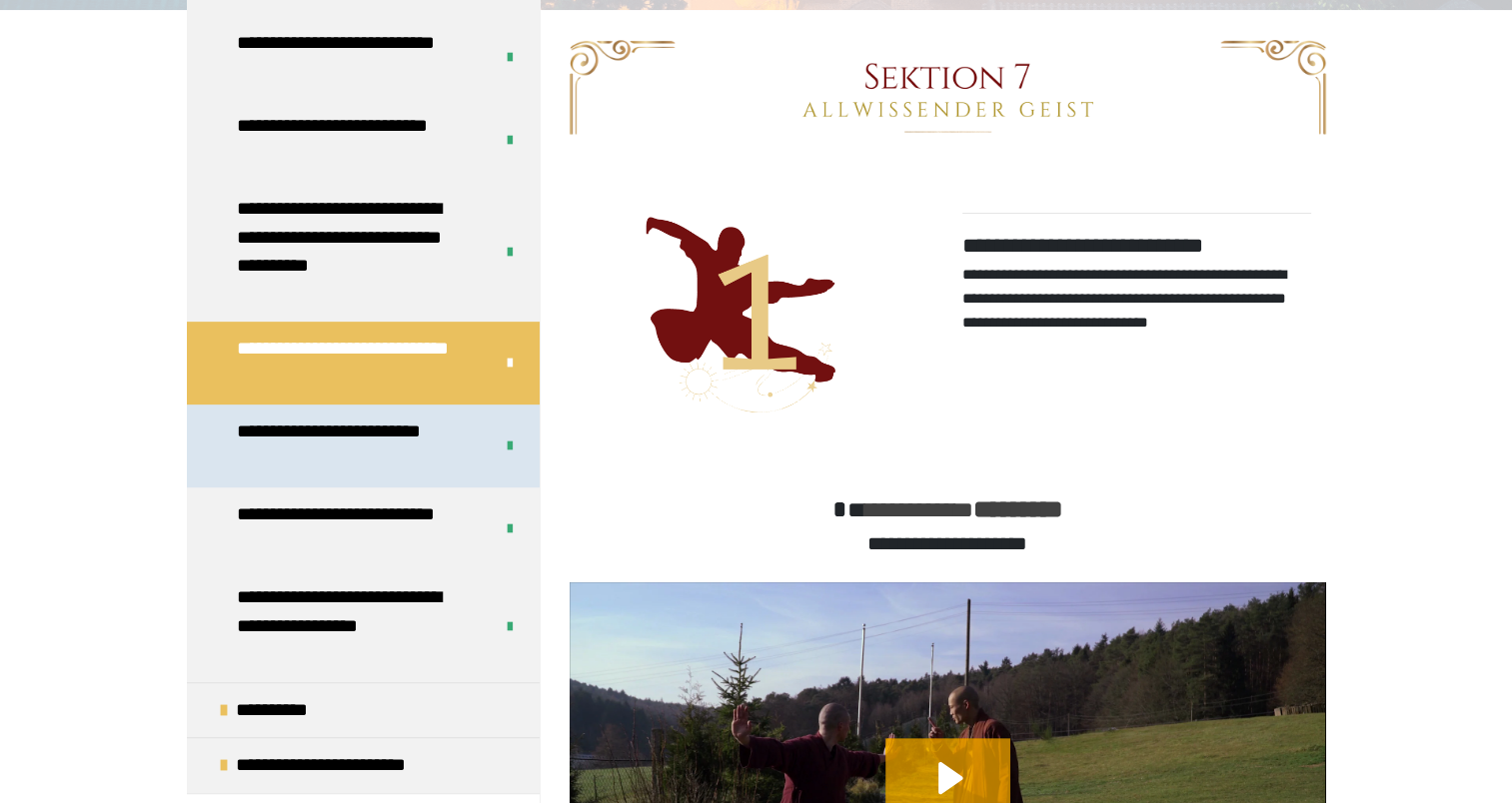 click on "**********" at bounding box center [350, 445] 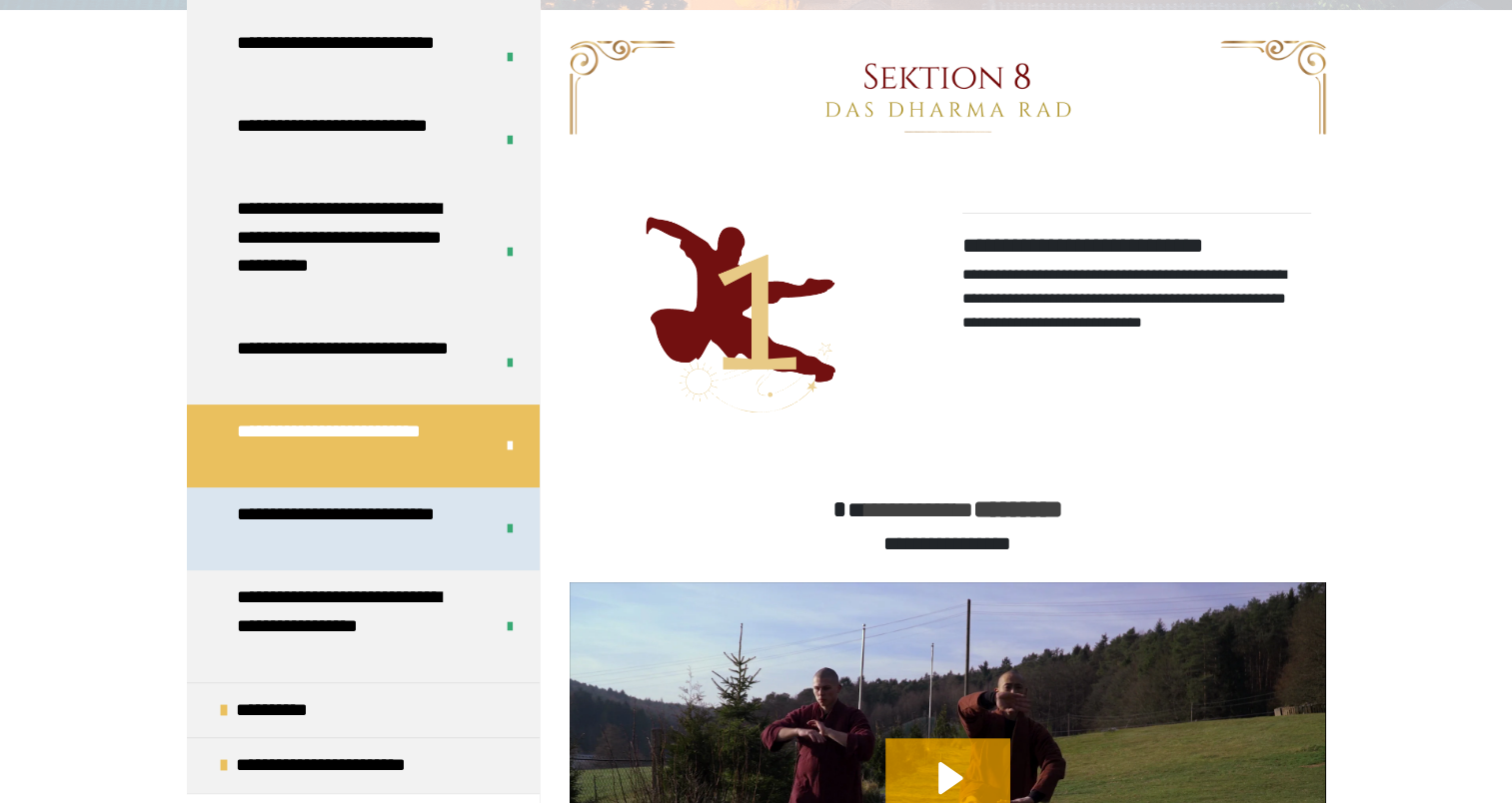 click on "**********" at bounding box center (350, 528) 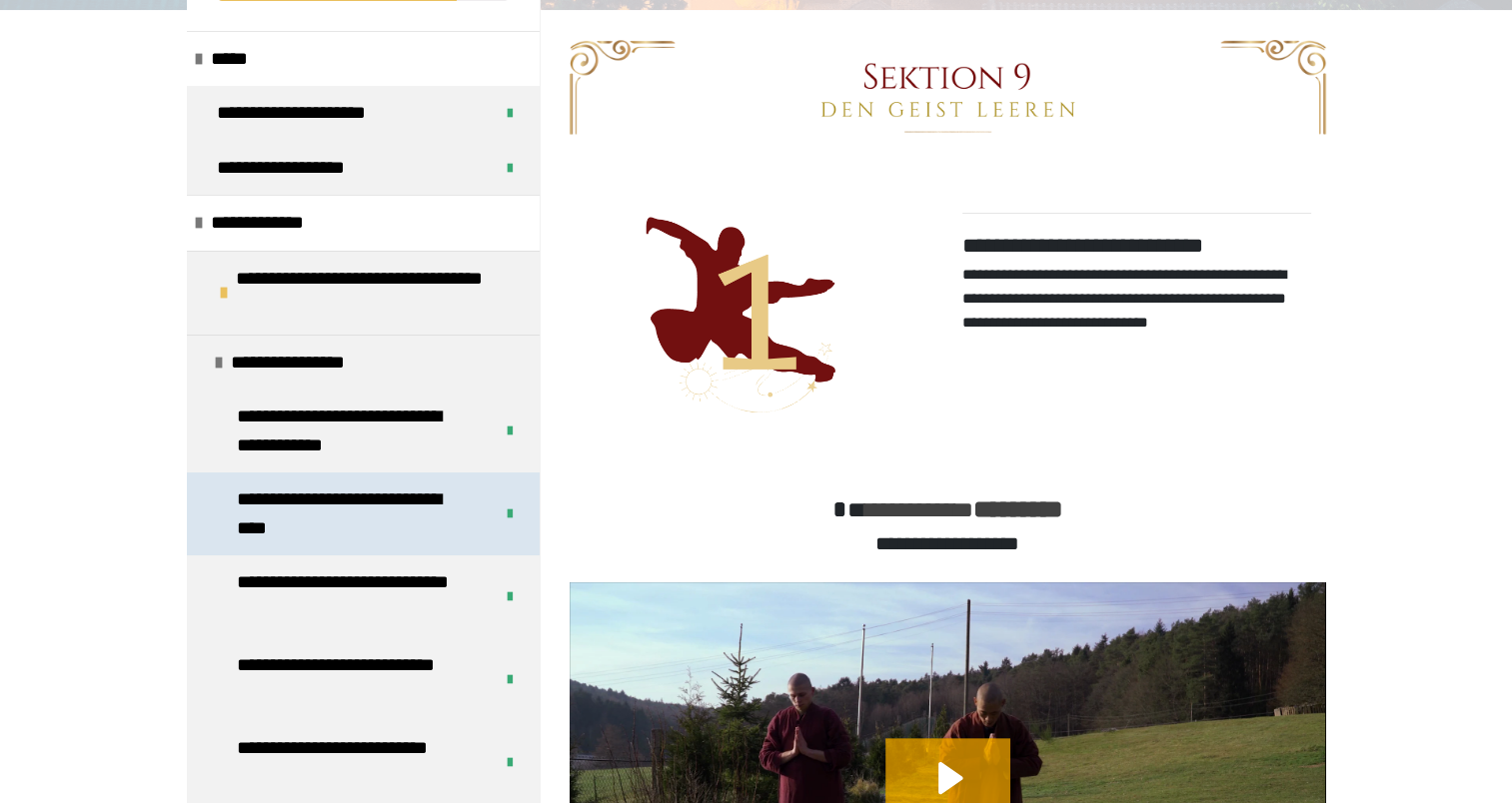 scroll, scrollTop: 39, scrollLeft: 0, axis: vertical 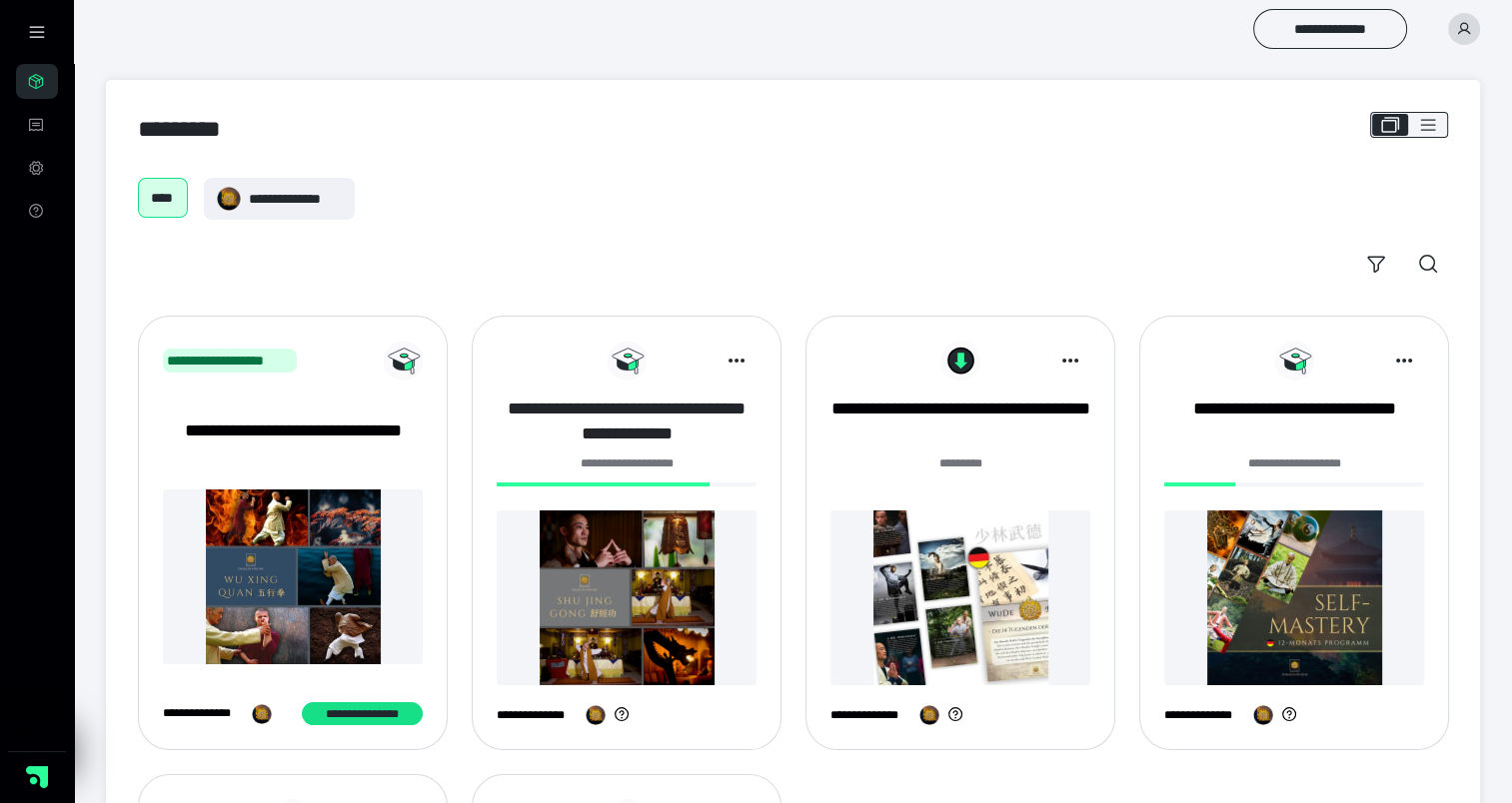 click on "**********" at bounding box center [627, 421] 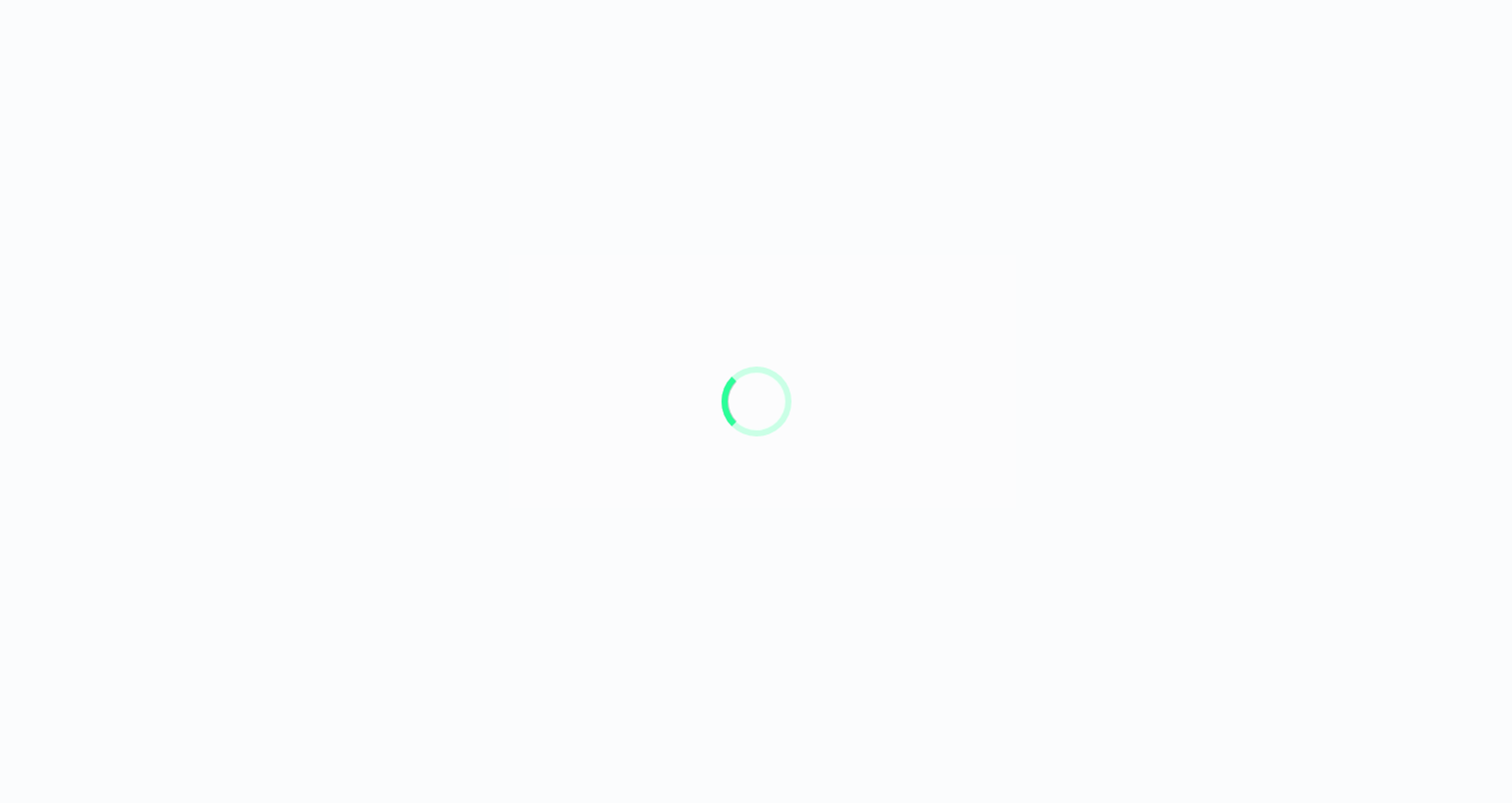 scroll, scrollTop: 0, scrollLeft: 0, axis: both 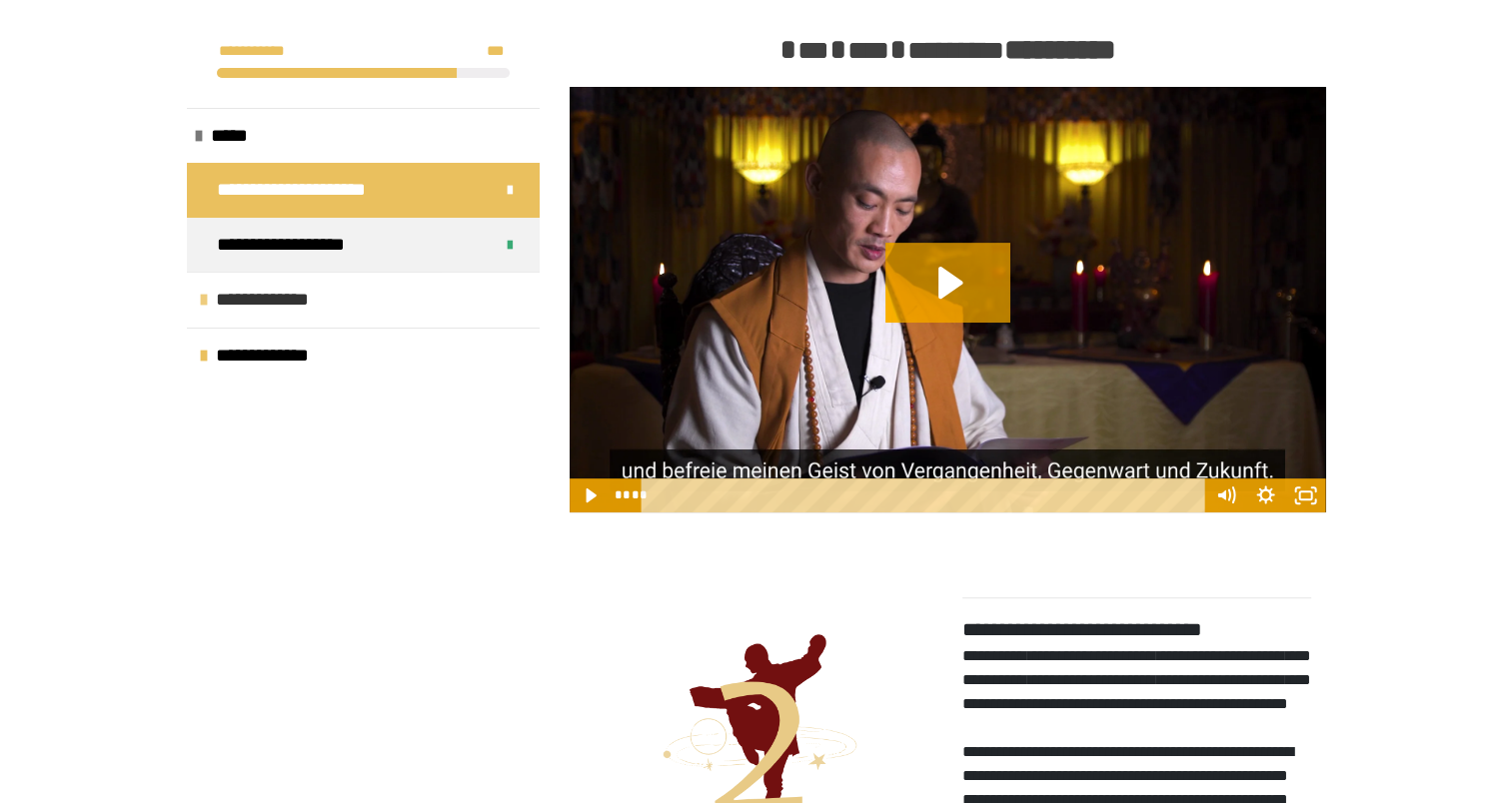 click at bounding box center [204, 300] 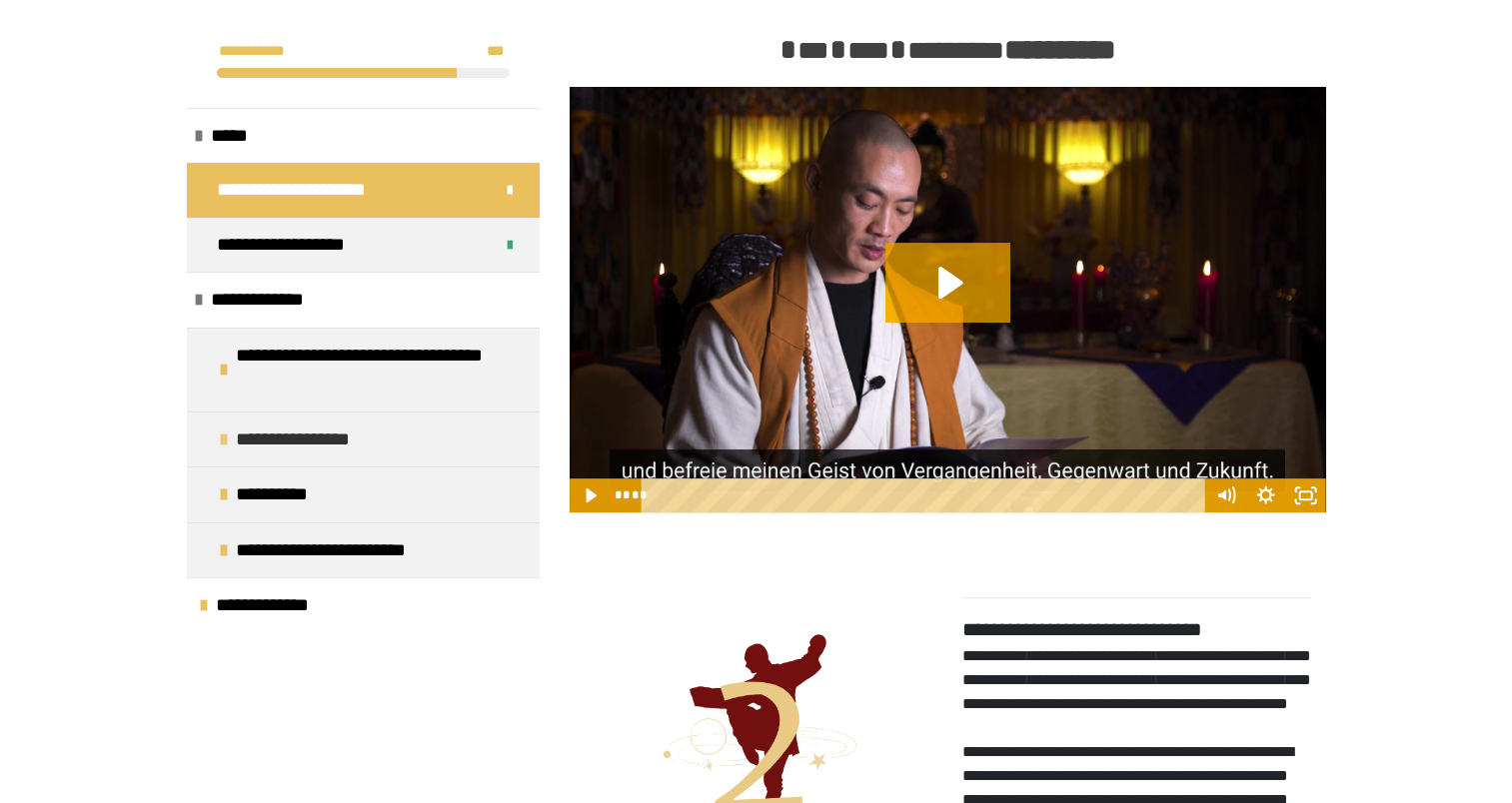 click at bounding box center (224, 439) 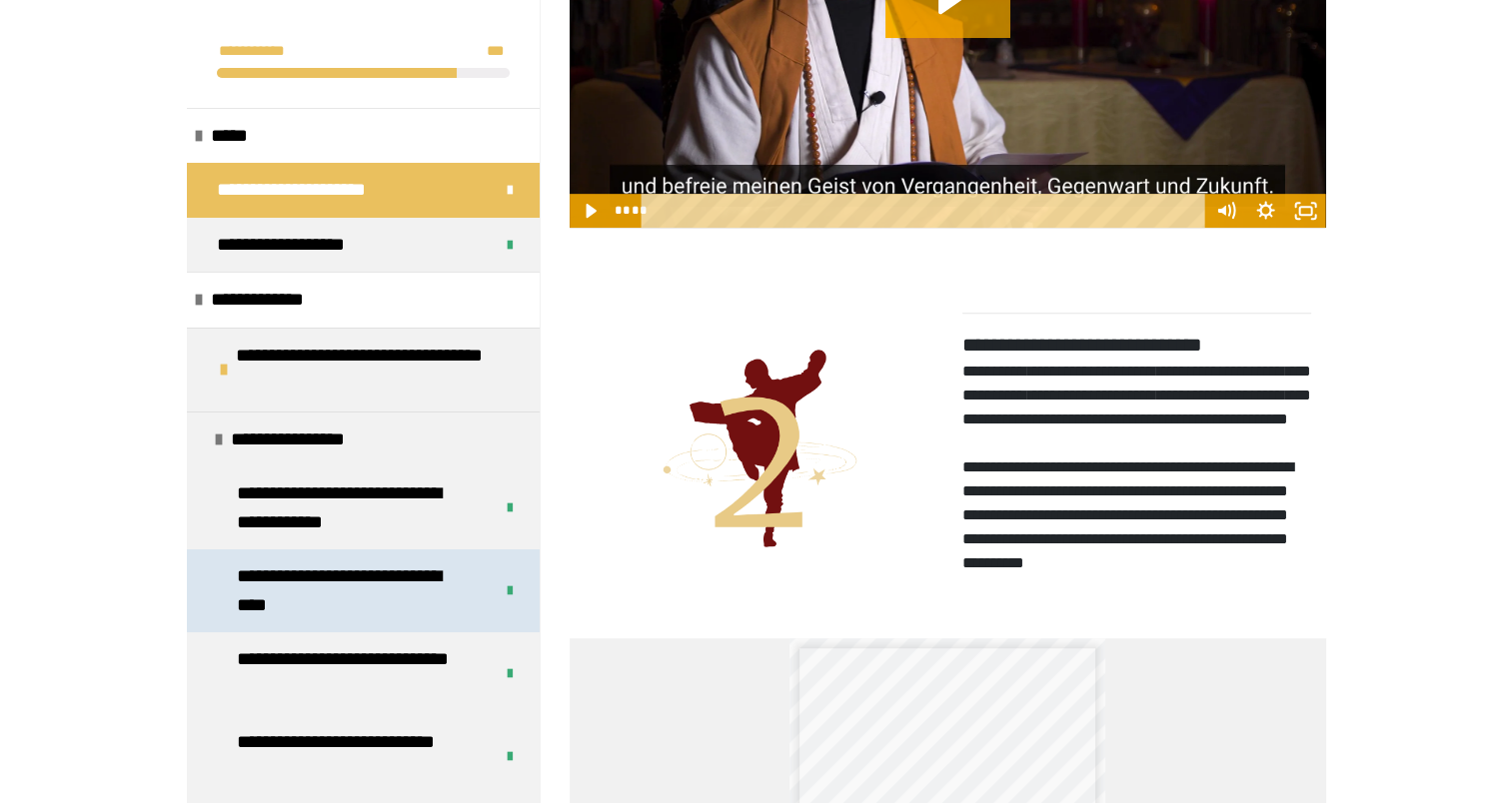 scroll, scrollTop: 1099, scrollLeft: 0, axis: vertical 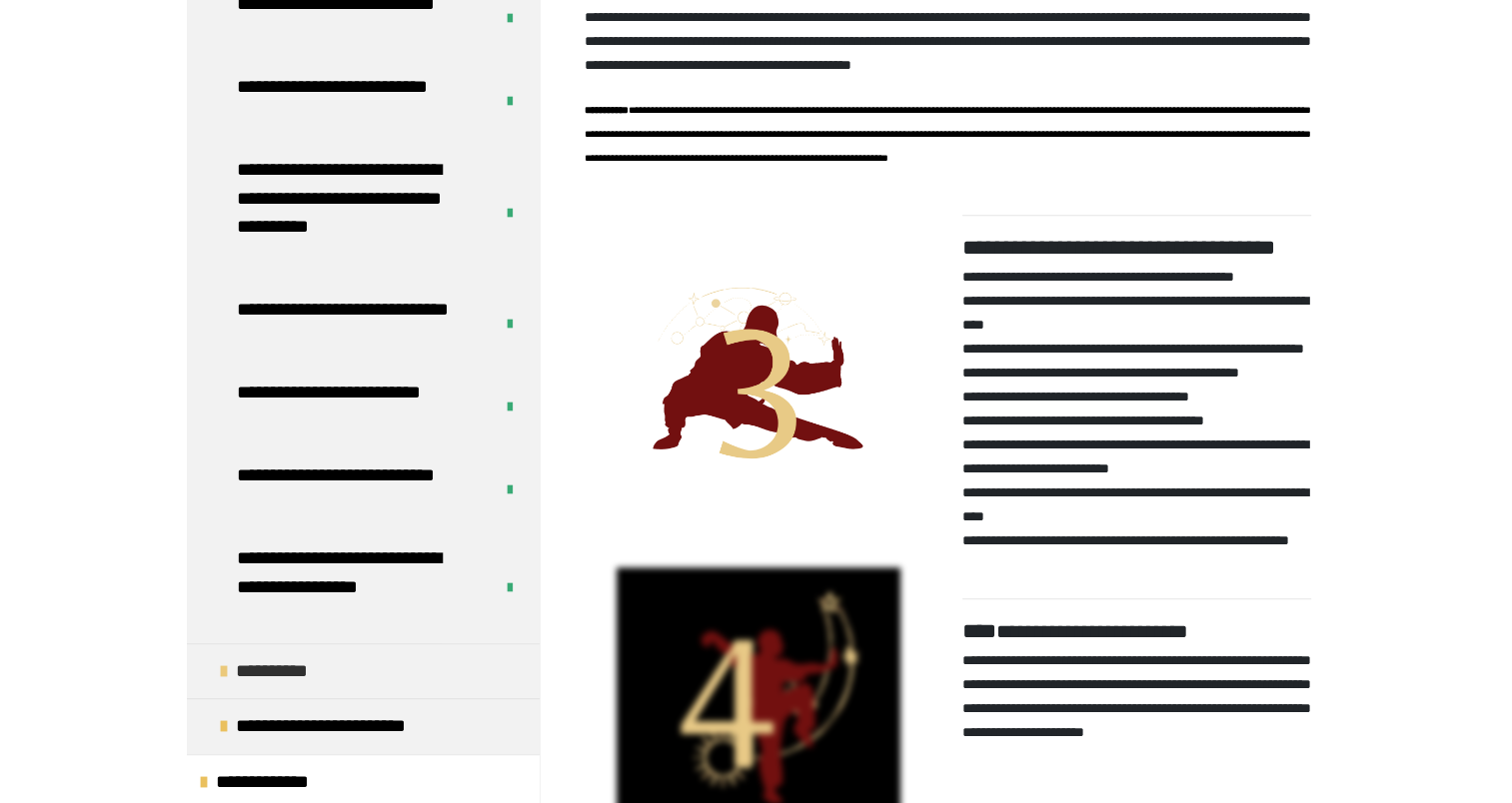 click on "**********" at bounding box center (287, 671) 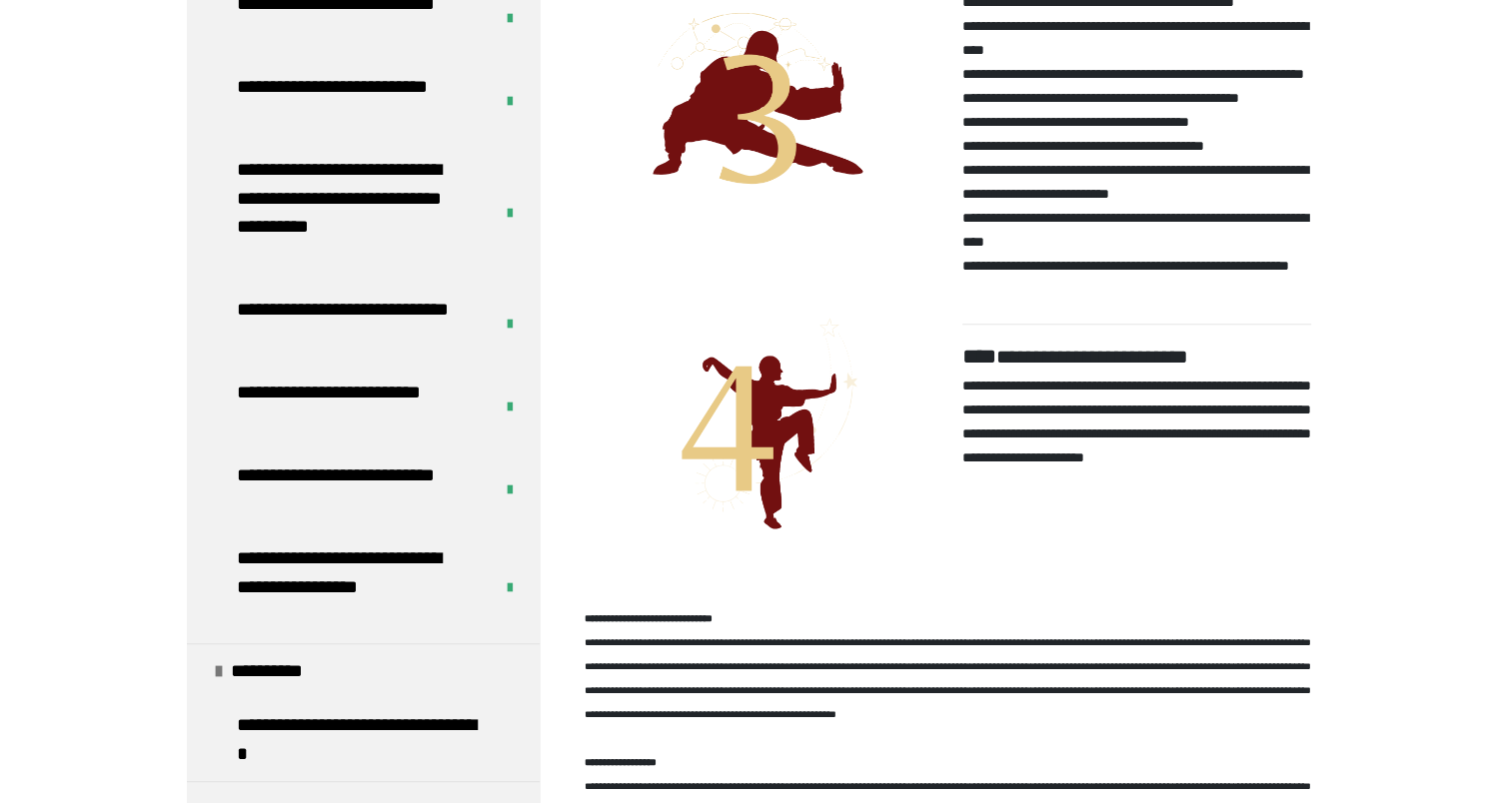 scroll, scrollTop: 2165, scrollLeft: 0, axis: vertical 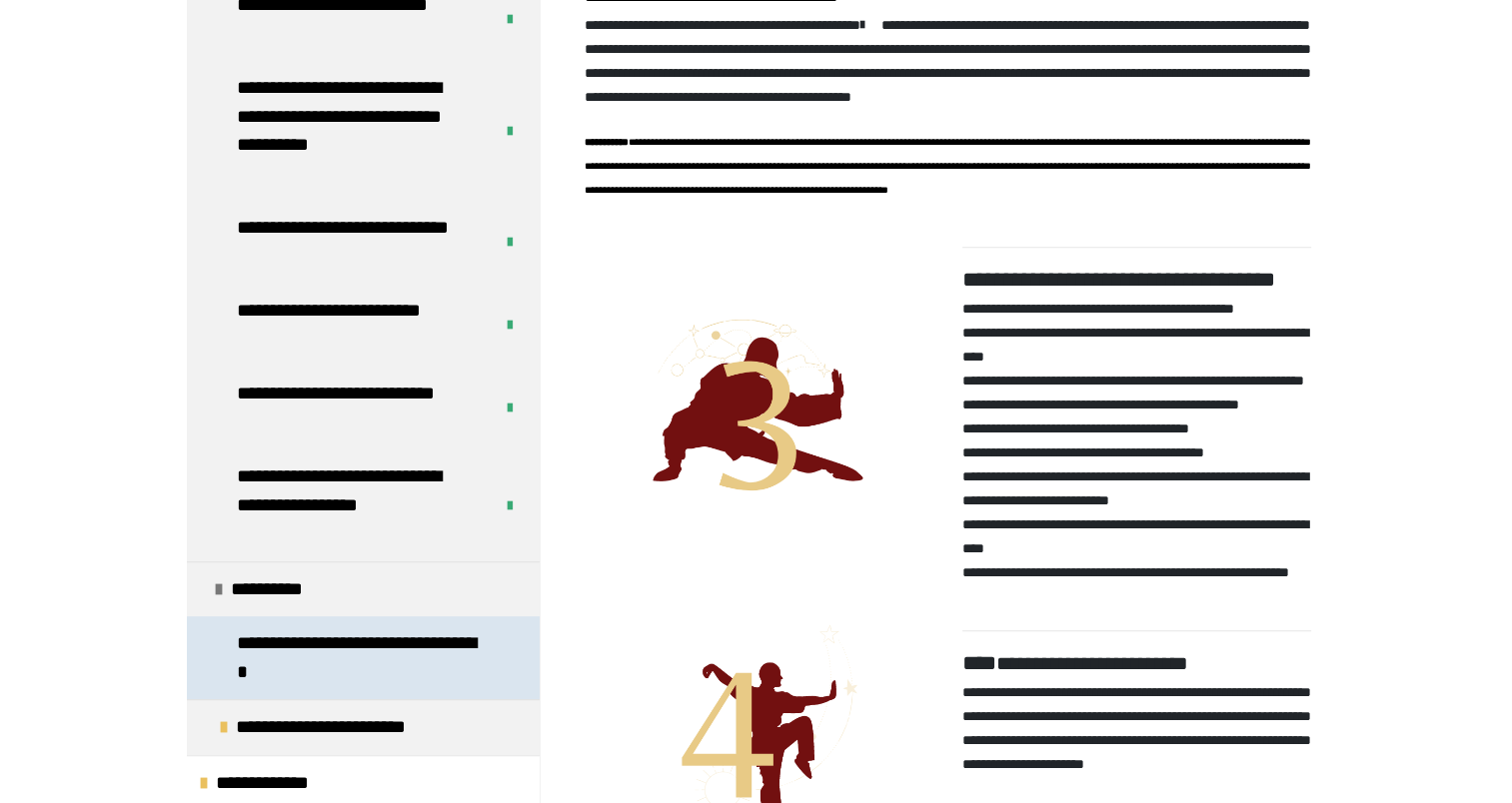 click on "**********" at bounding box center [358, 657] 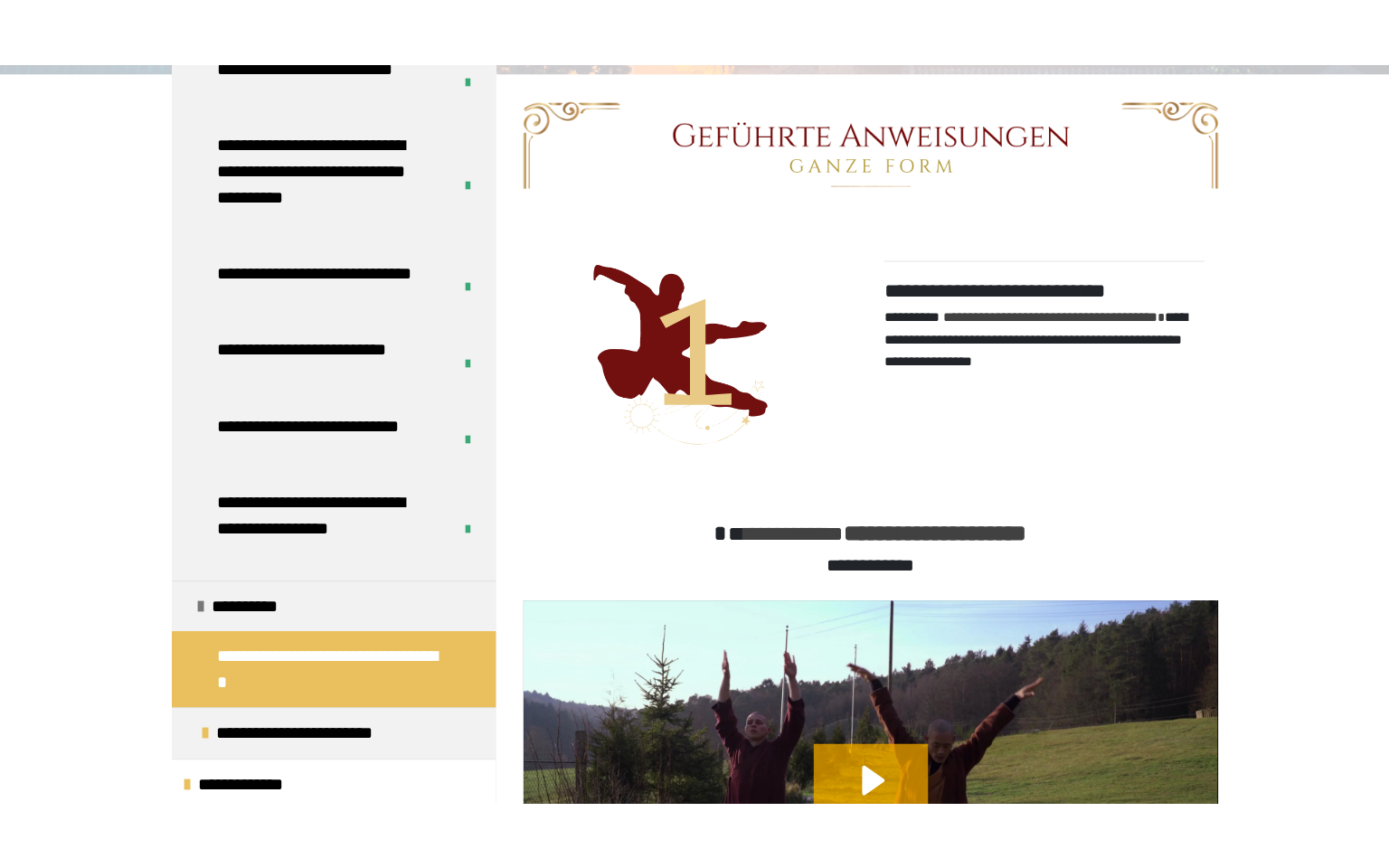 scroll, scrollTop: 515, scrollLeft: 0, axis: vertical 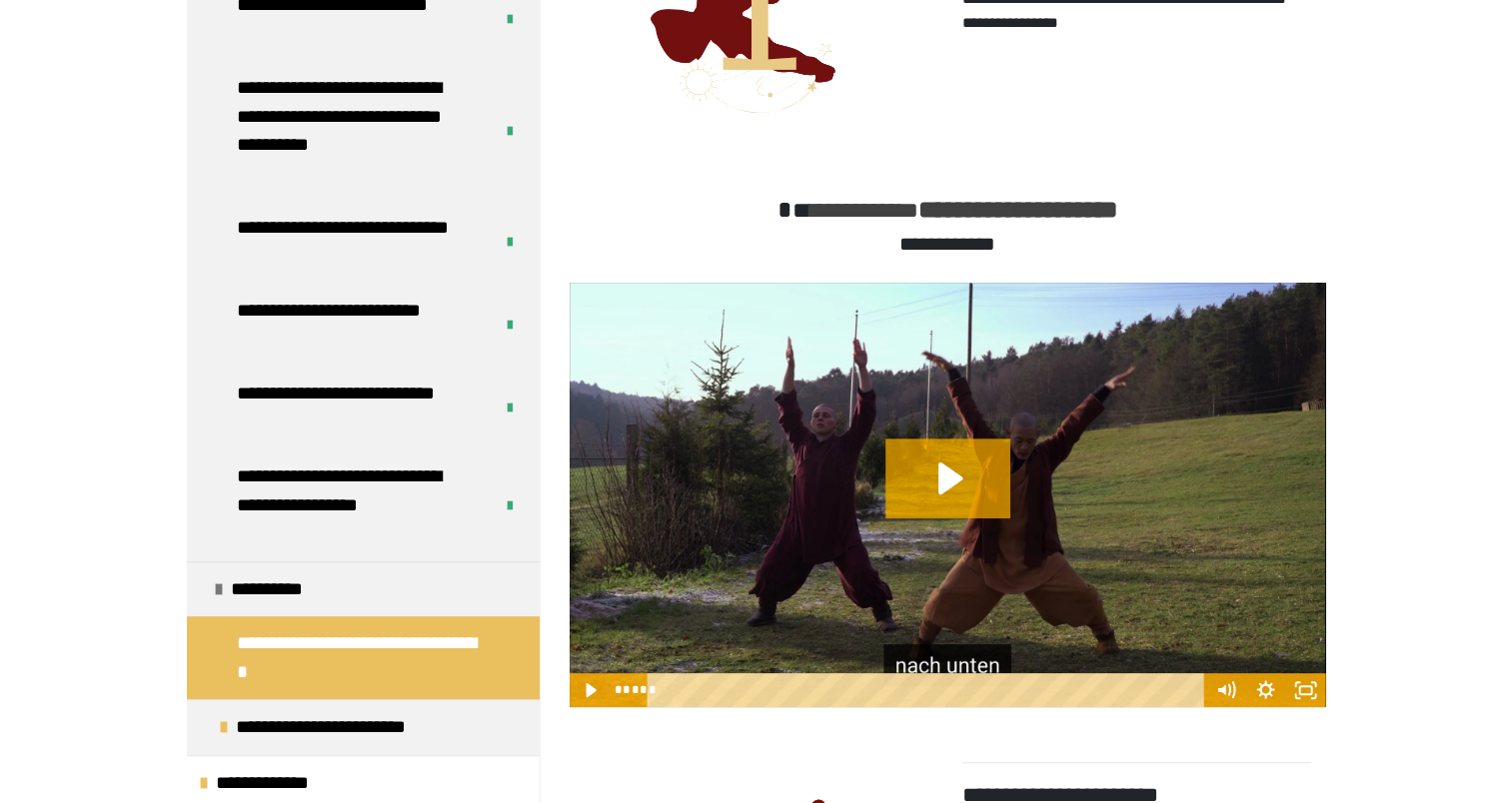 click 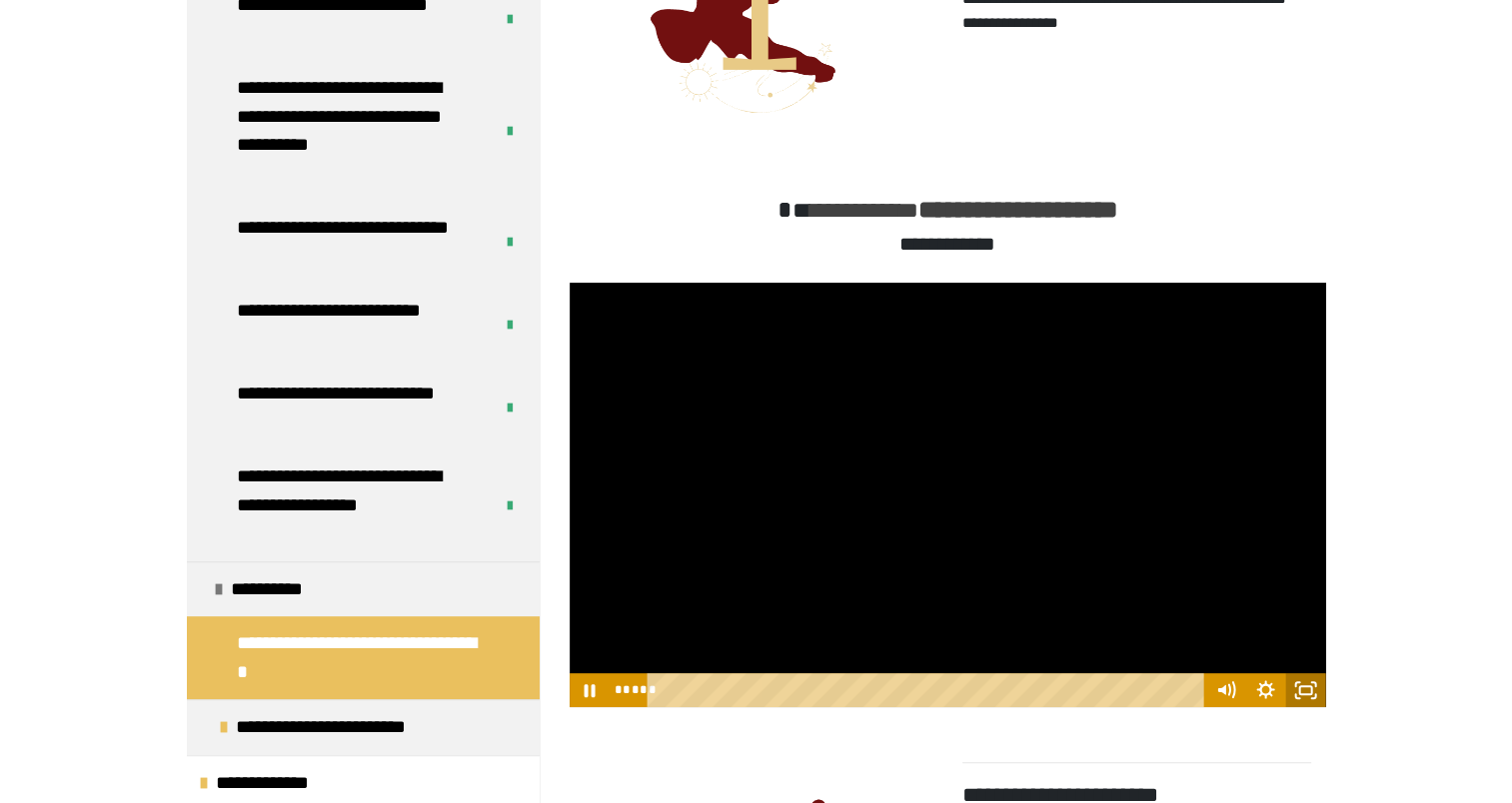 click 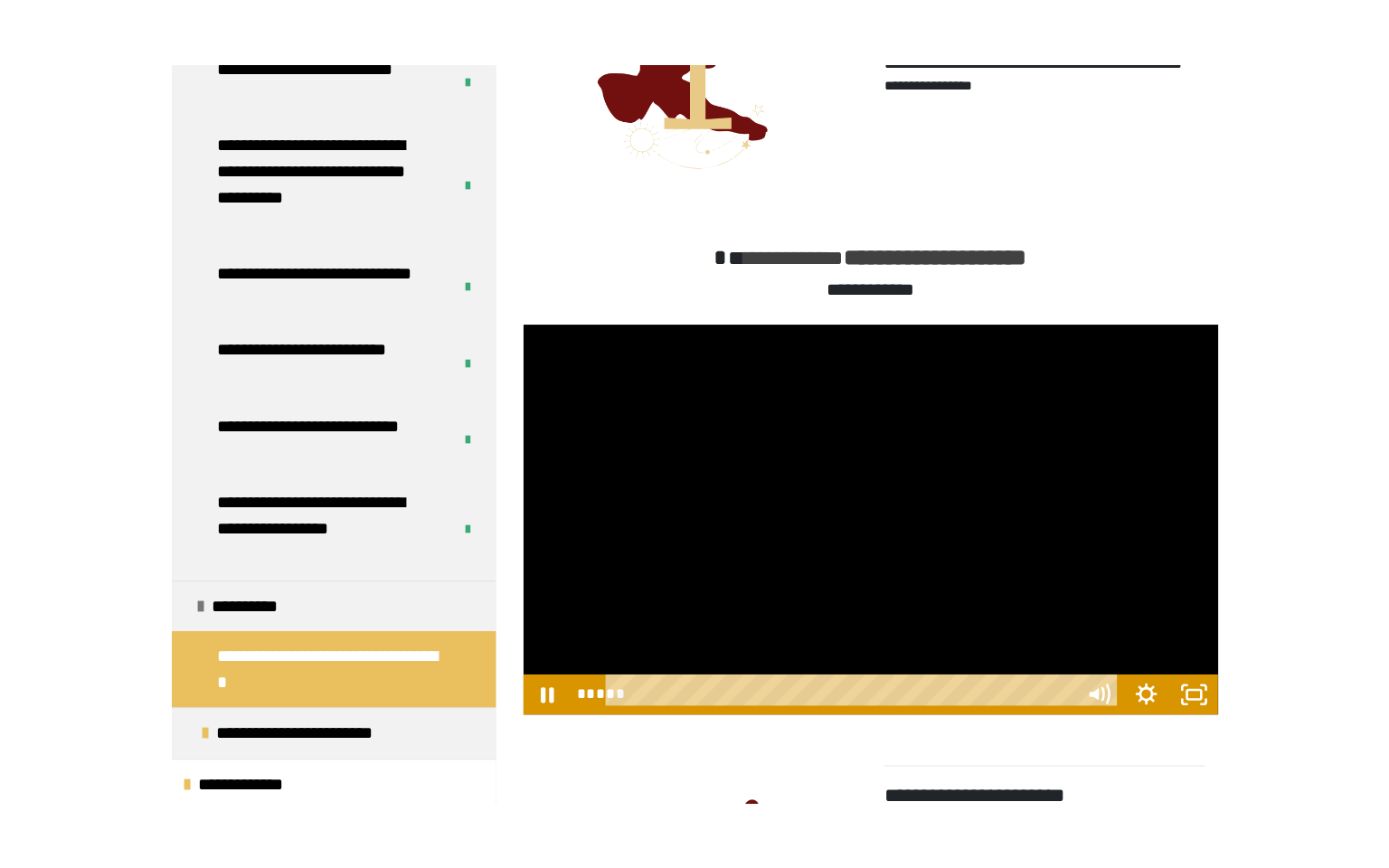 scroll, scrollTop: 601, scrollLeft: 0, axis: vertical 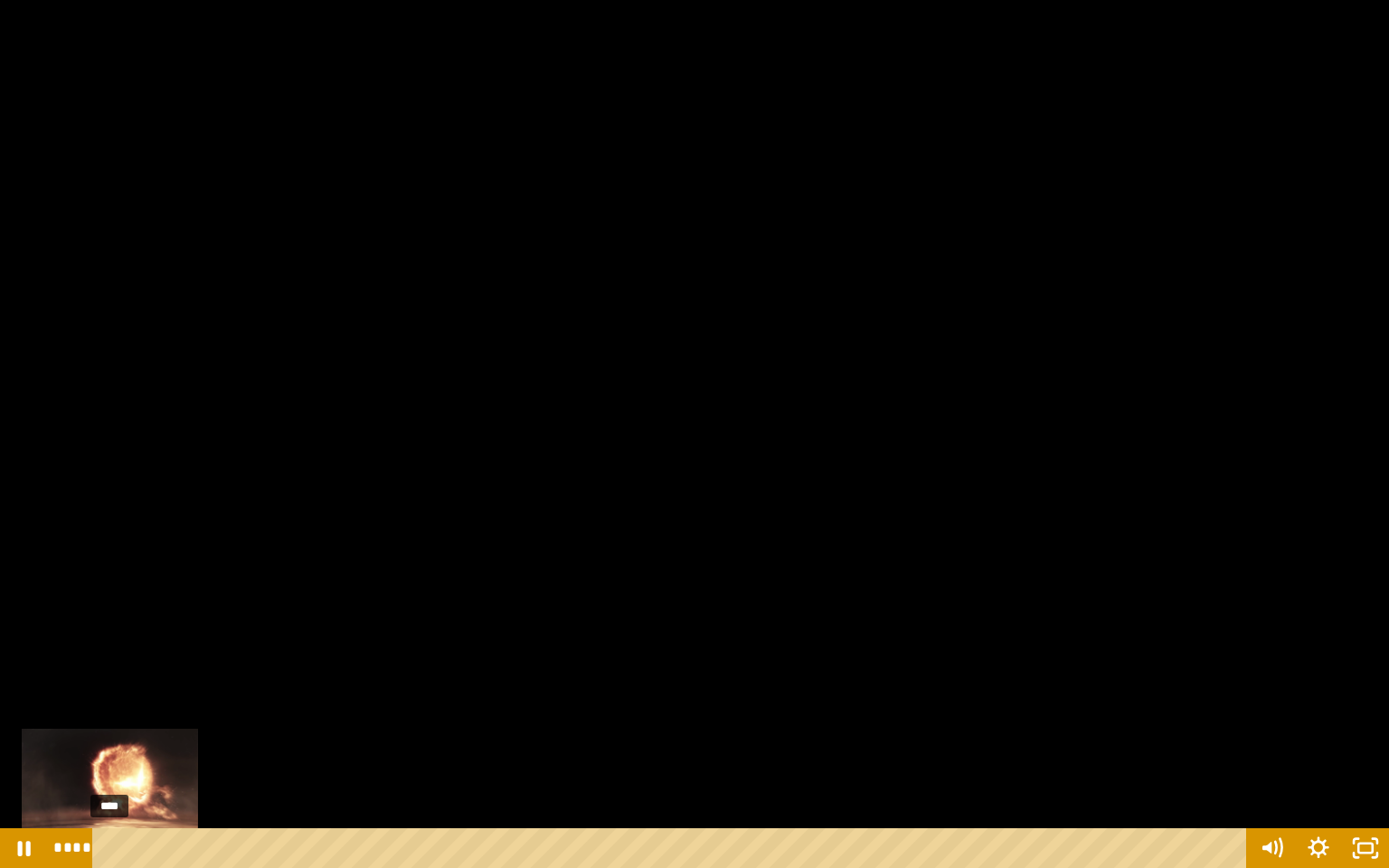 click on "****" at bounding box center [673, 848] 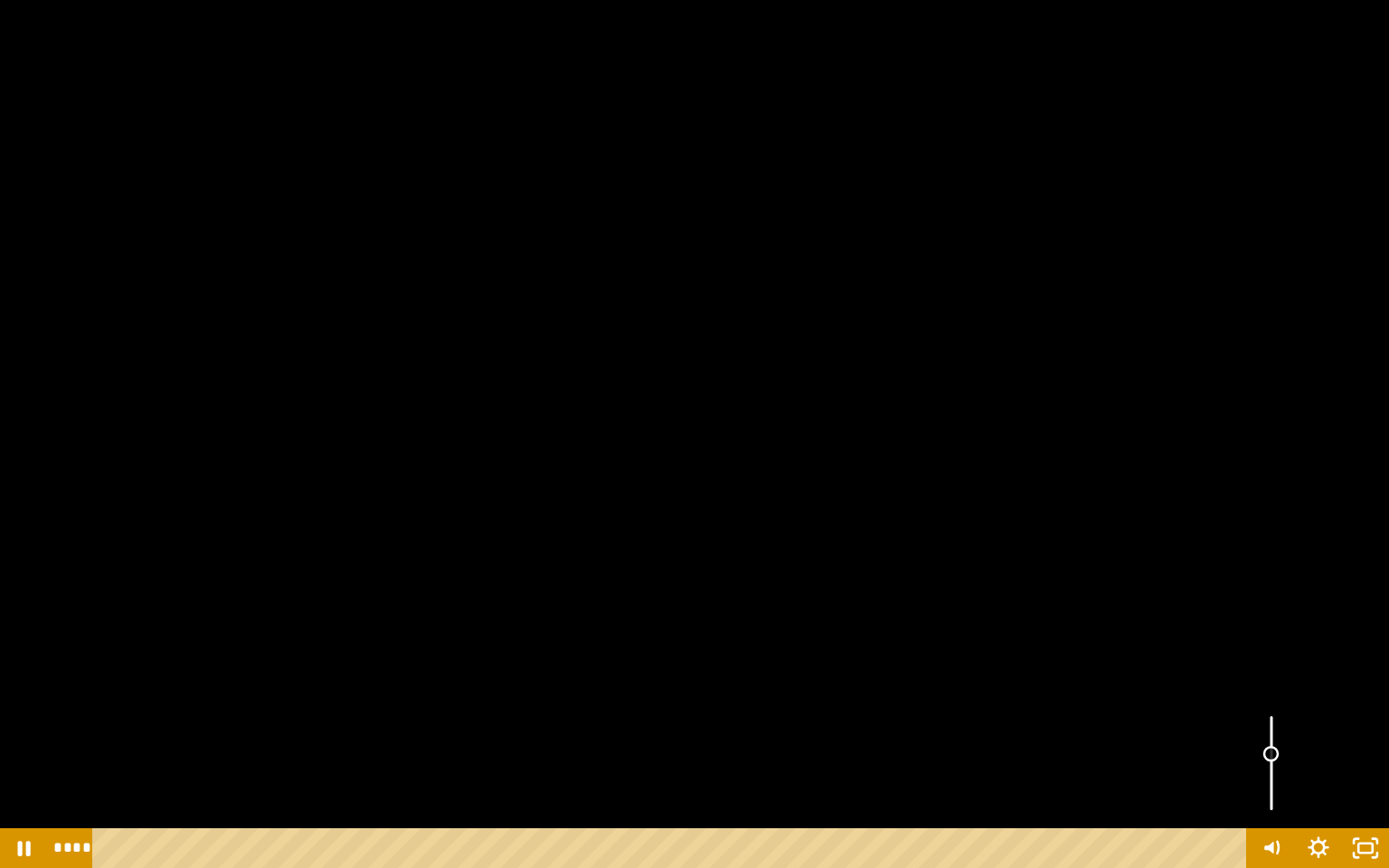 click at bounding box center [1271, 763] 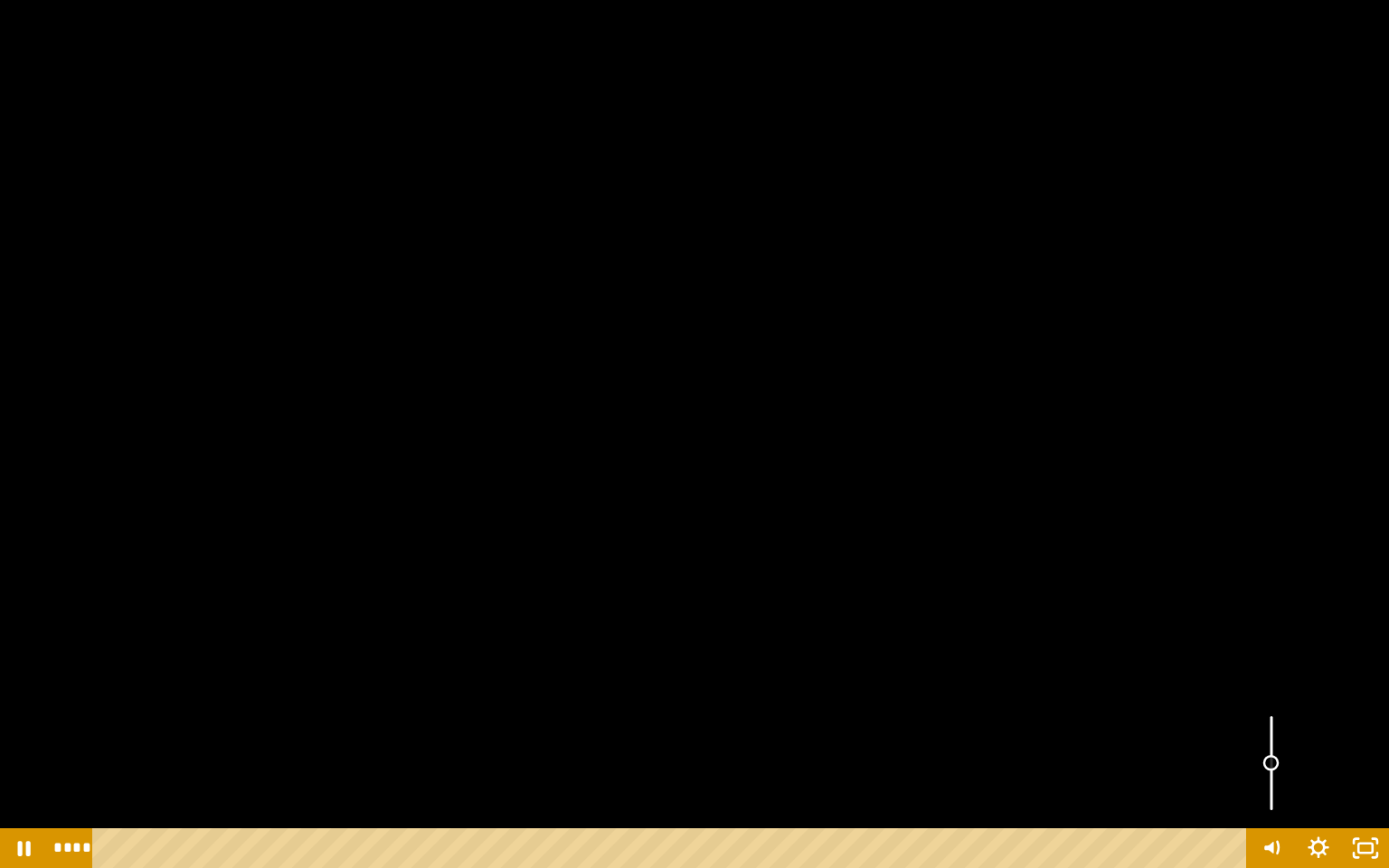 click at bounding box center (1271, 762) 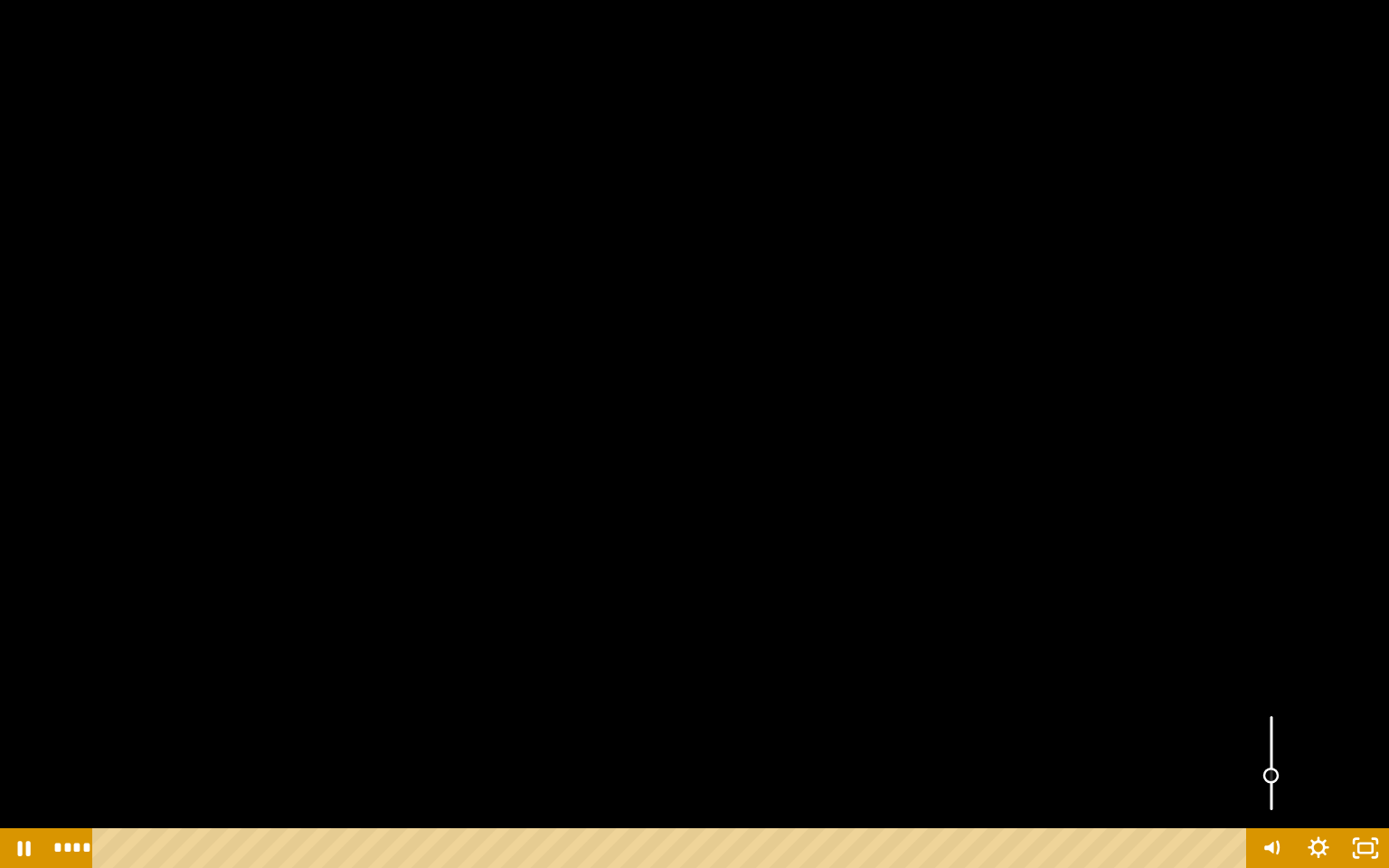 click at bounding box center (1271, 763) 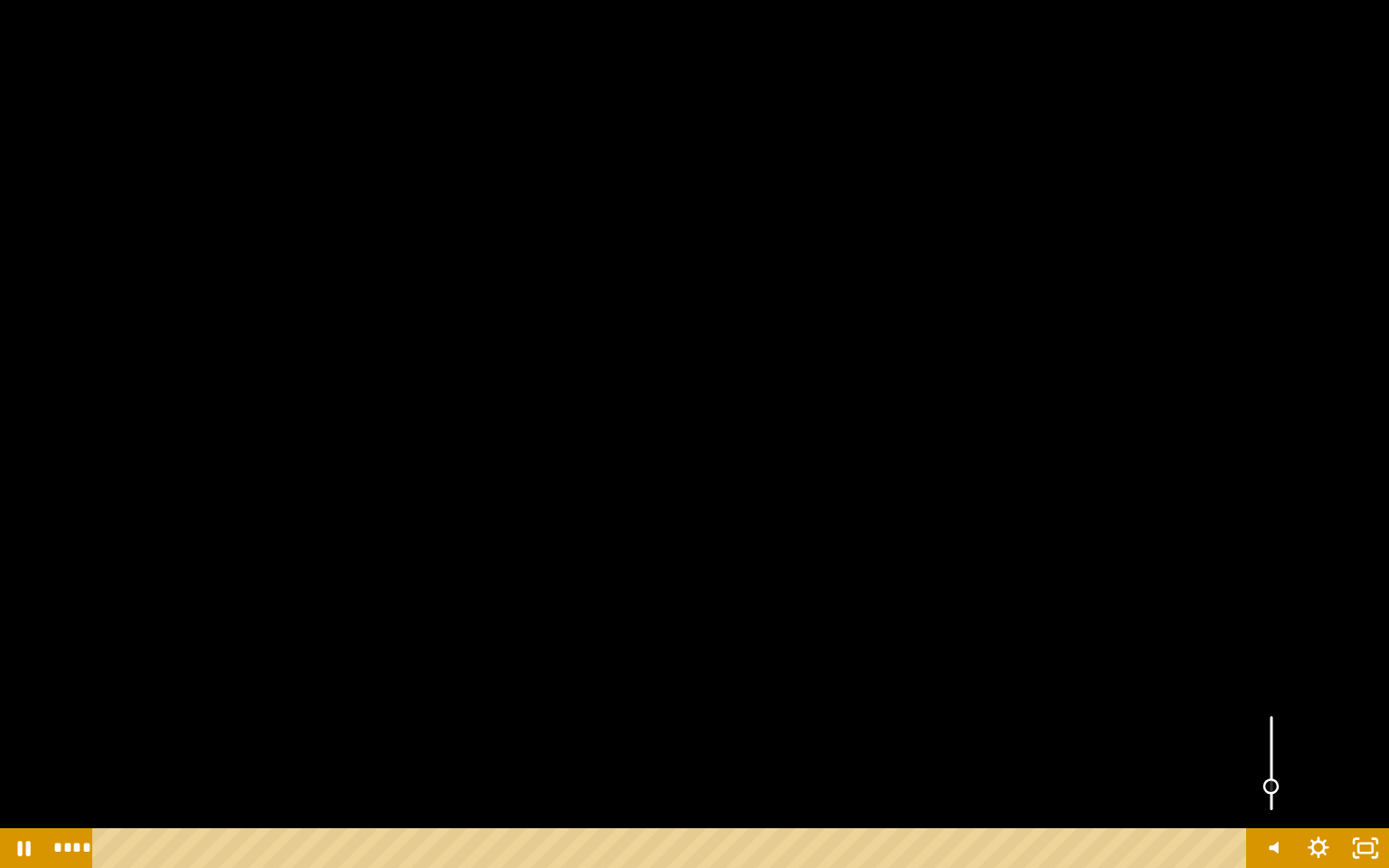 click at bounding box center (1271, 763) 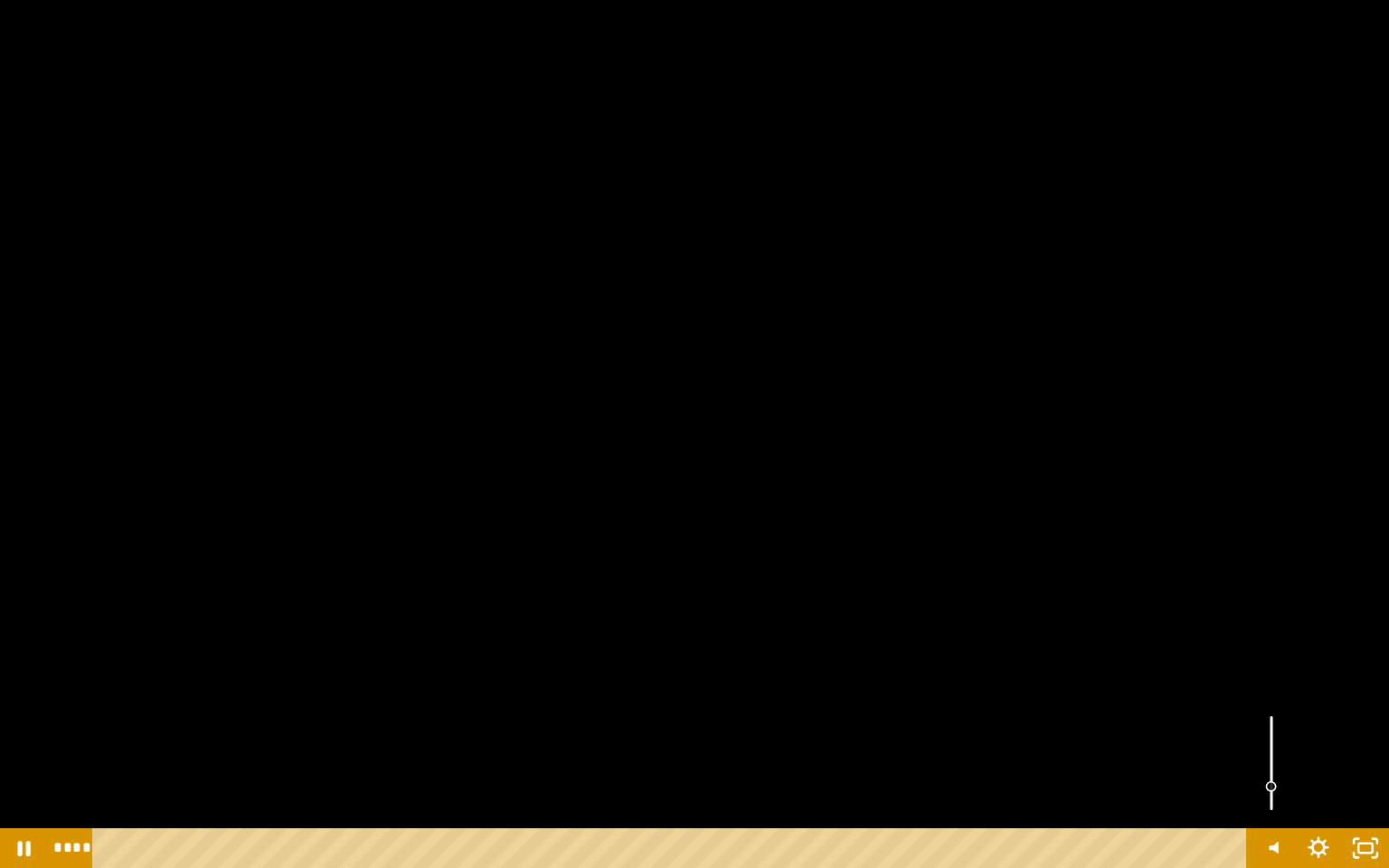 click at bounding box center (1271, 763) 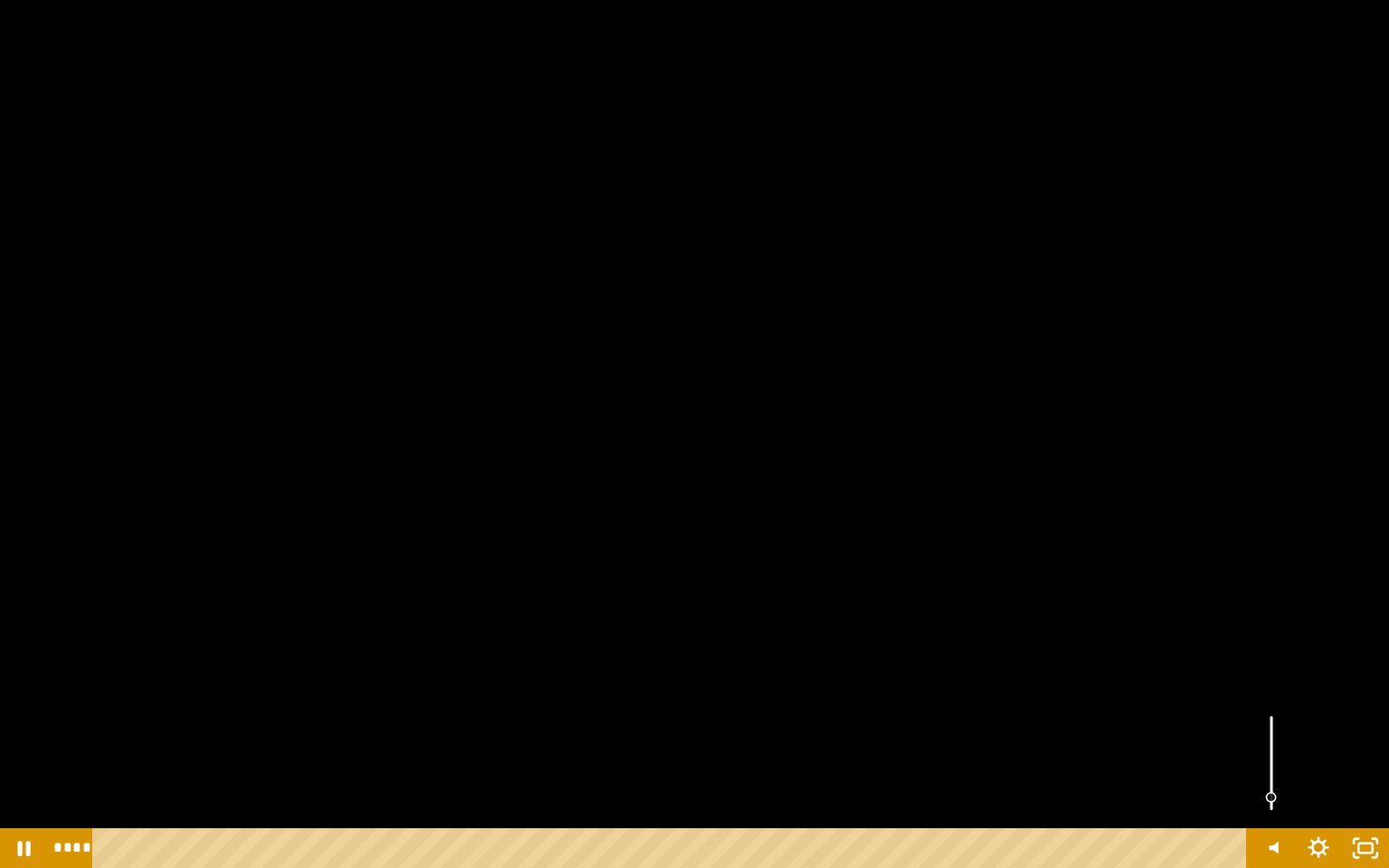 click at bounding box center [1271, 797] 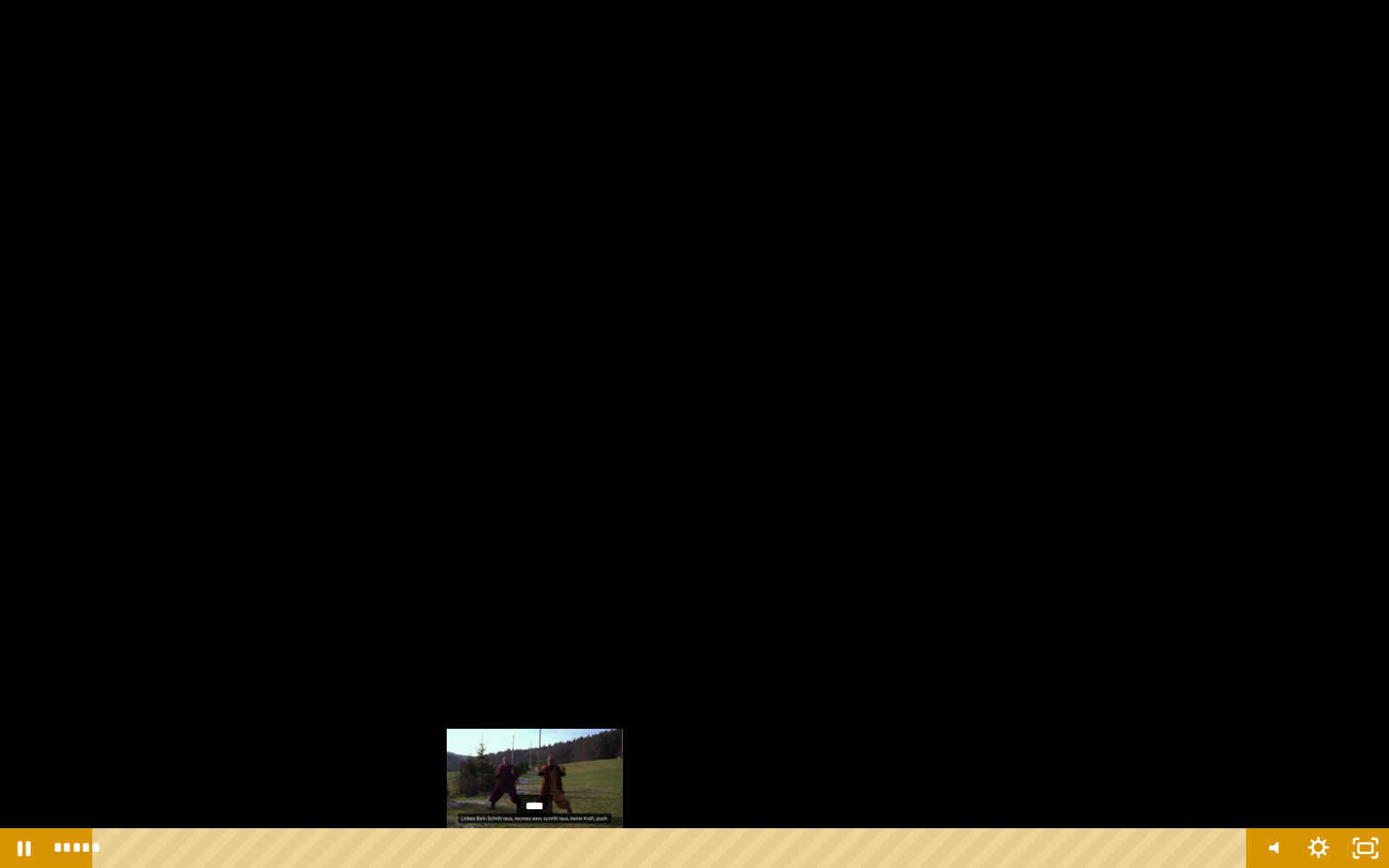 click on "****" at bounding box center (673, 848) 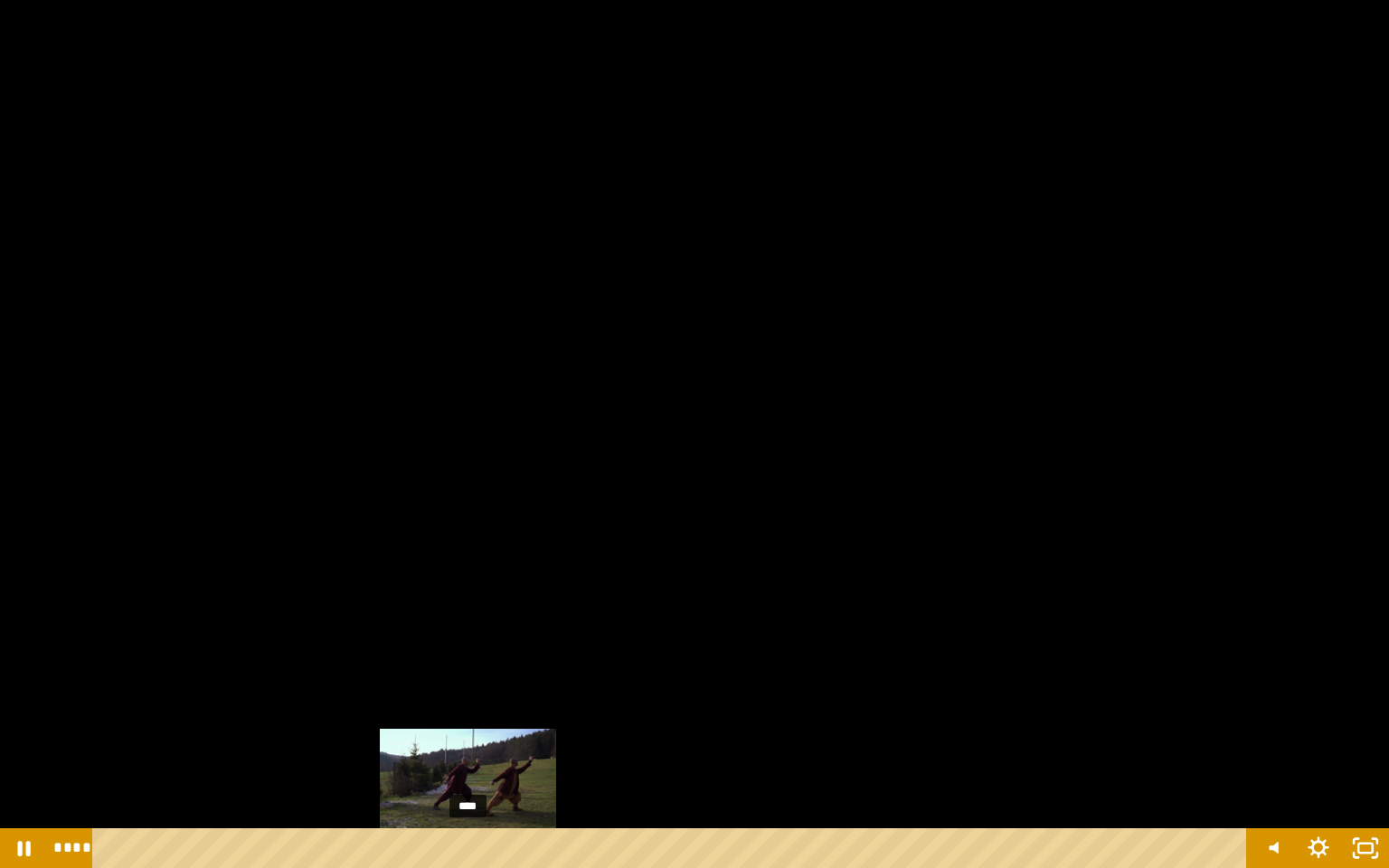 click on "****" at bounding box center (673, 848) 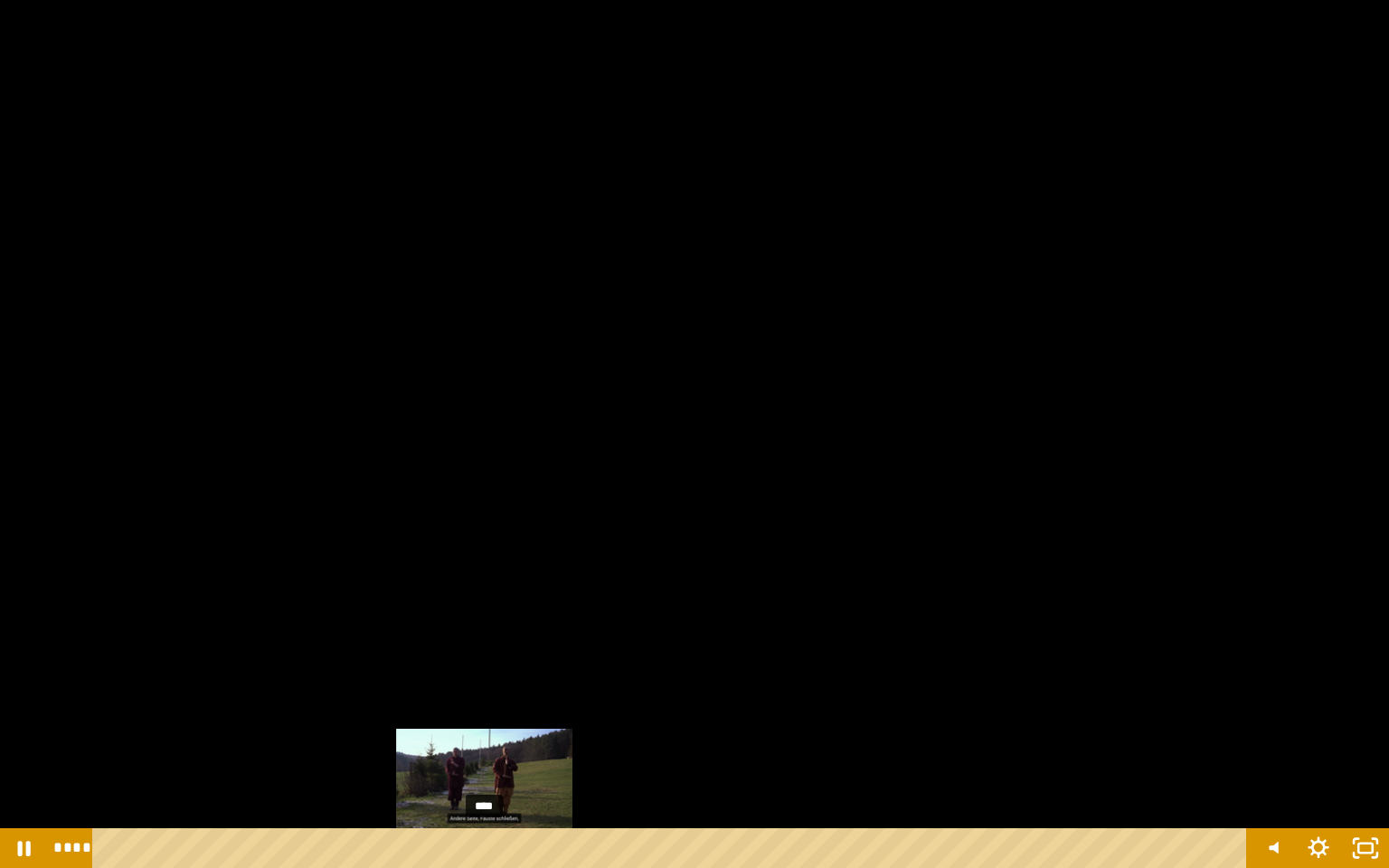 click on "****" at bounding box center [673, 848] 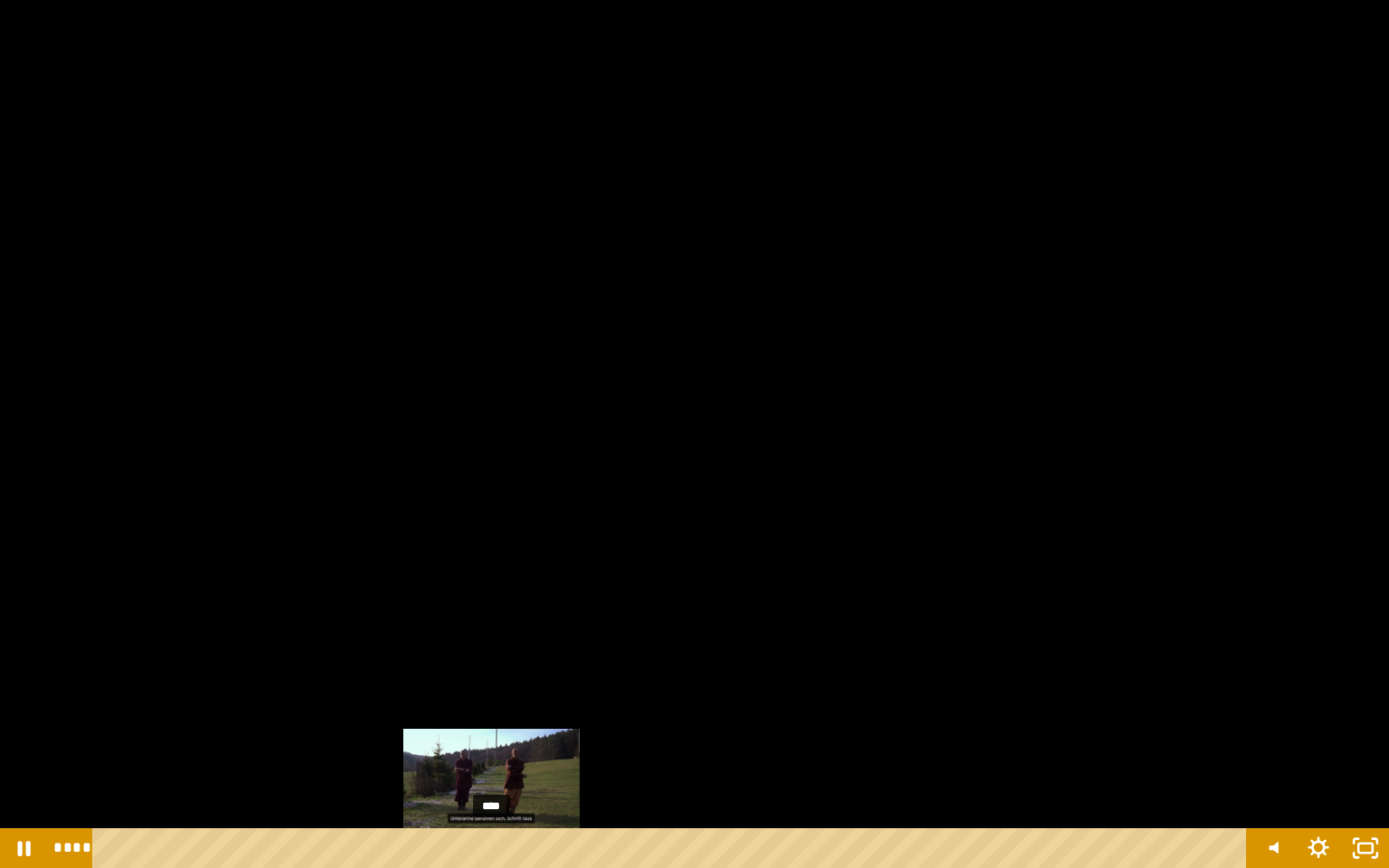 click on "****" at bounding box center (673, 848) 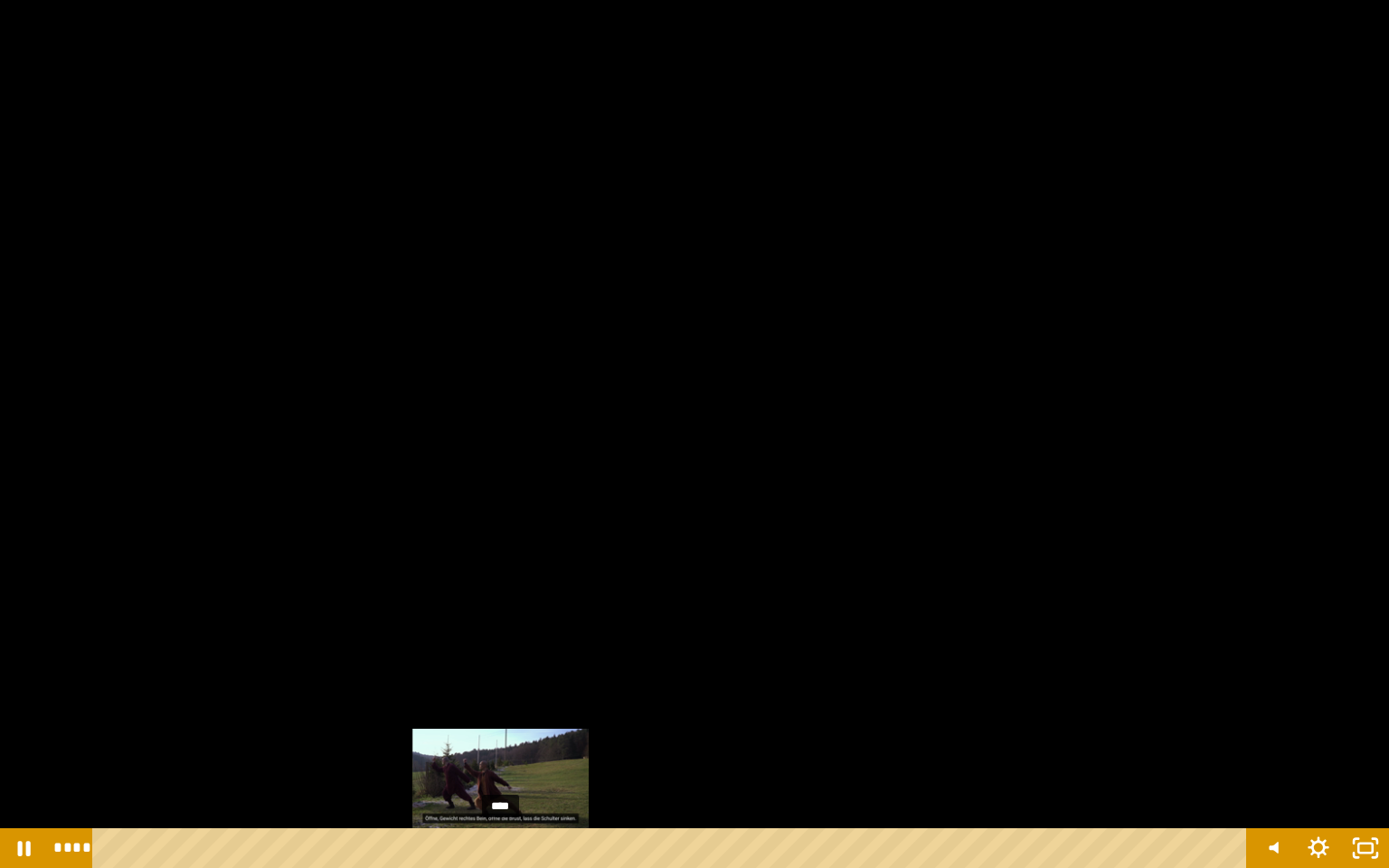 click on "****" at bounding box center (673, 848) 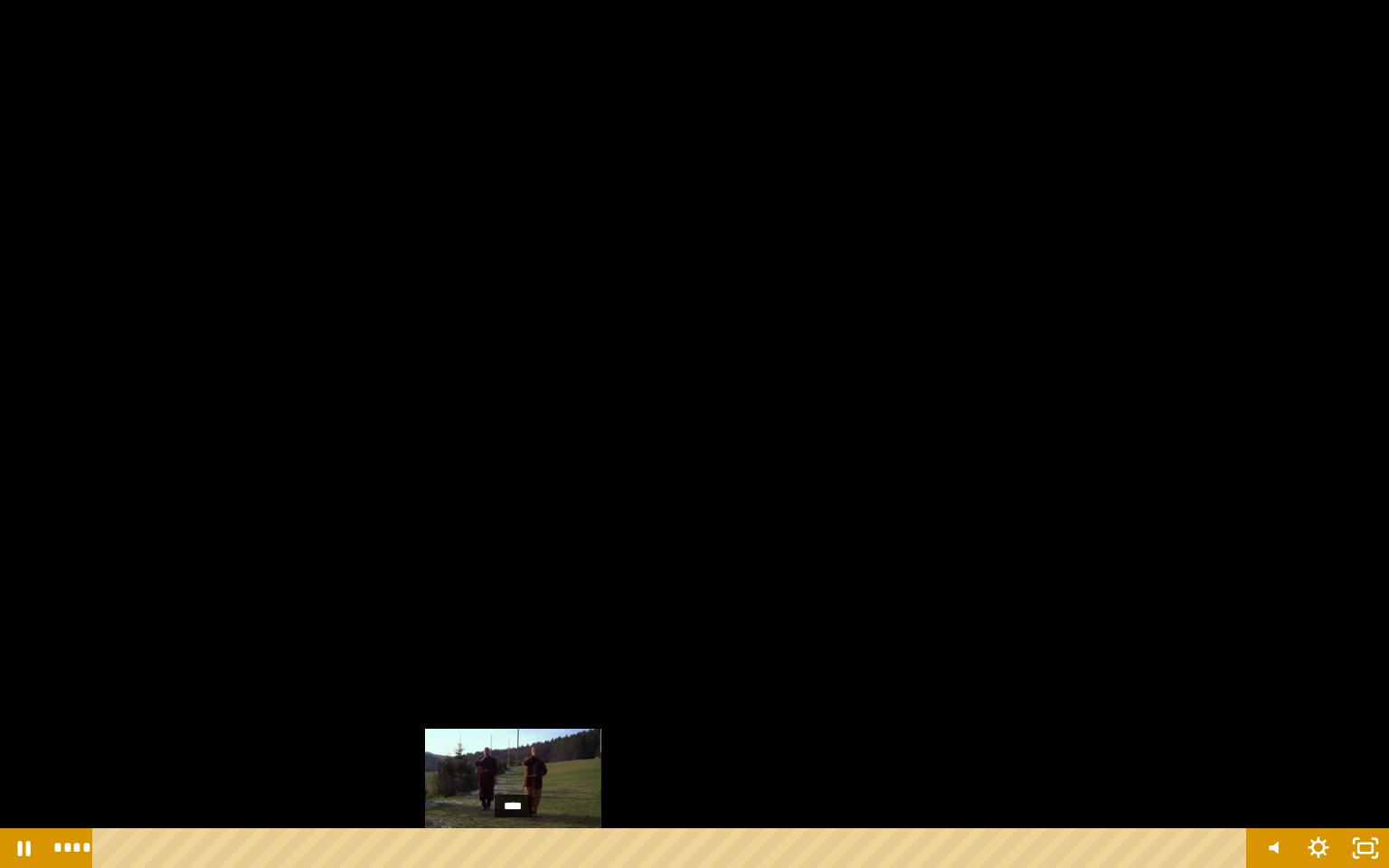 click on "****" at bounding box center (673, 848) 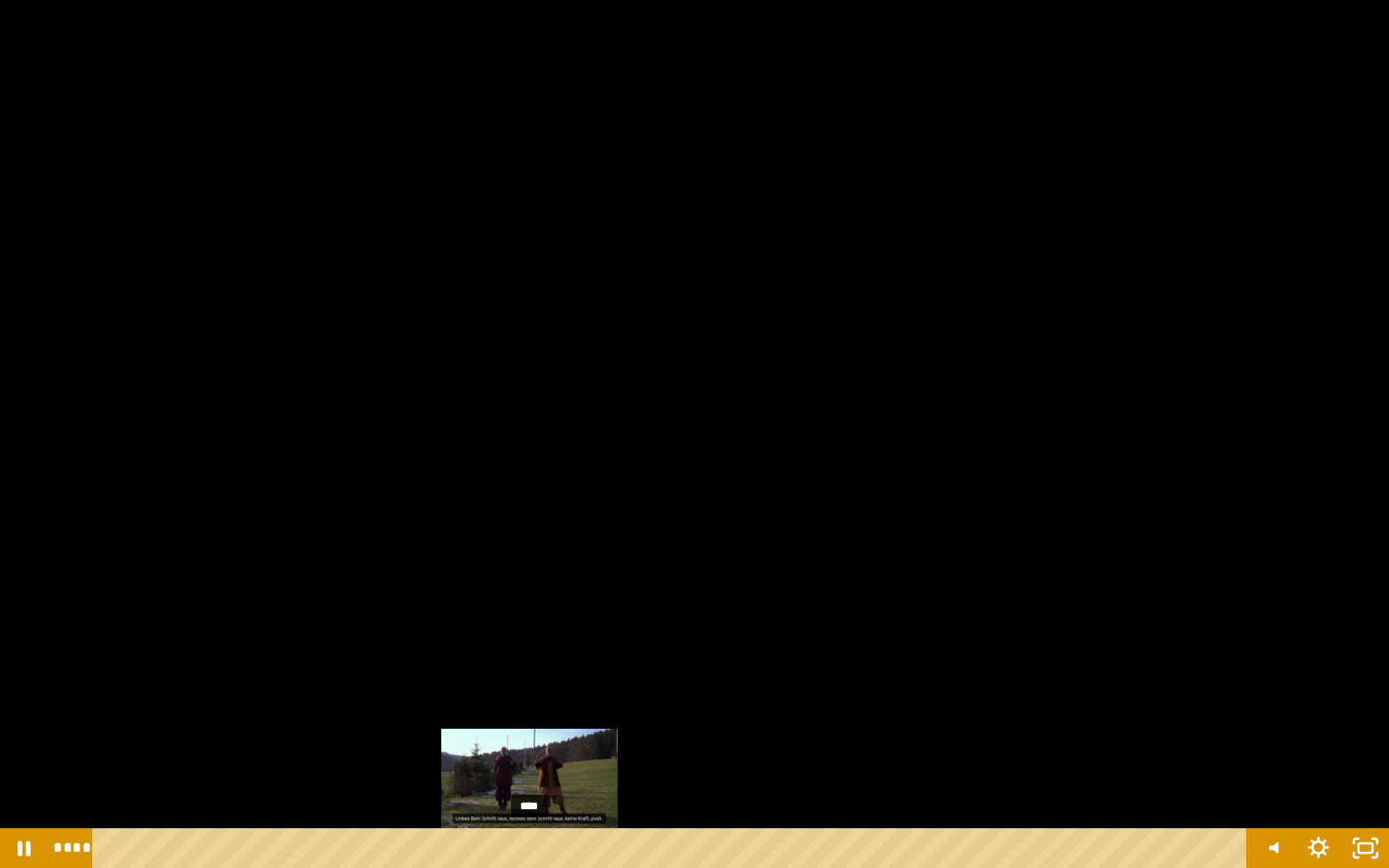 click at bounding box center [526, 848] 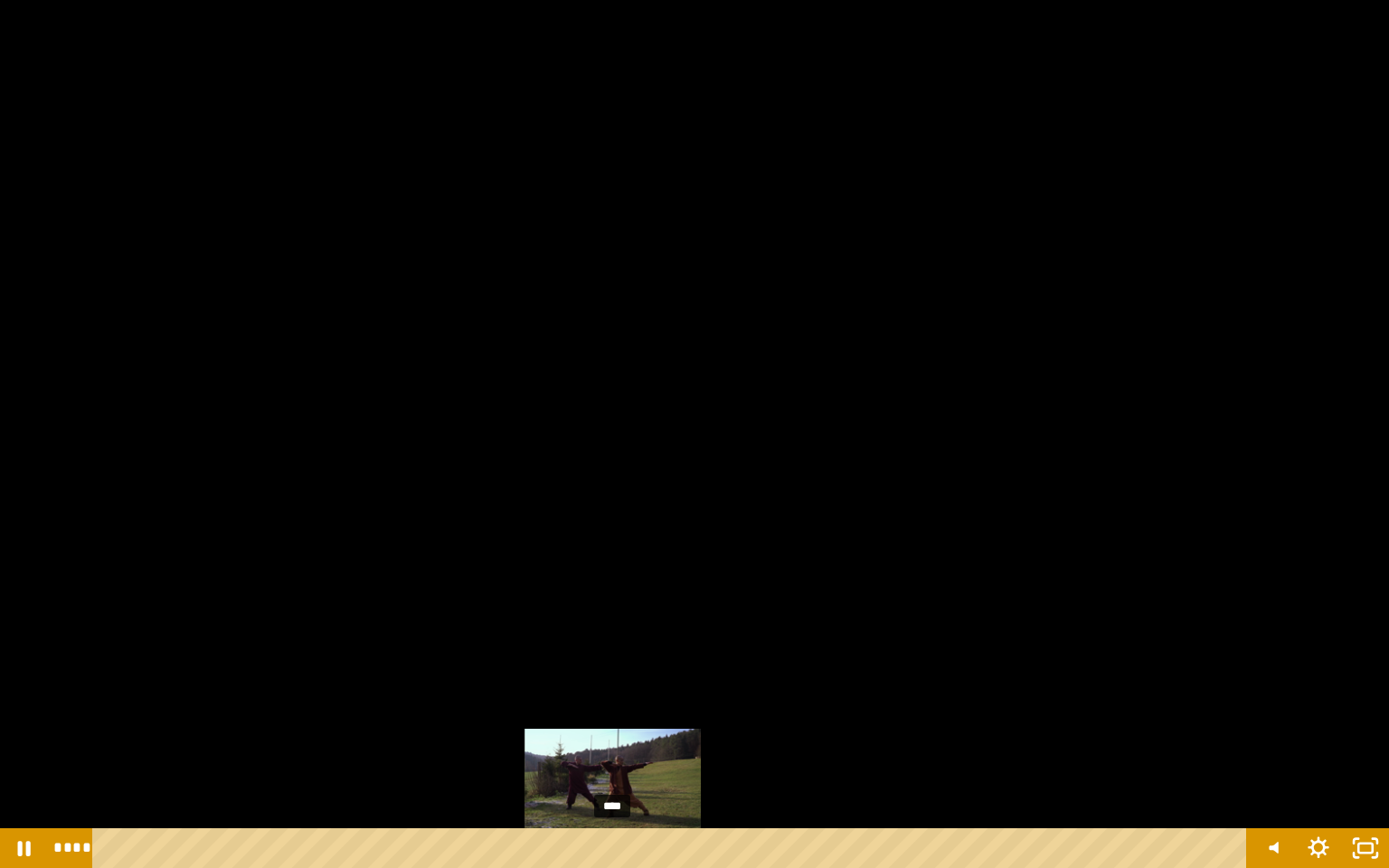 click on "****" at bounding box center (673, 848) 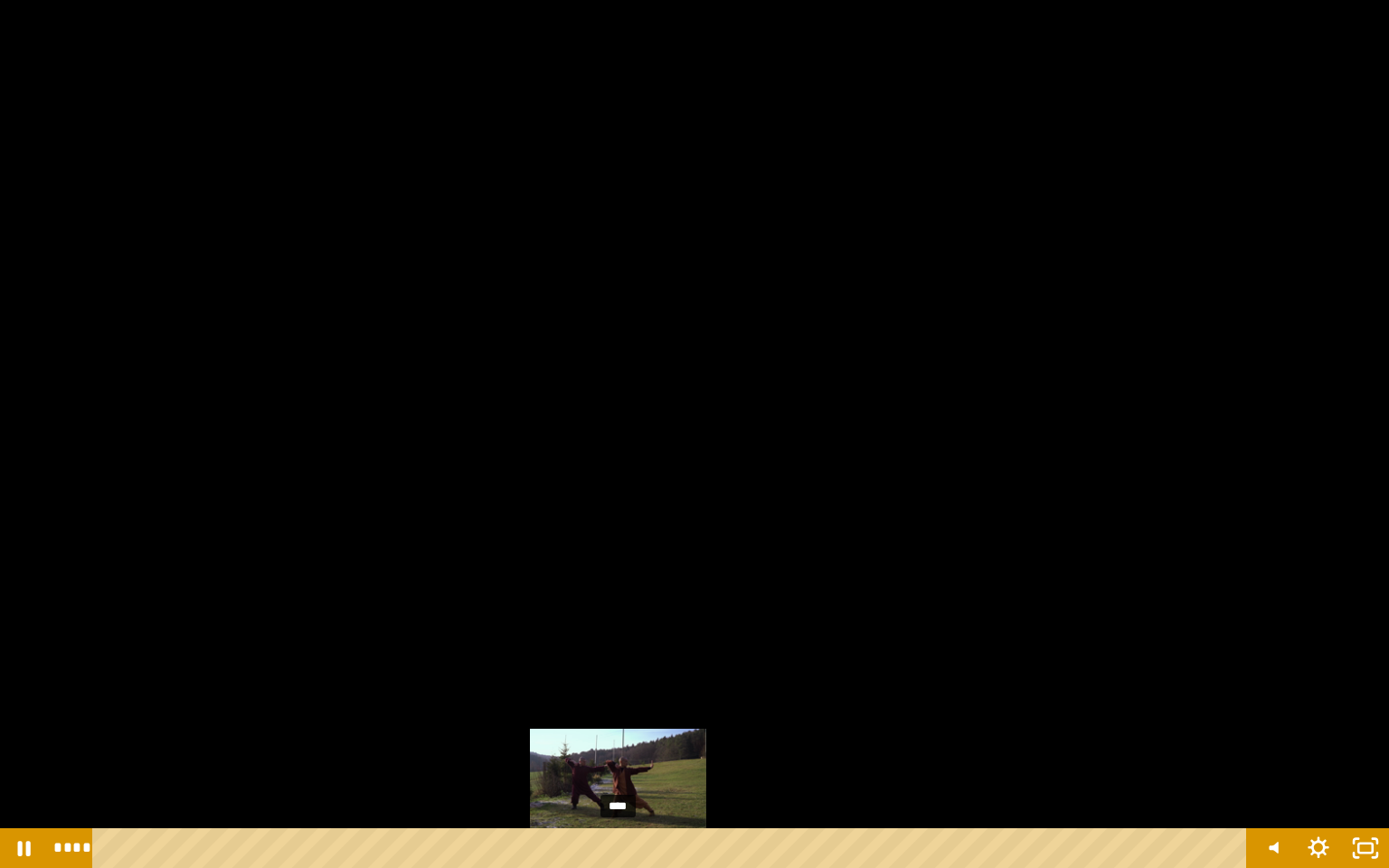 click on "****" at bounding box center [673, 848] 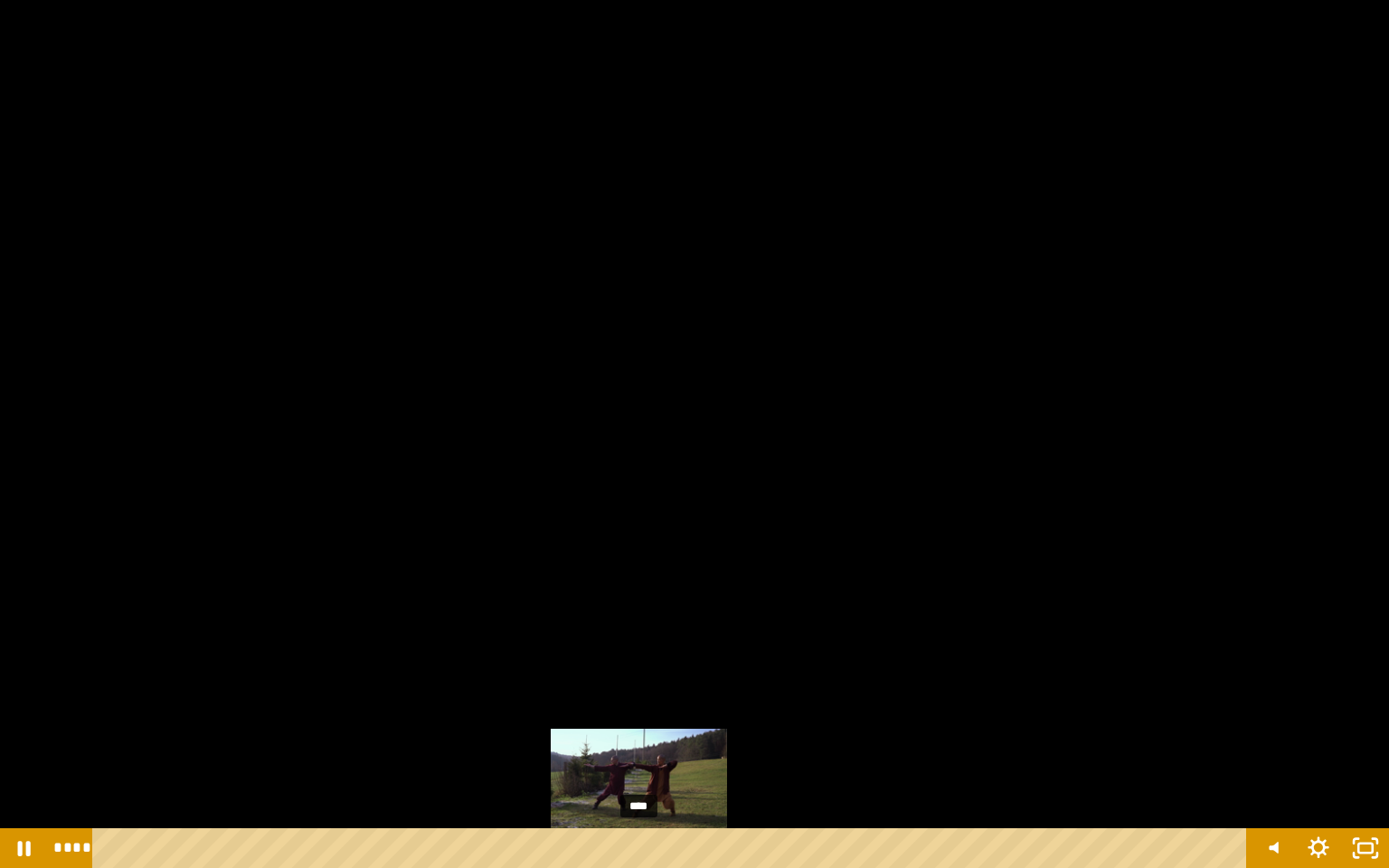 click on "****" at bounding box center [673, 848] 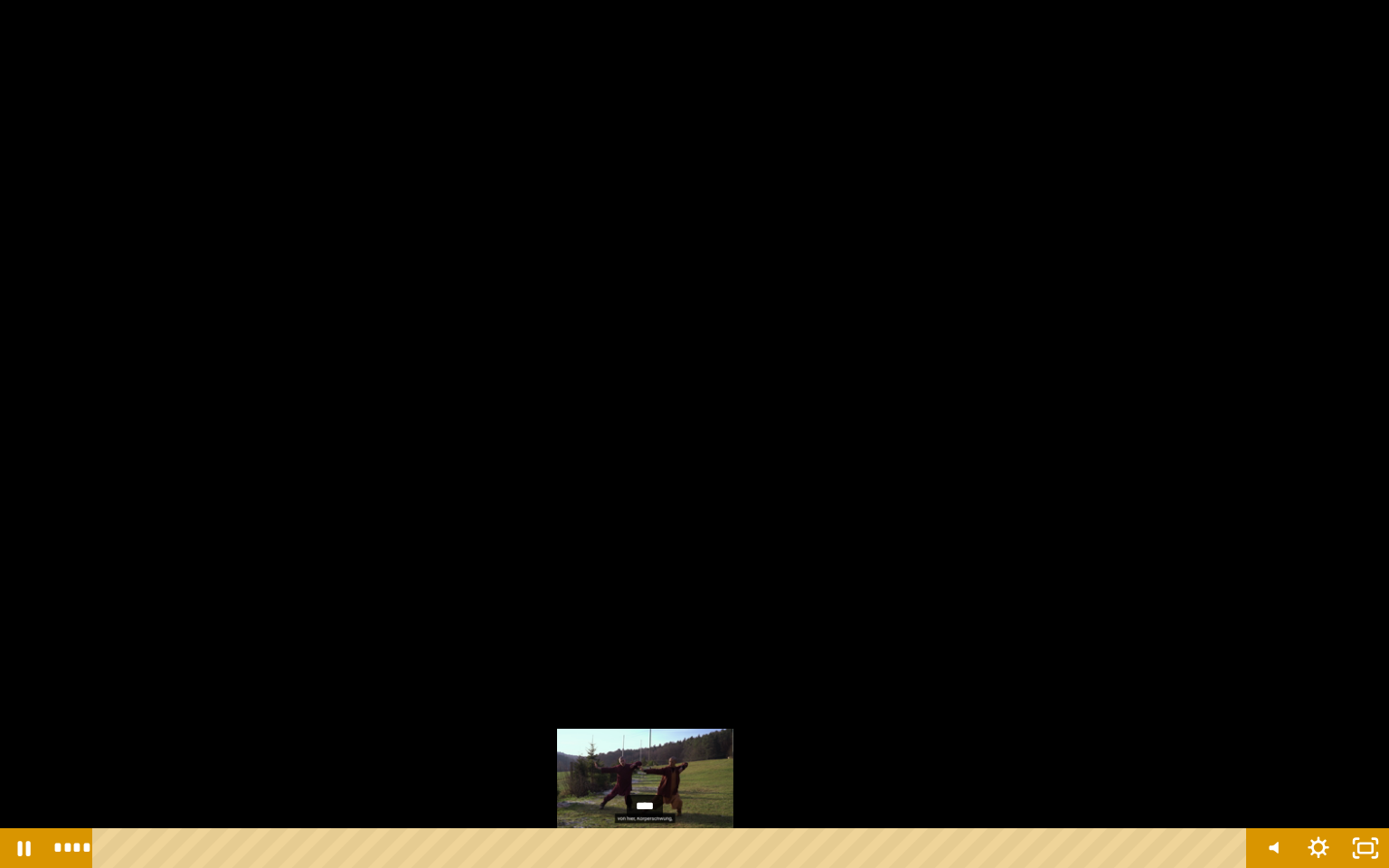 click on "****" at bounding box center (673, 848) 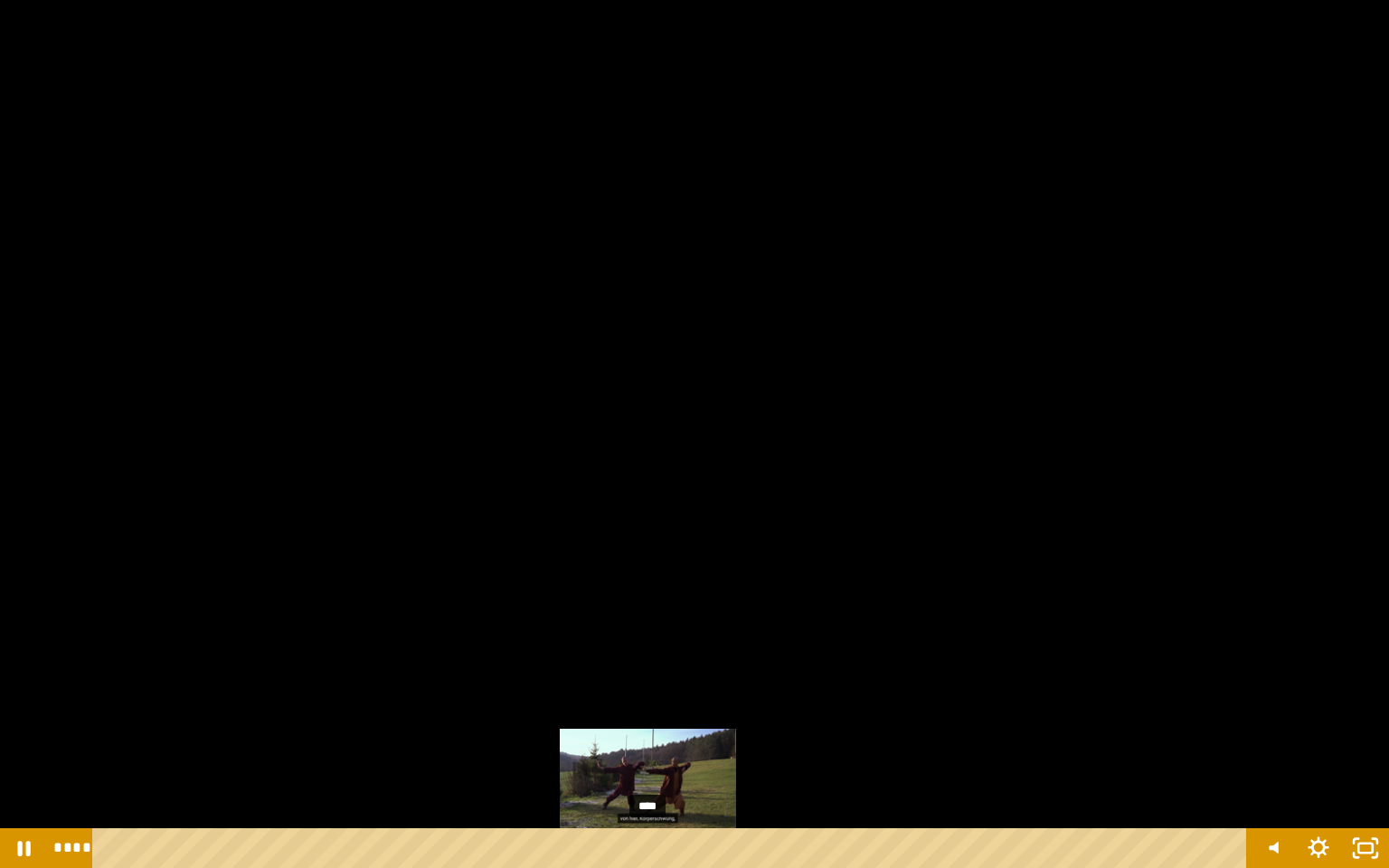 click on "****" at bounding box center [673, 848] 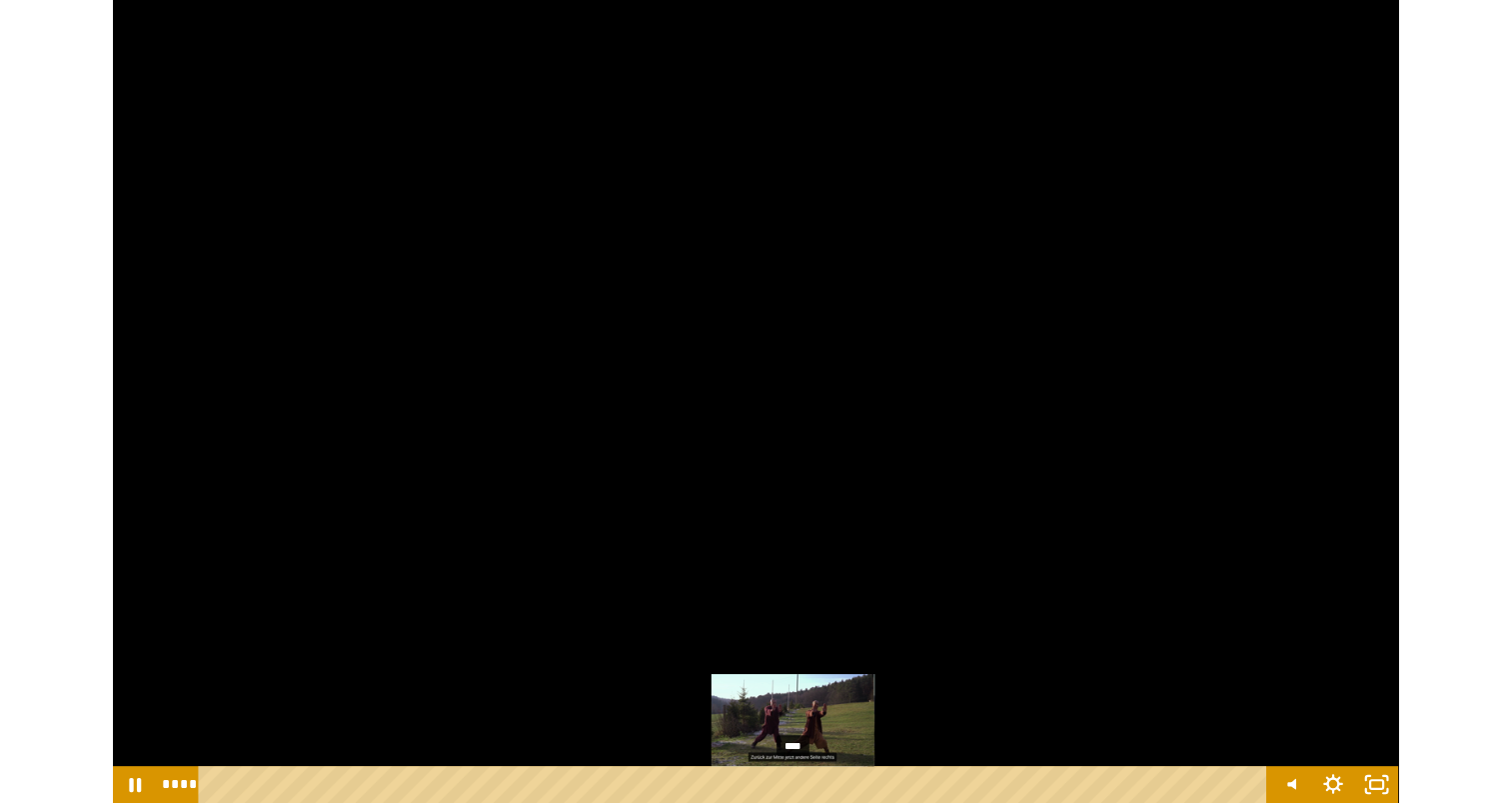 scroll, scrollTop: 0, scrollLeft: 0, axis: both 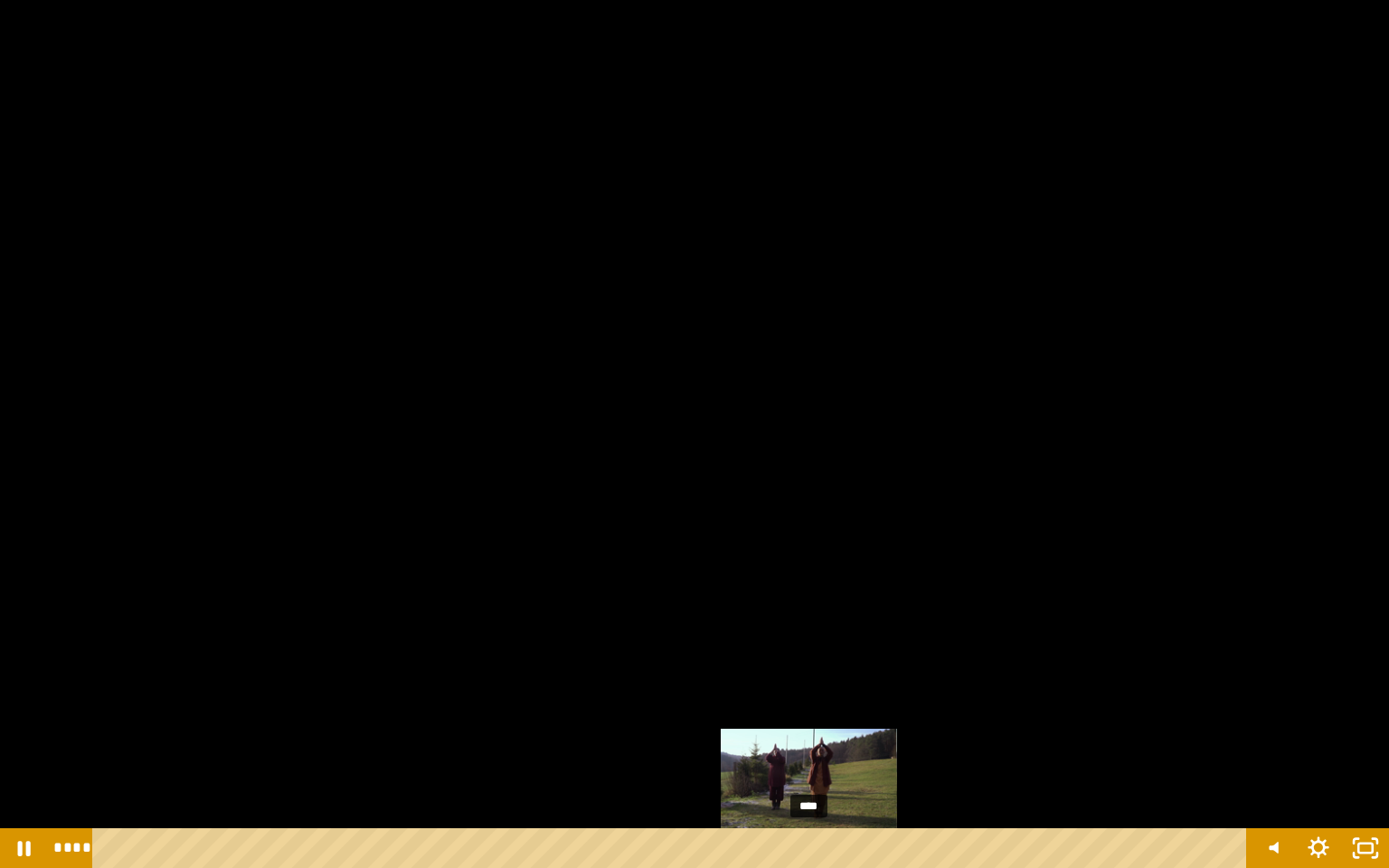click at bounding box center [808, 848] 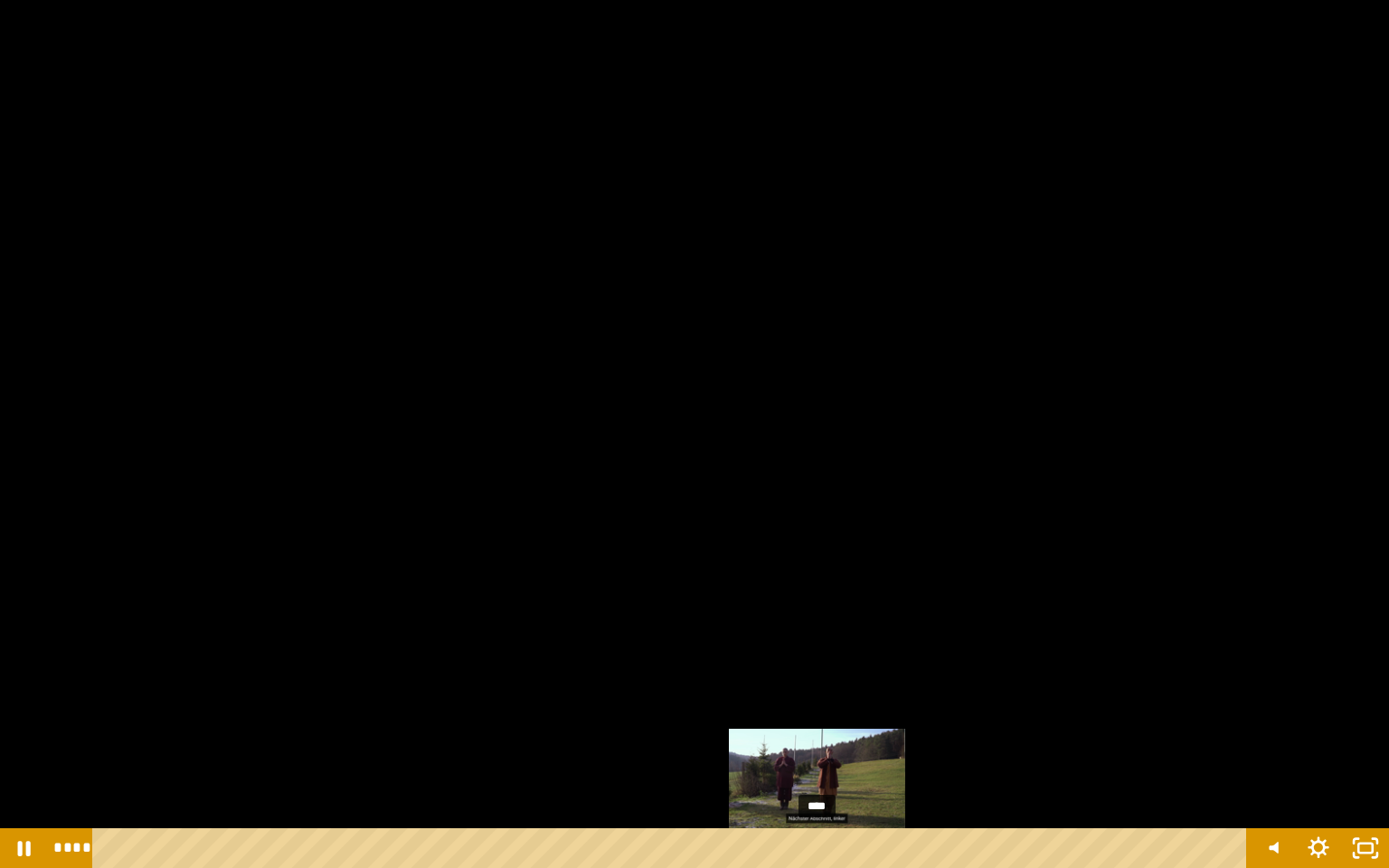 click at bounding box center (817, 848) 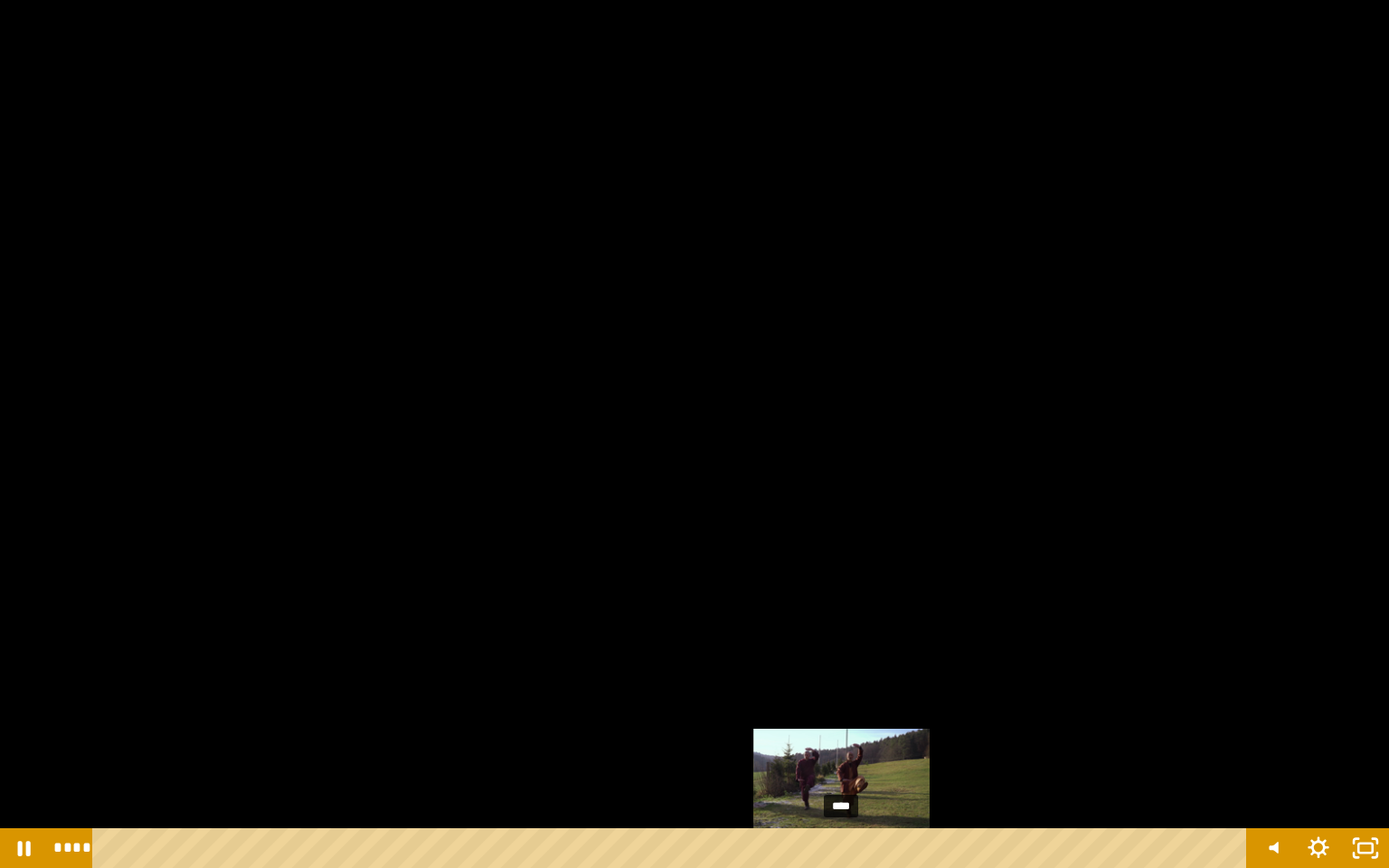 click at bounding box center [841, 848] 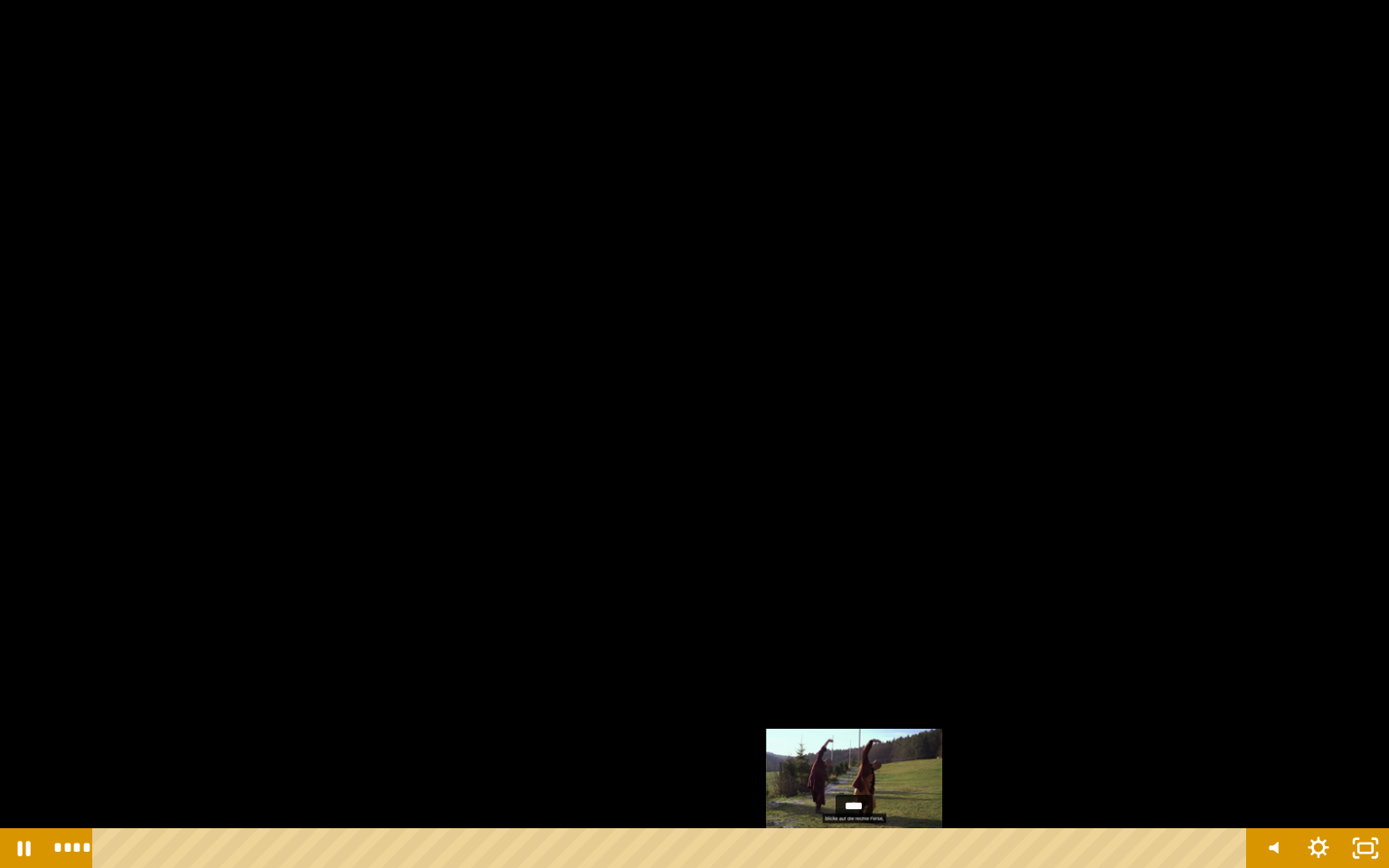 click at bounding box center (854, 848) 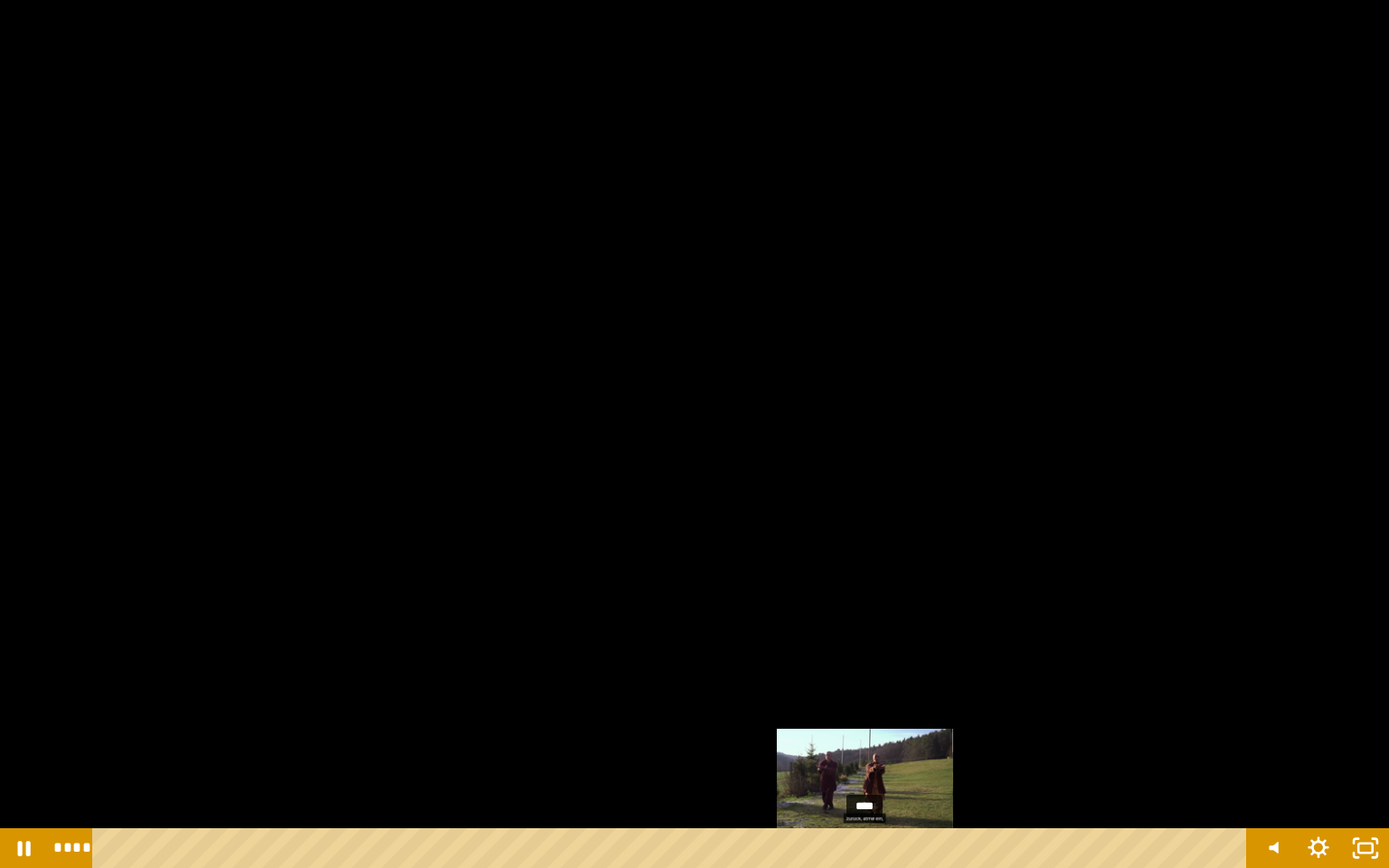 click at bounding box center (865, 848) 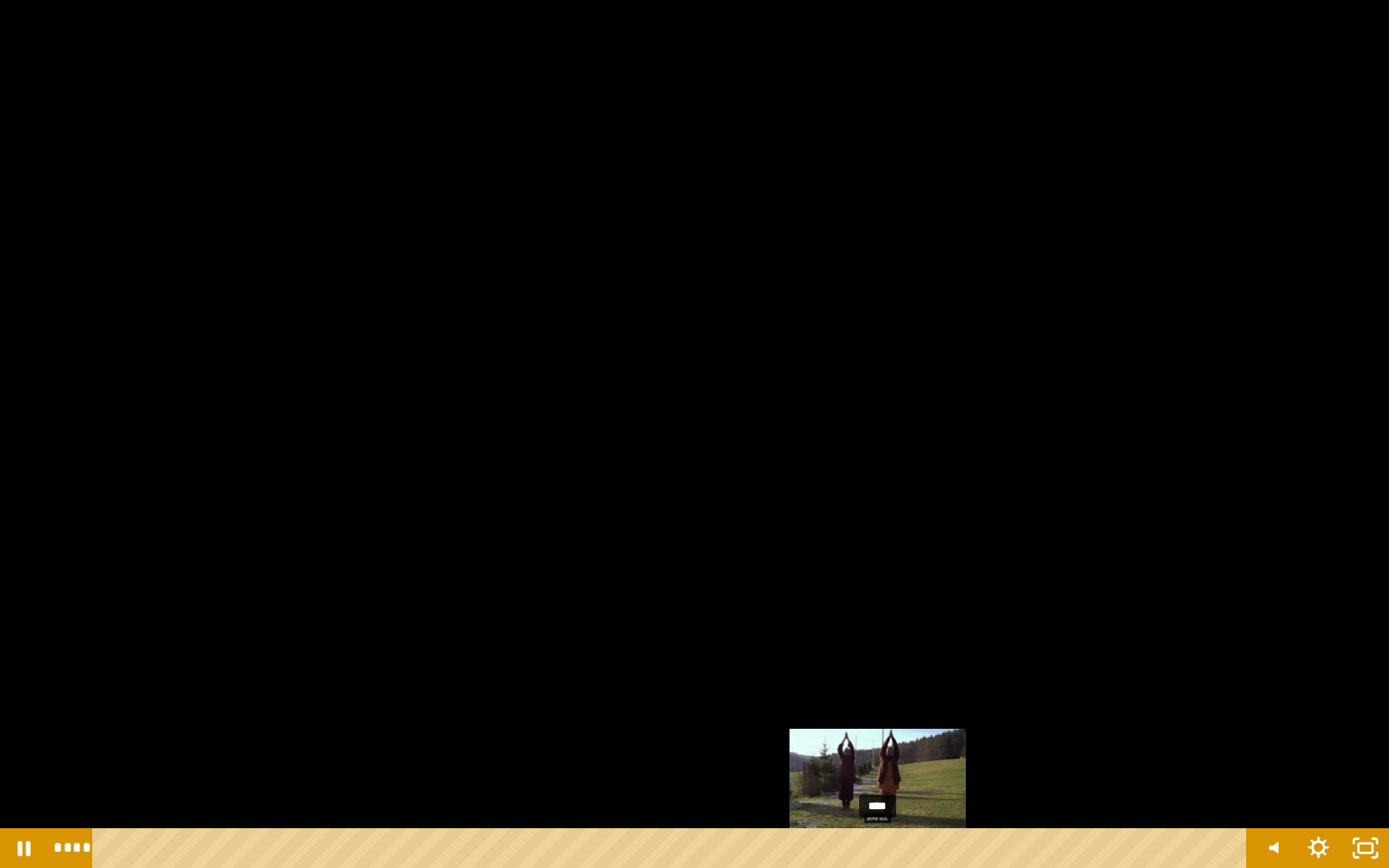 click at bounding box center [878, 848] 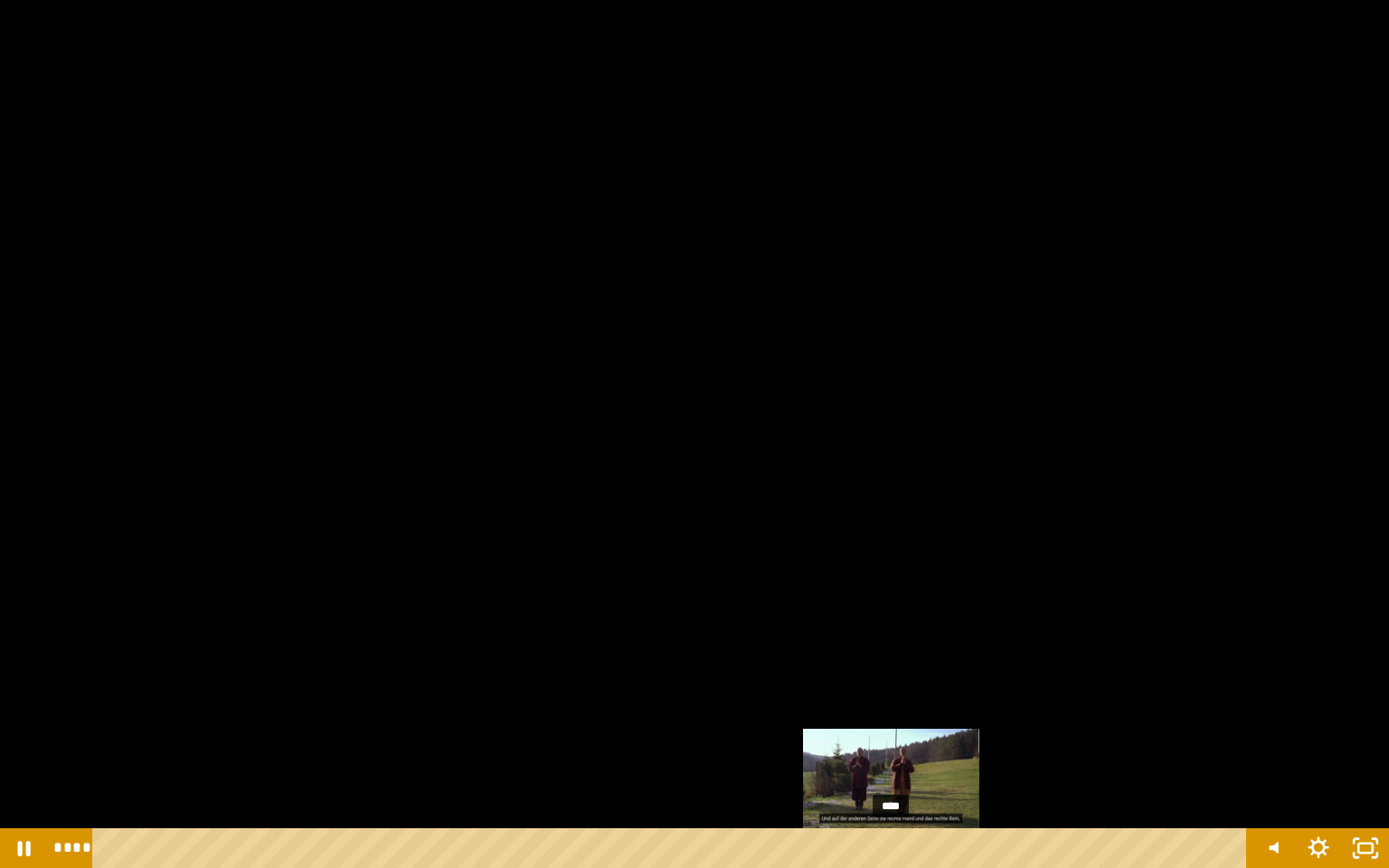 click at bounding box center (892, 848) 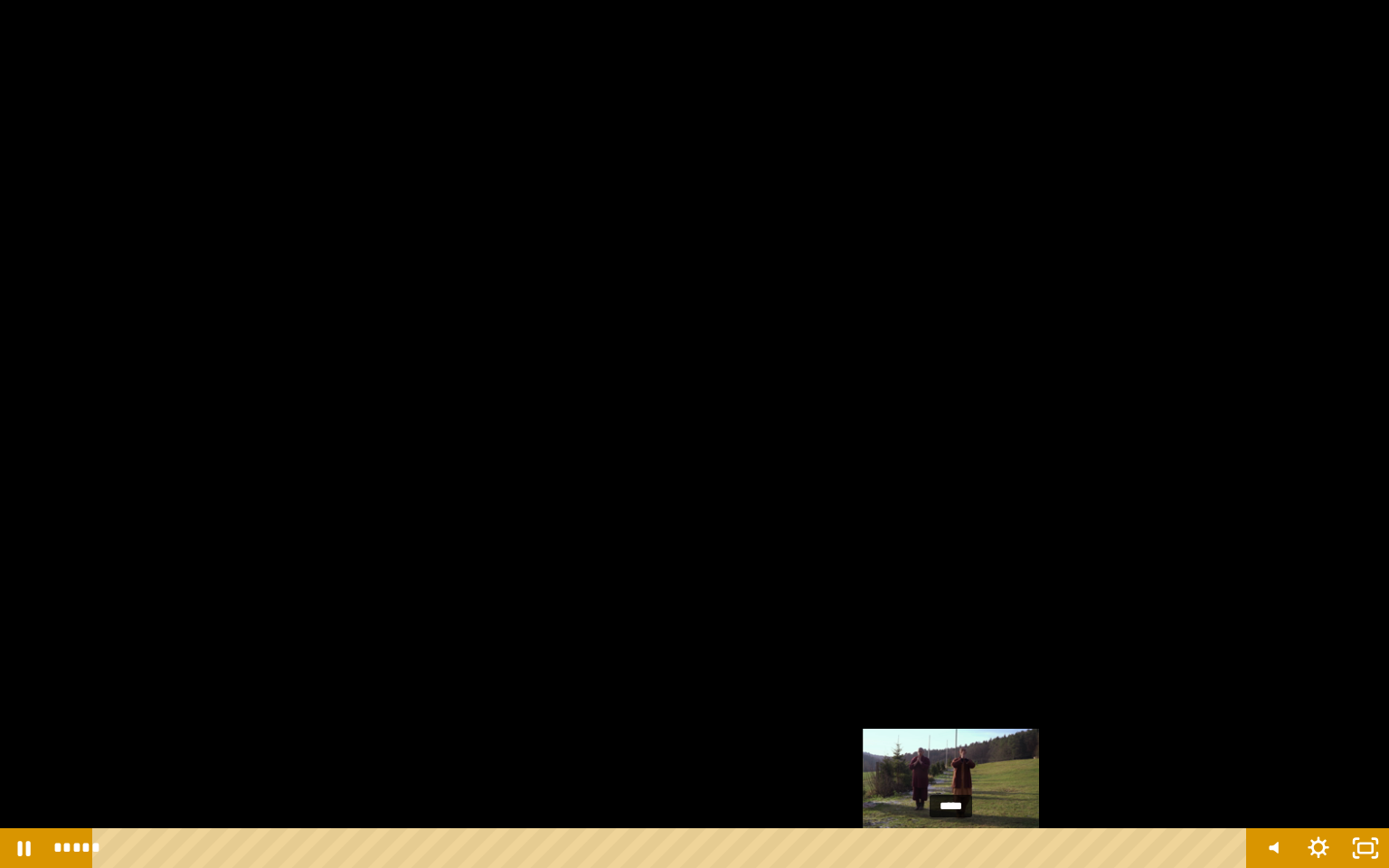 click at bounding box center (950, 848) 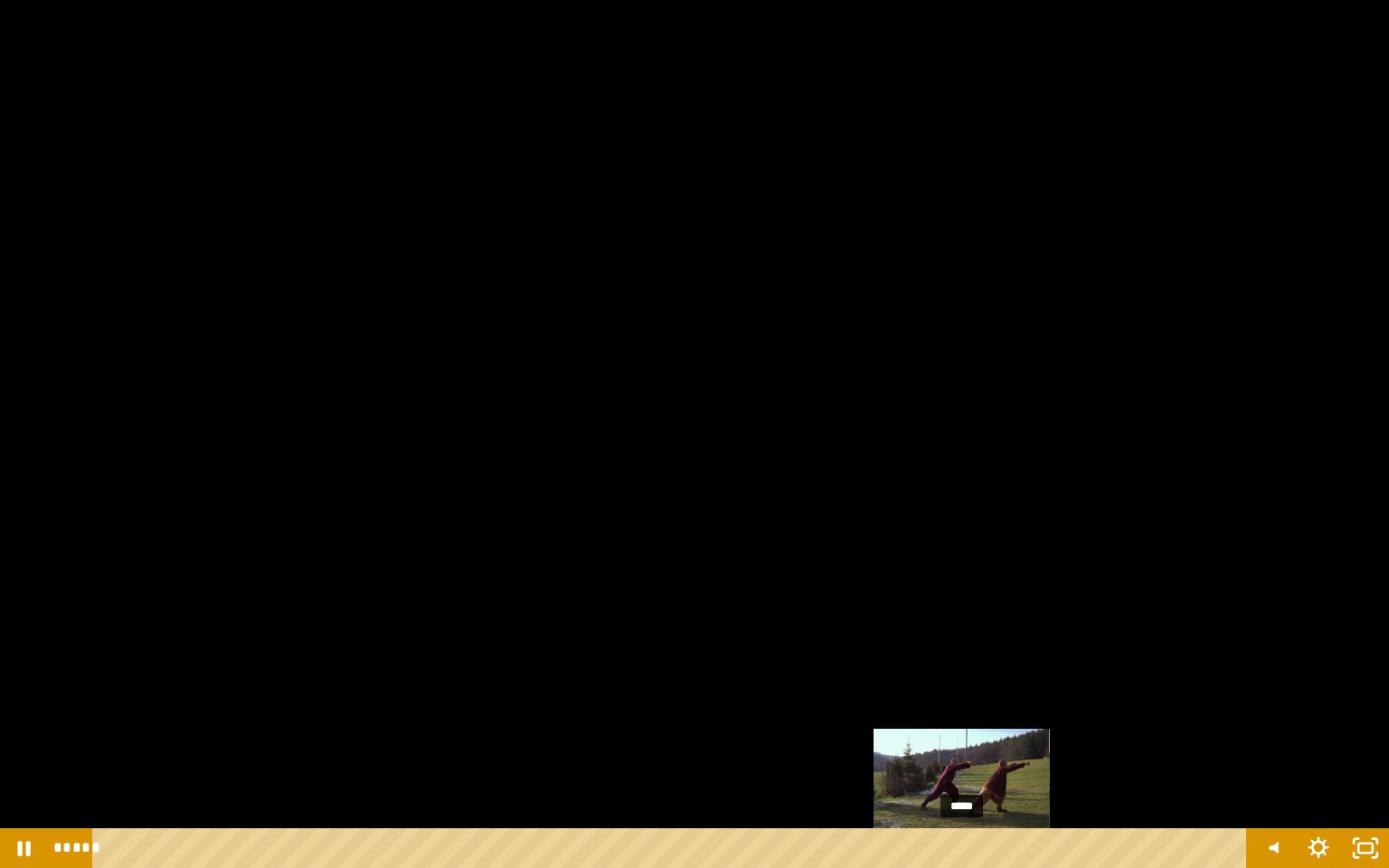 click at bounding box center [961, 848] 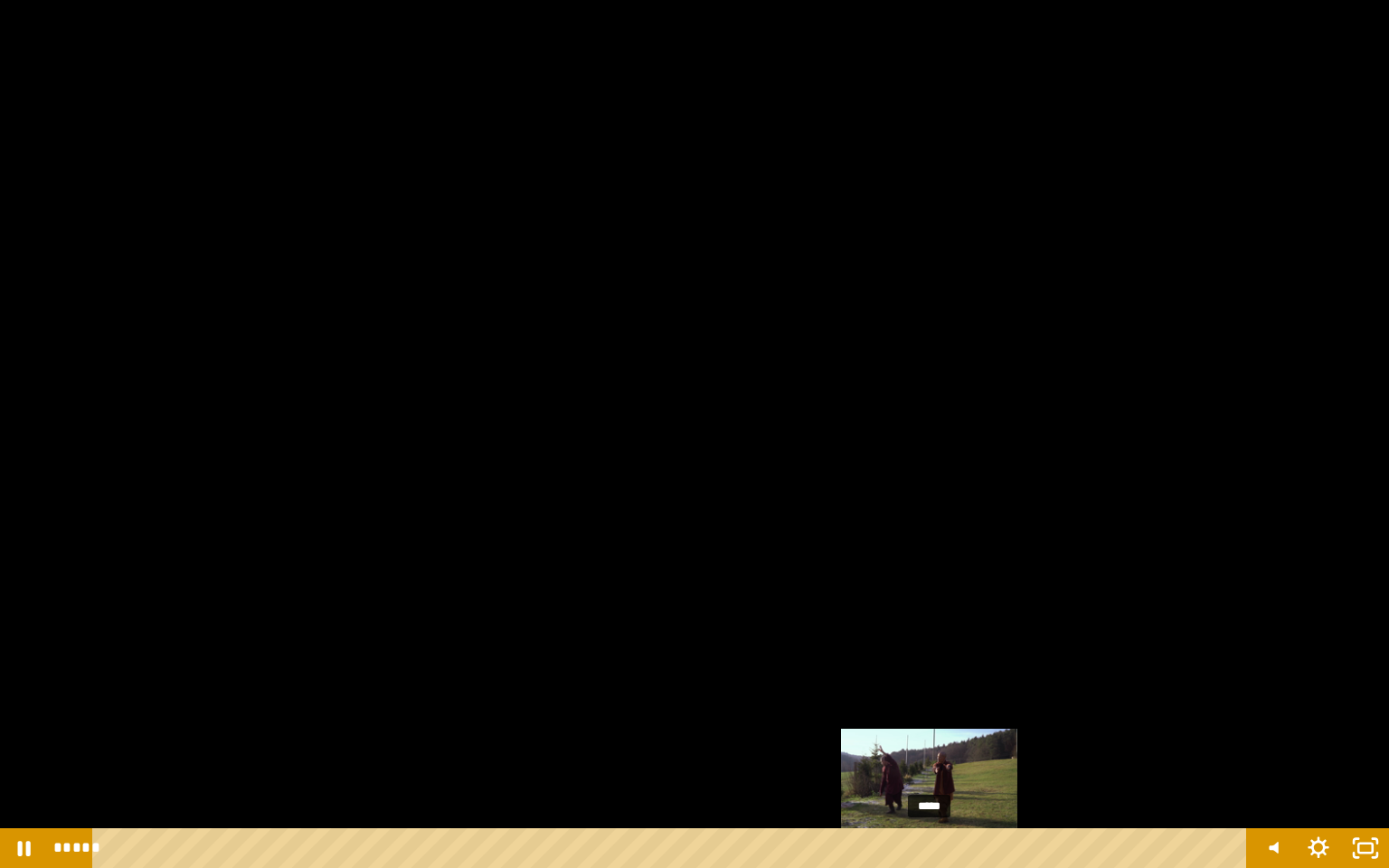 click at bounding box center (929, 848) 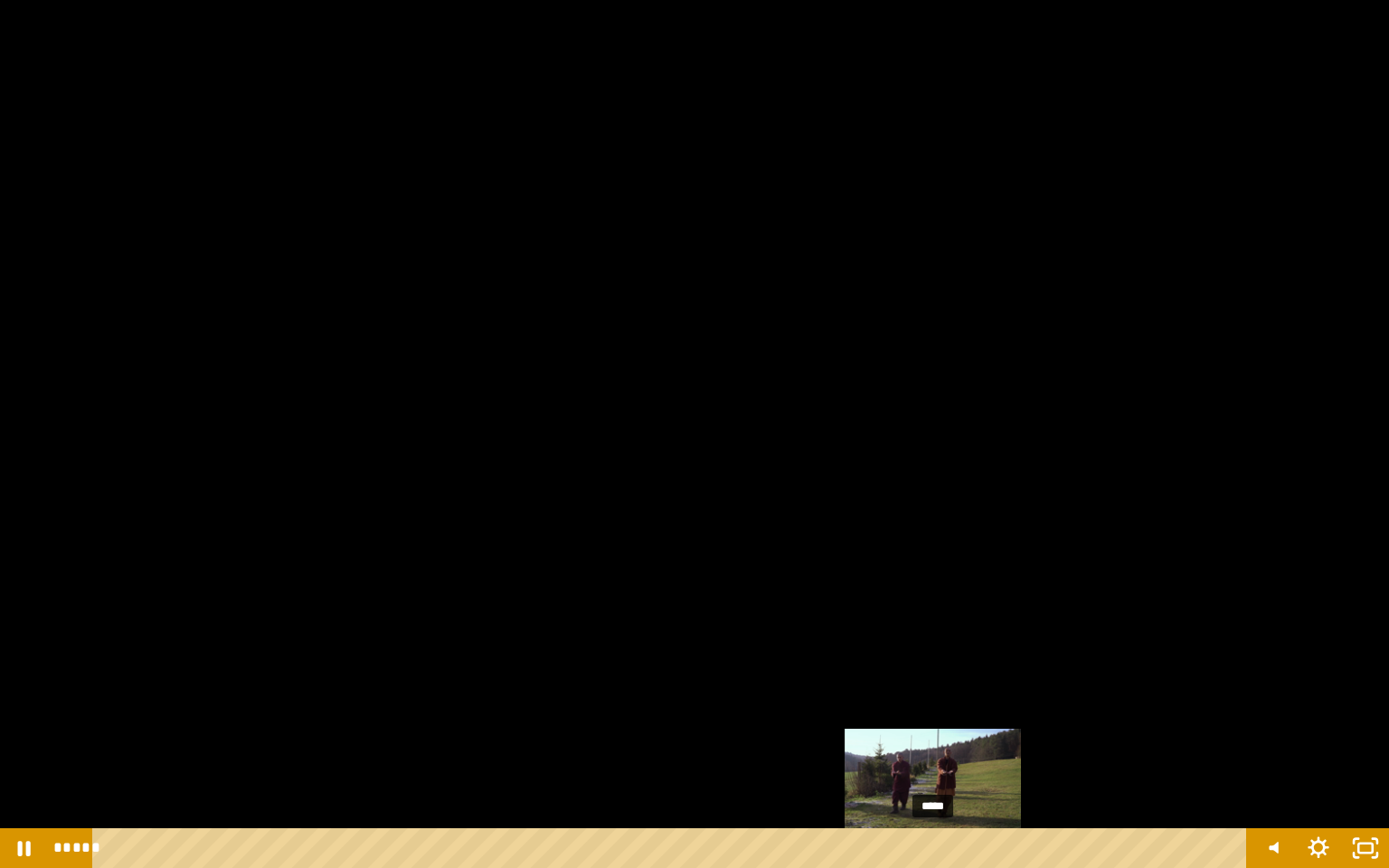 click at bounding box center [933, 848] 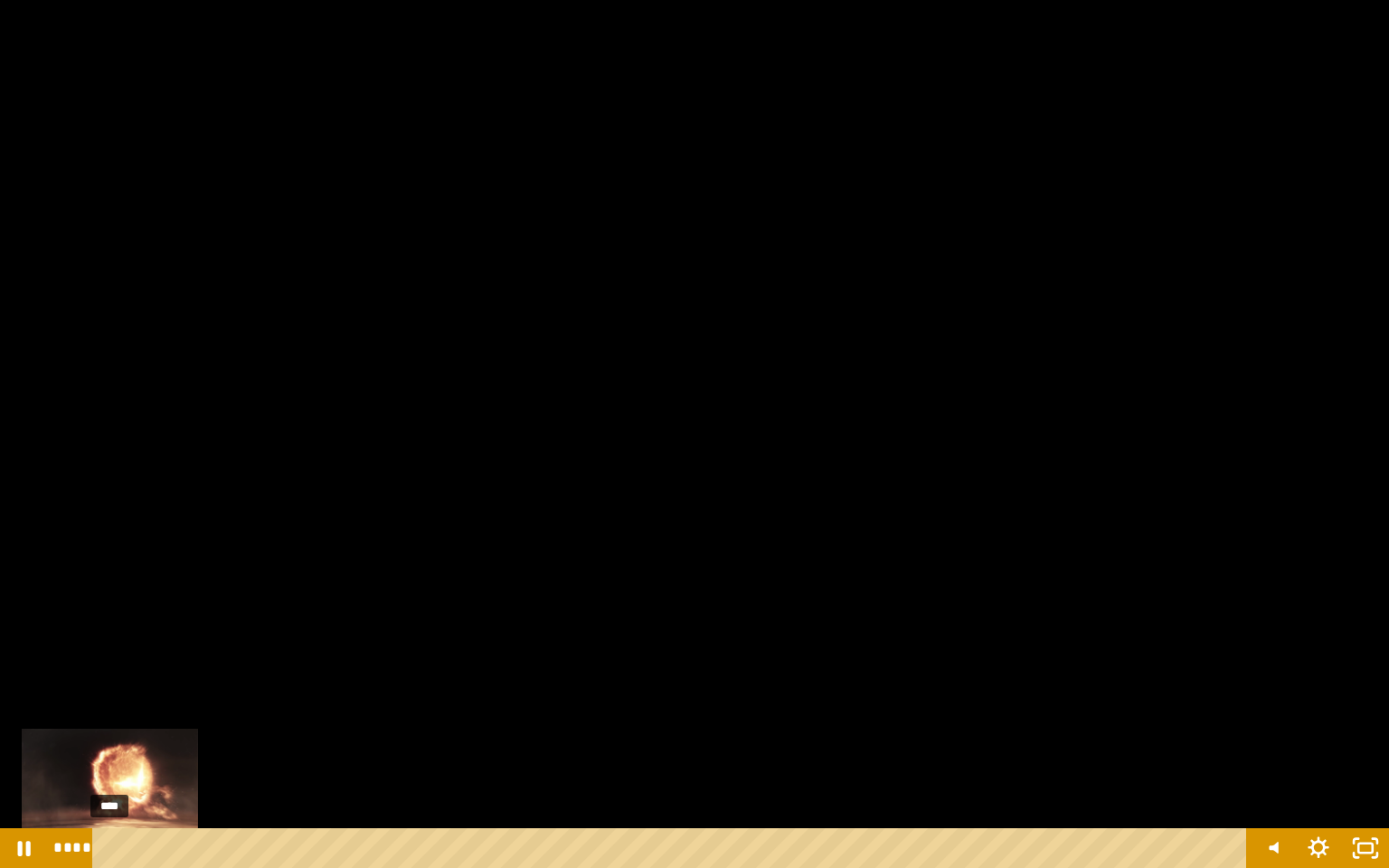 click at bounding box center (110, 848) 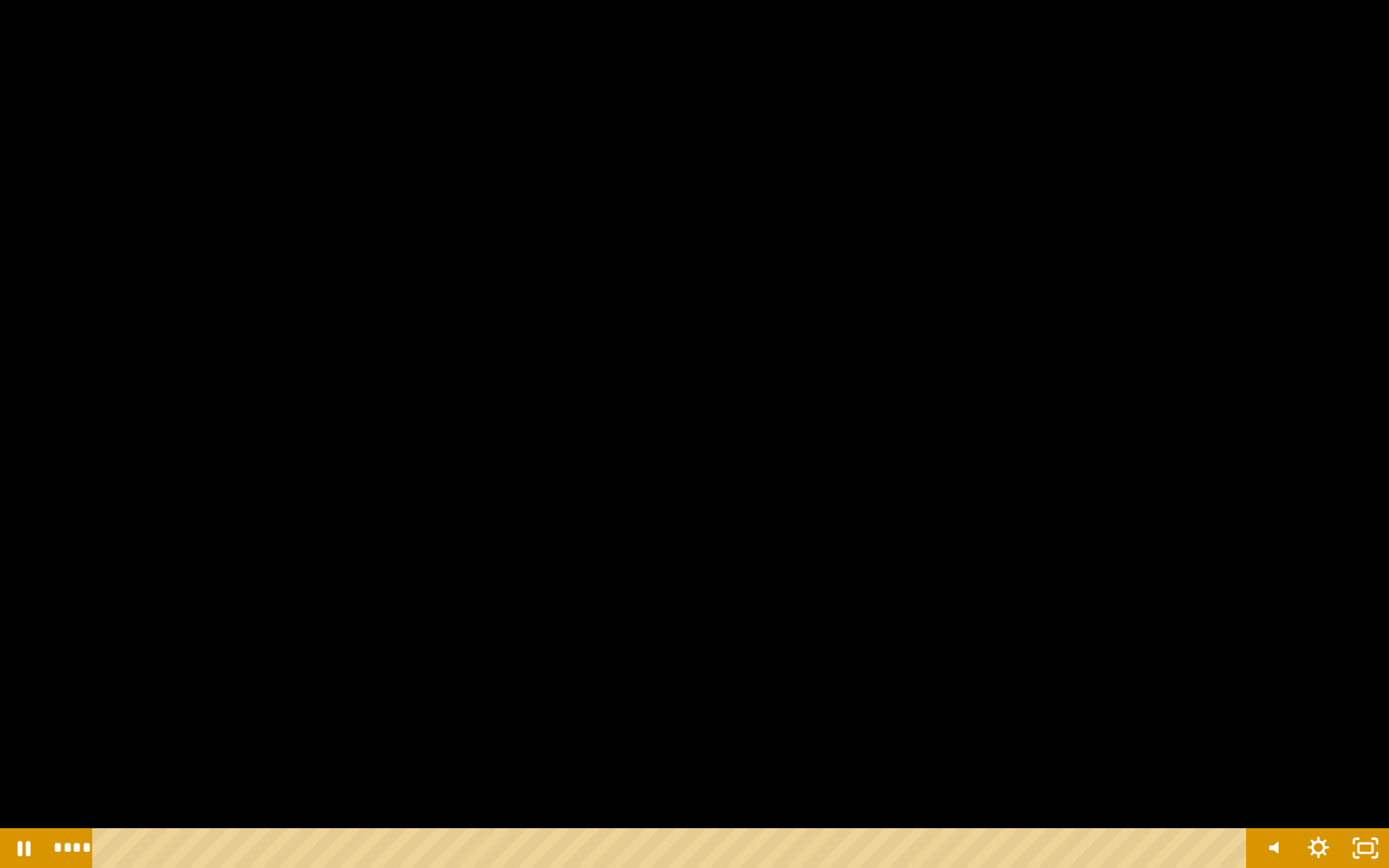 click at bounding box center (694, 434) 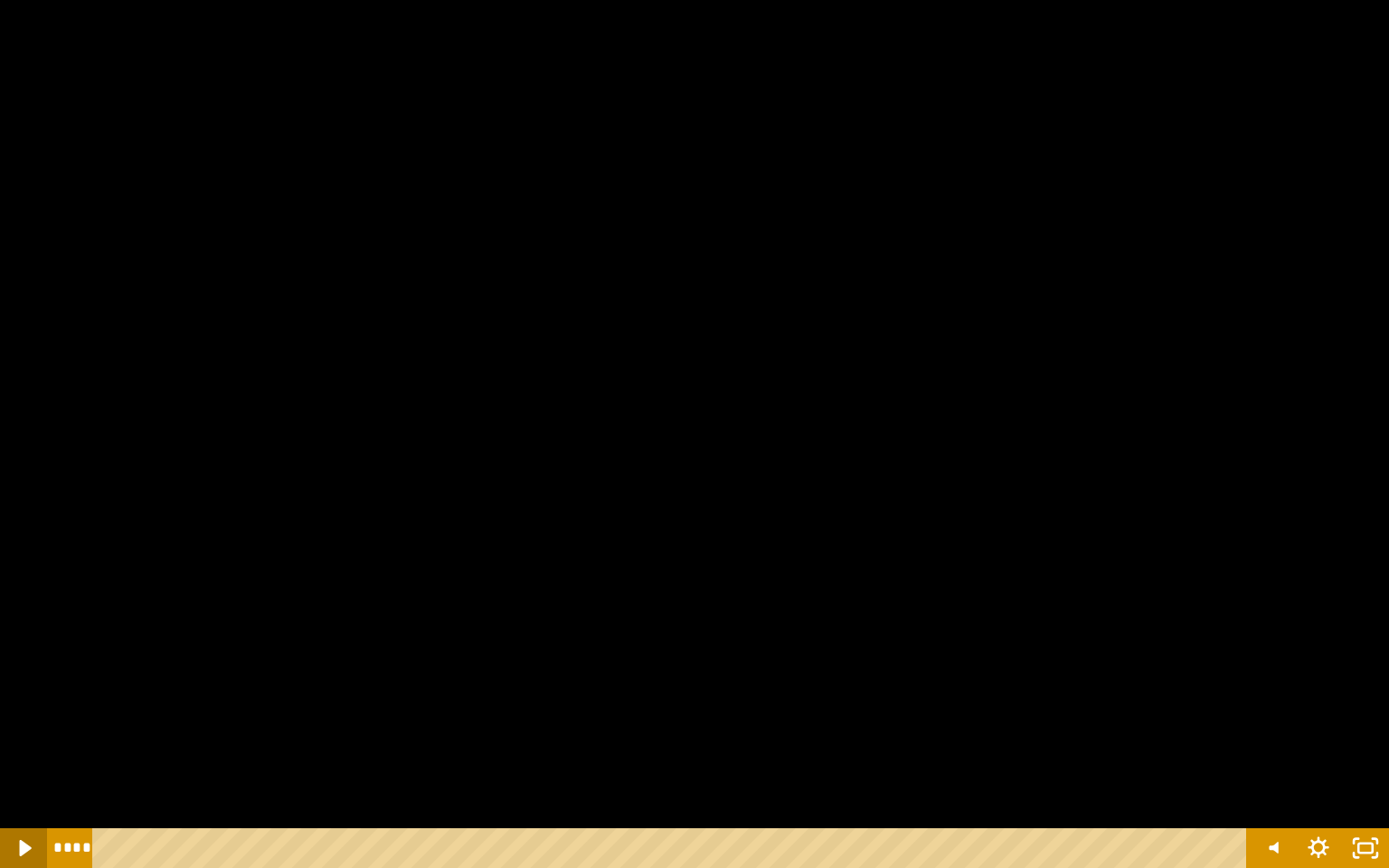 click 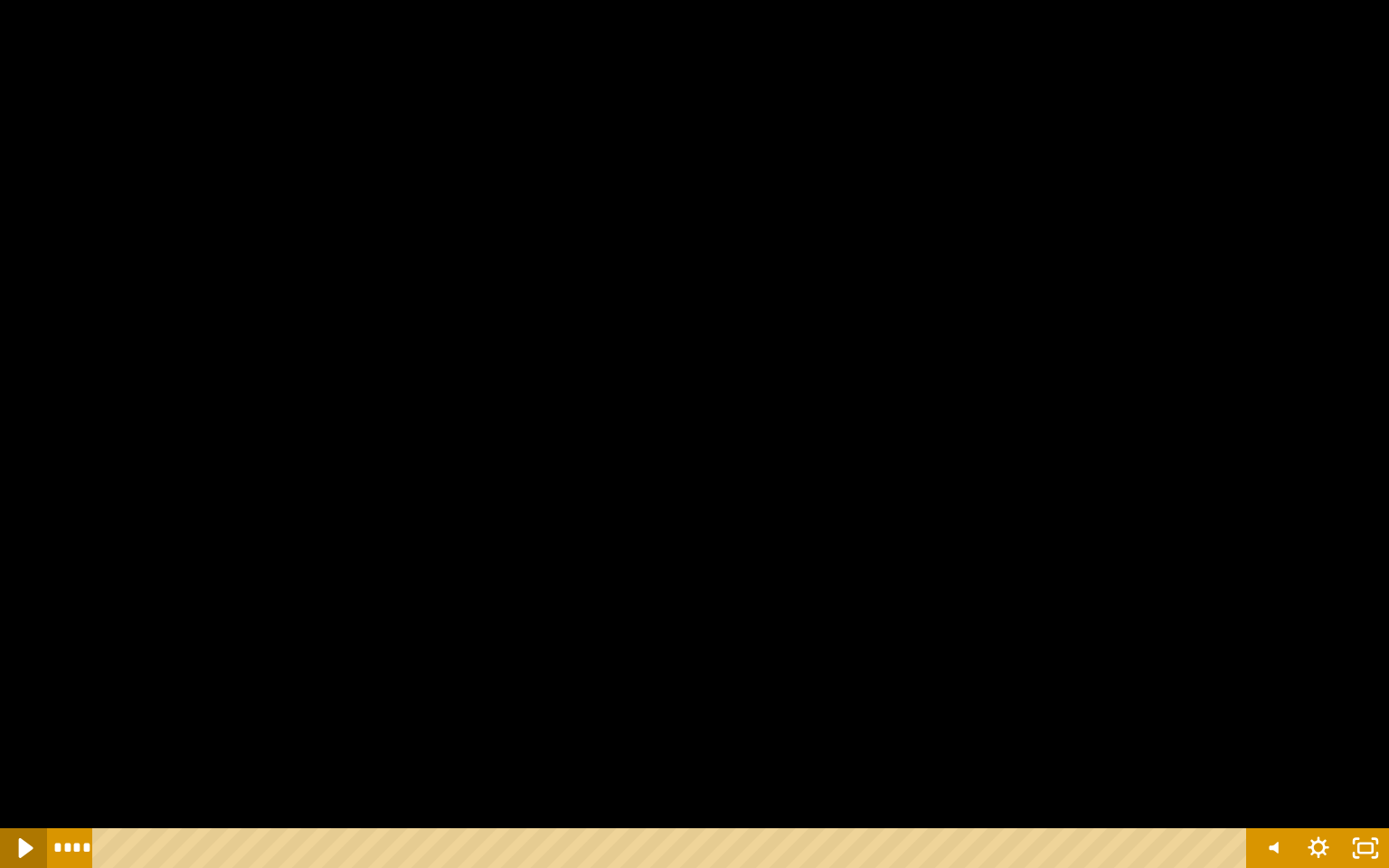 click 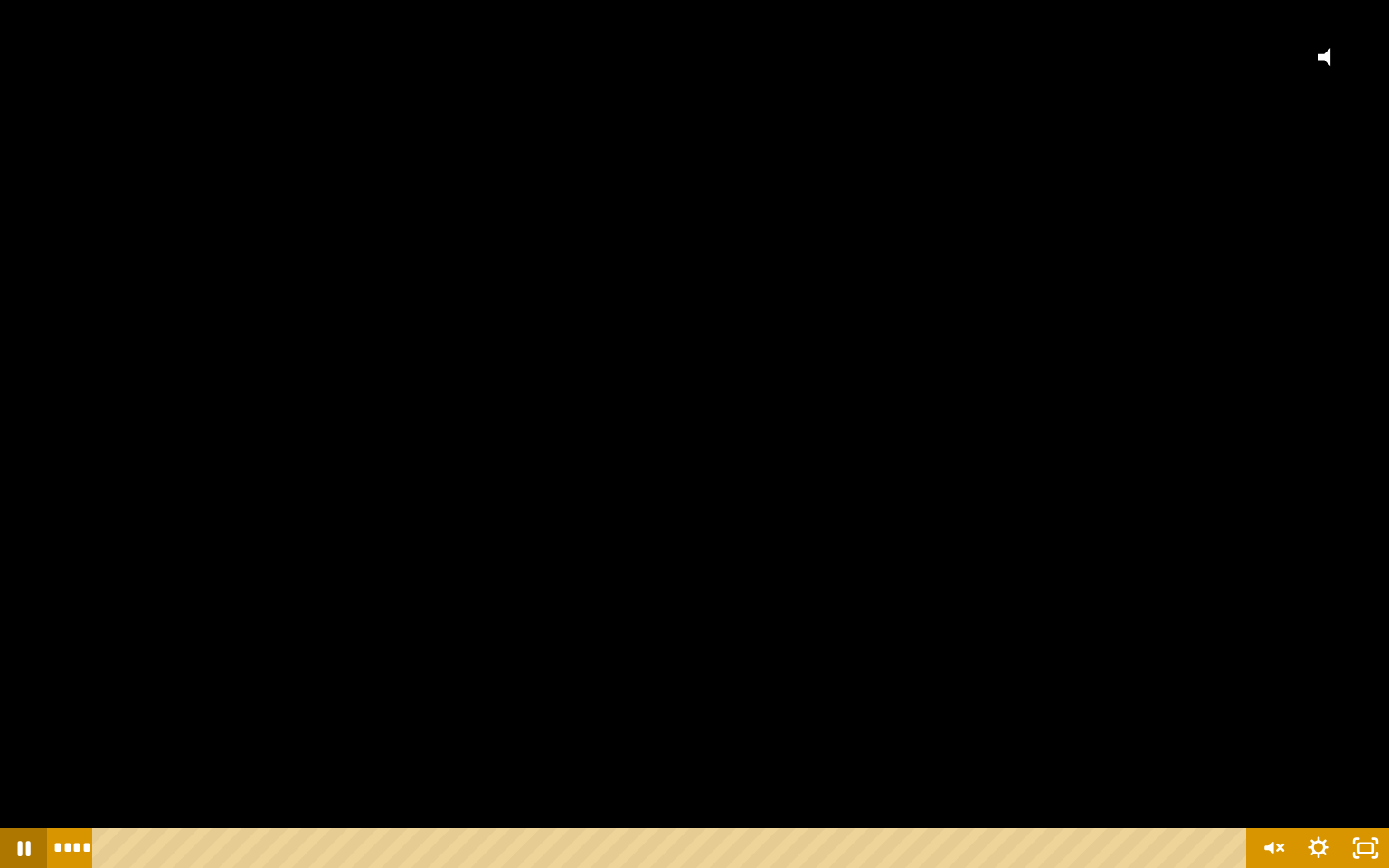 click 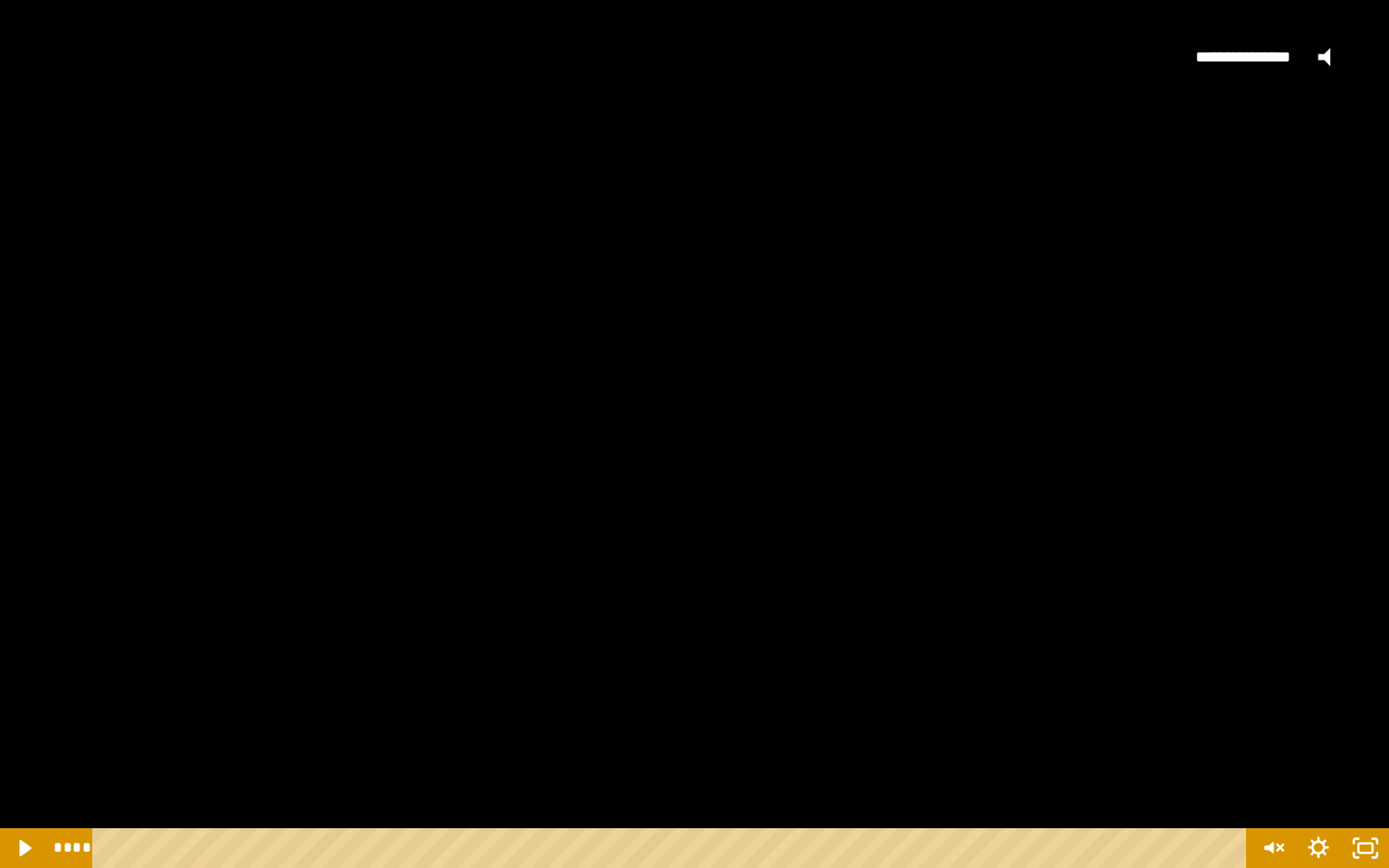 click on "**********" at bounding box center [694, 414] 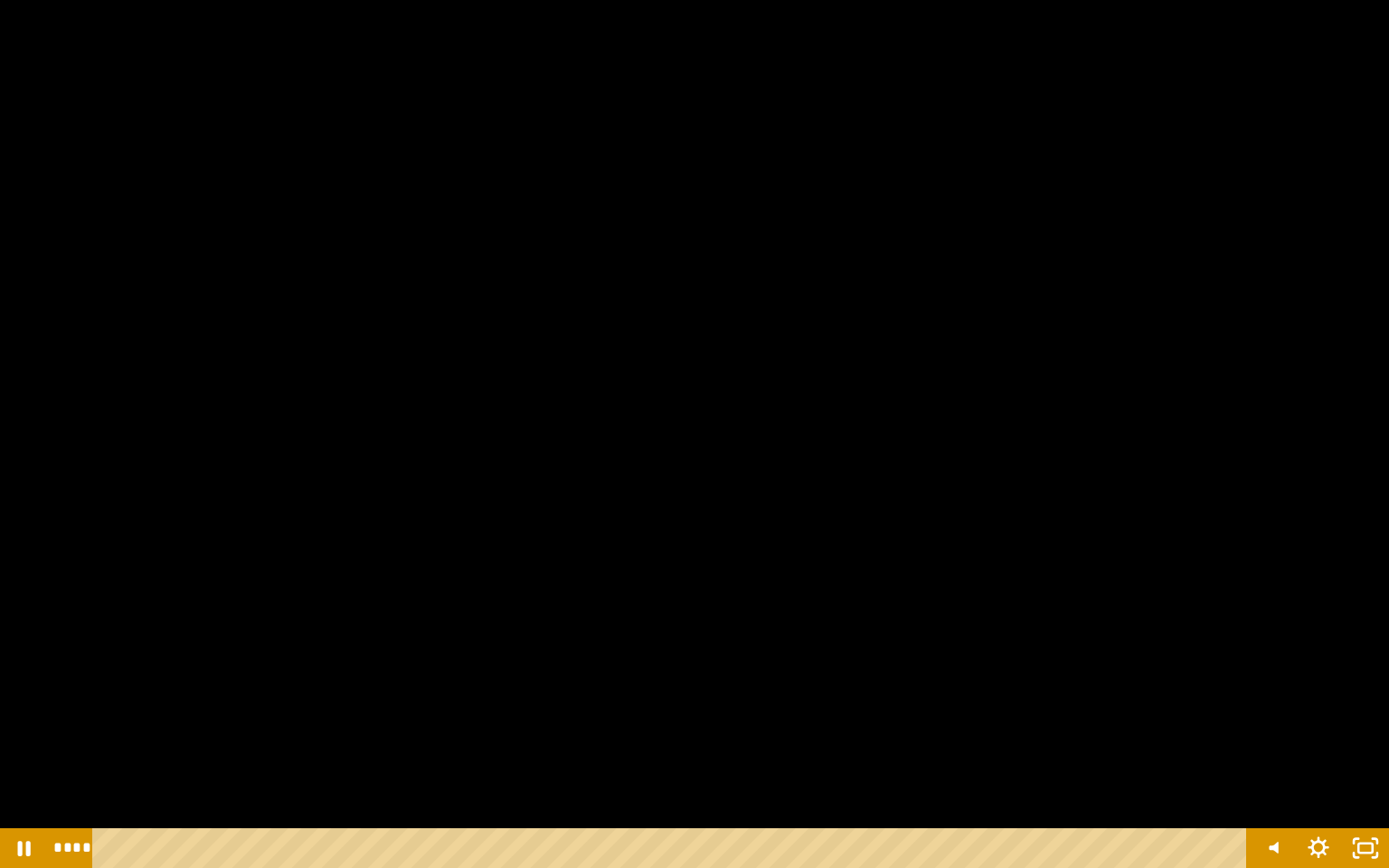 drag, startPoint x: 669, startPoint y: 844, endPoint x: 90, endPoint y: 849, distance: 579.02159 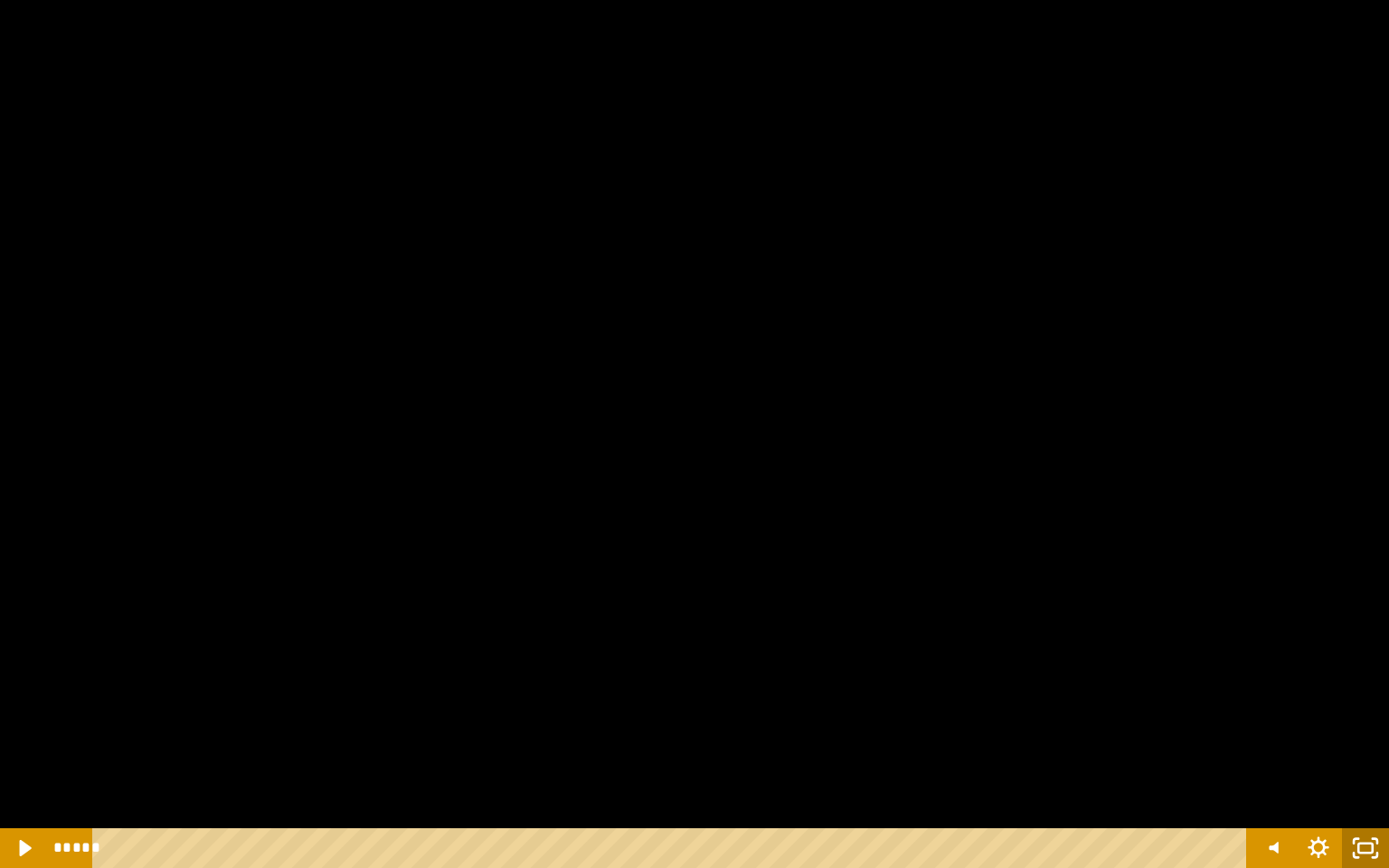 click 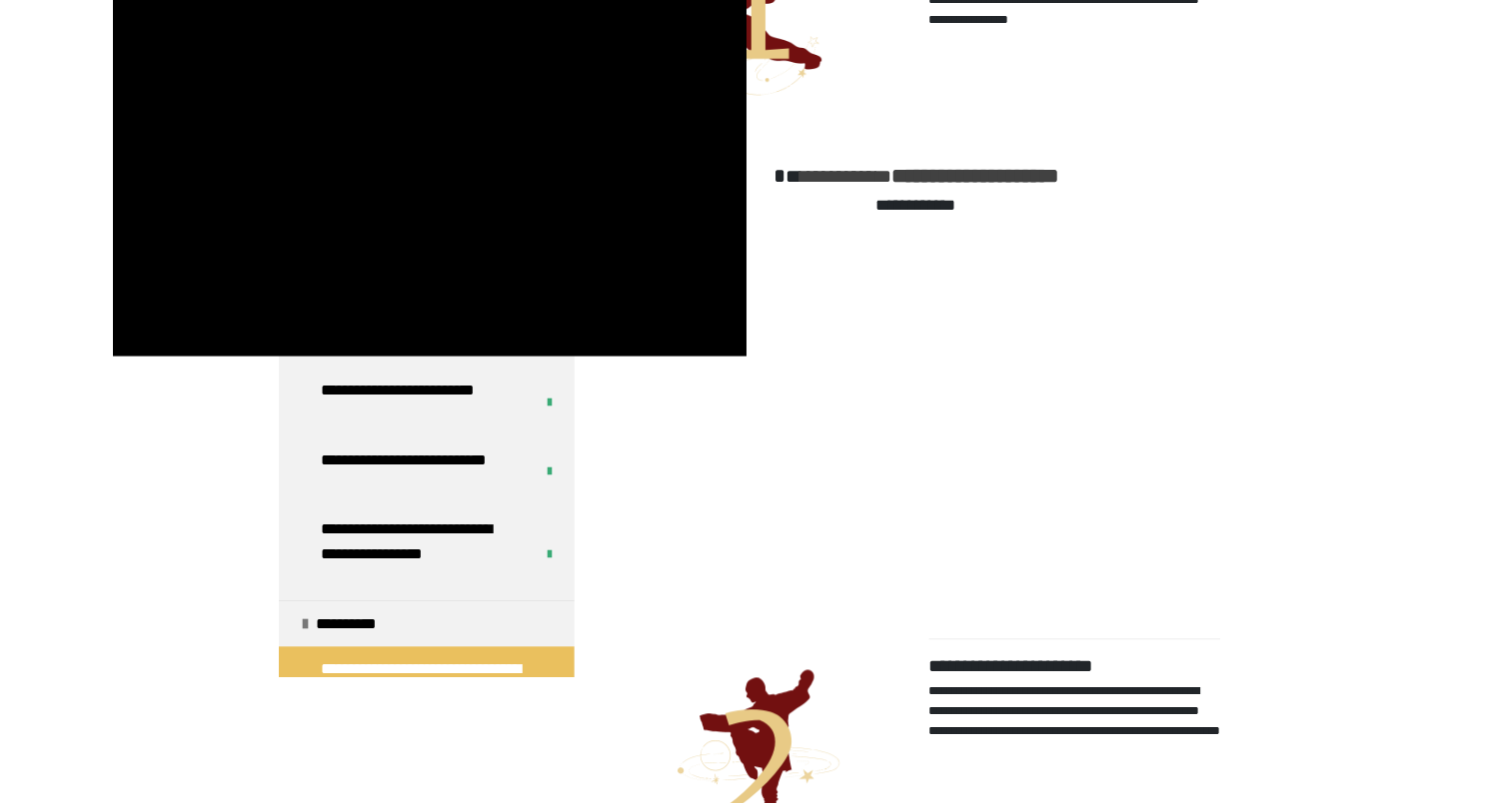 scroll, scrollTop: 820, scrollLeft: 0, axis: vertical 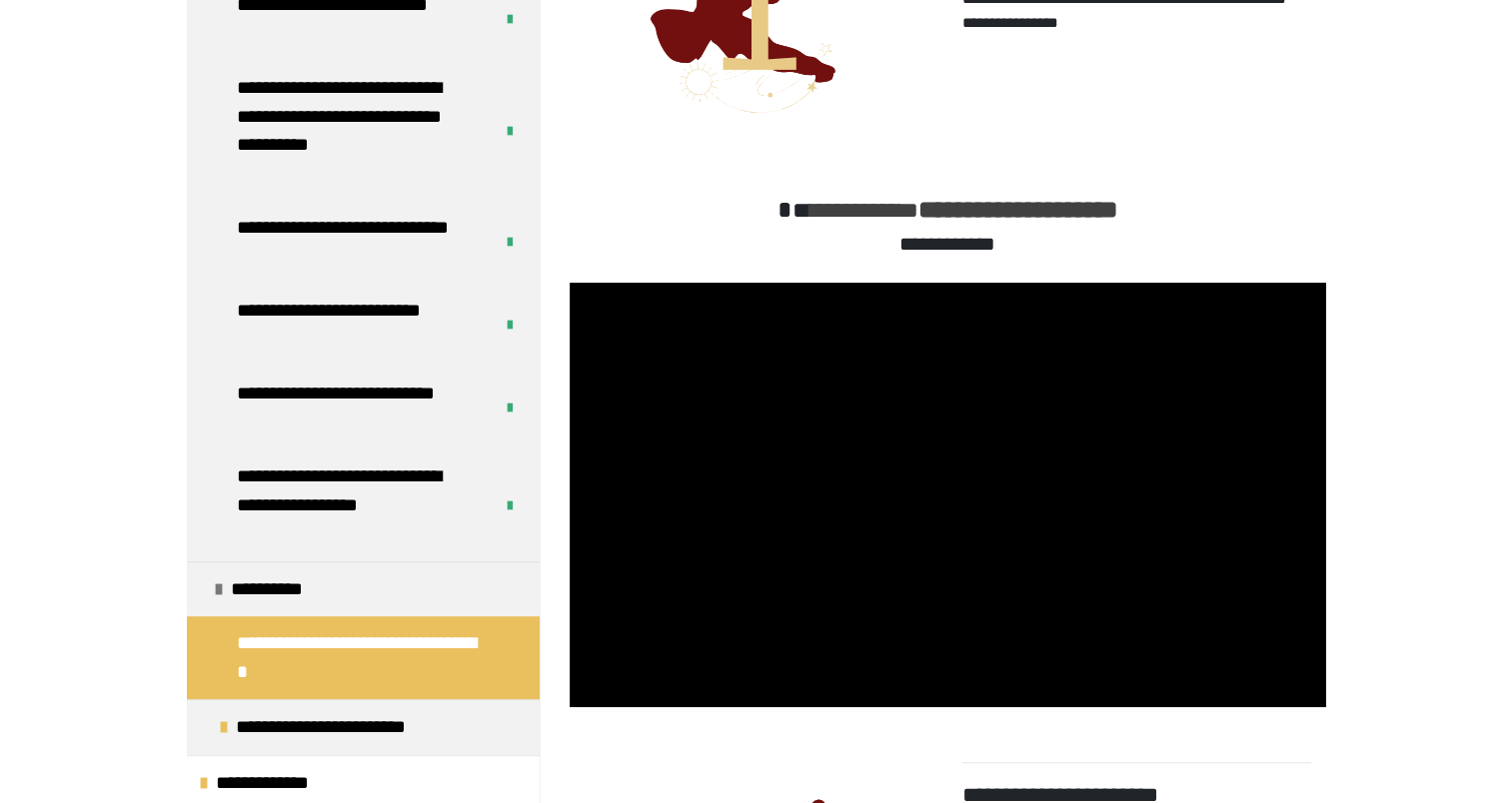 click on "**********" at bounding box center (756, 455) 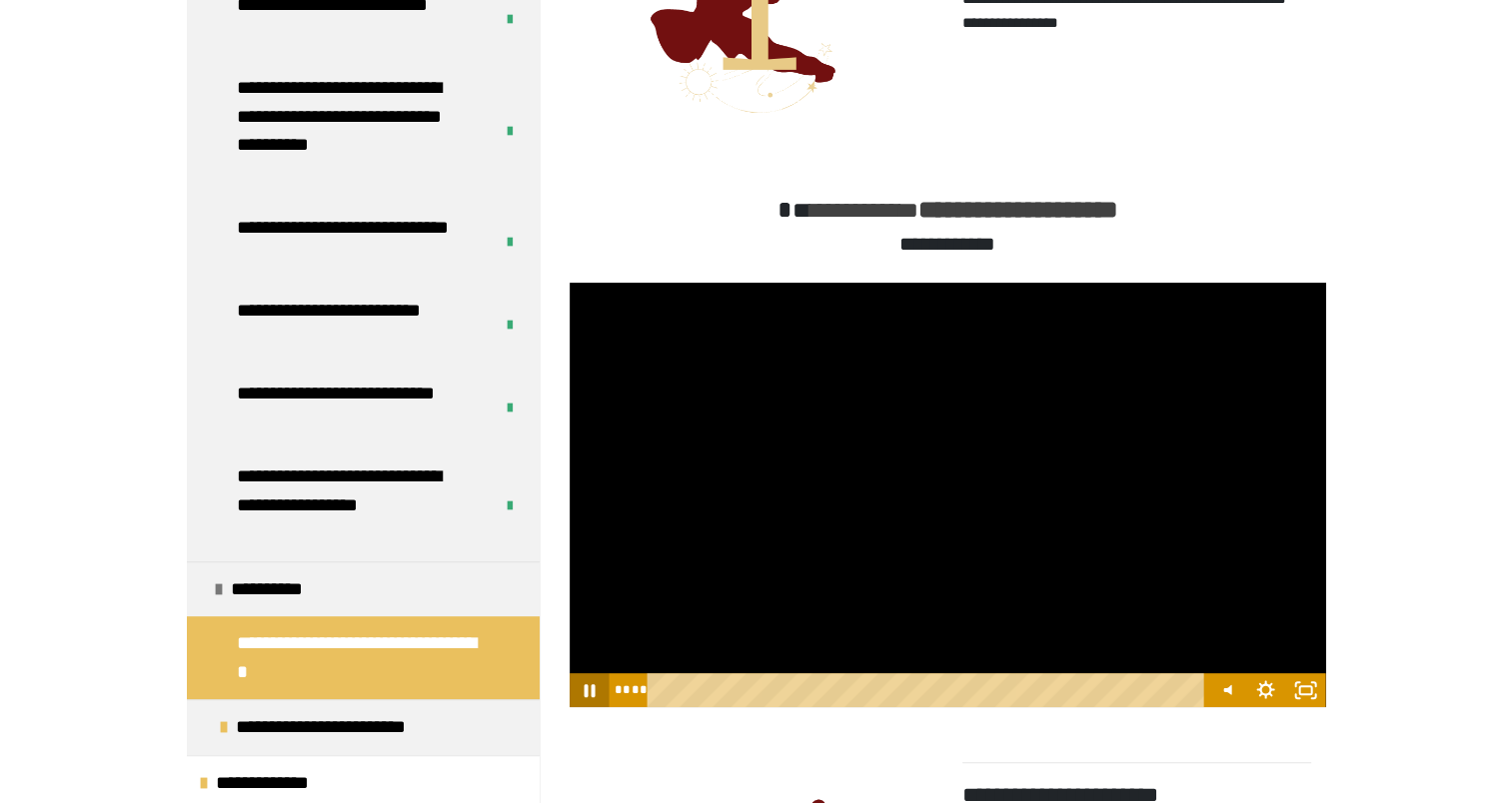 drag, startPoint x: 1023, startPoint y: 694, endPoint x: 599, endPoint y: 688, distance: 424.04245 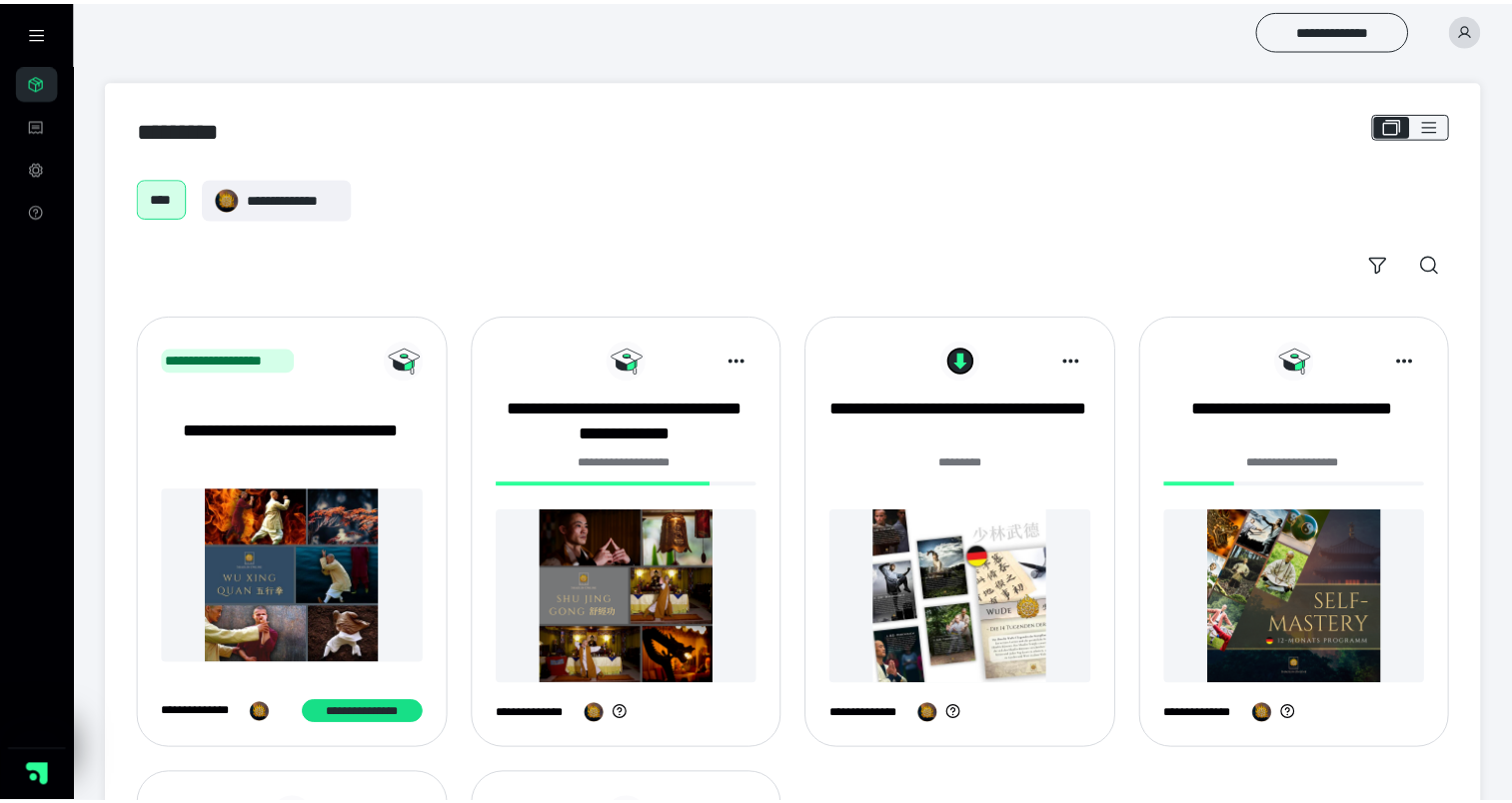scroll, scrollTop: 0, scrollLeft: 0, axis: both 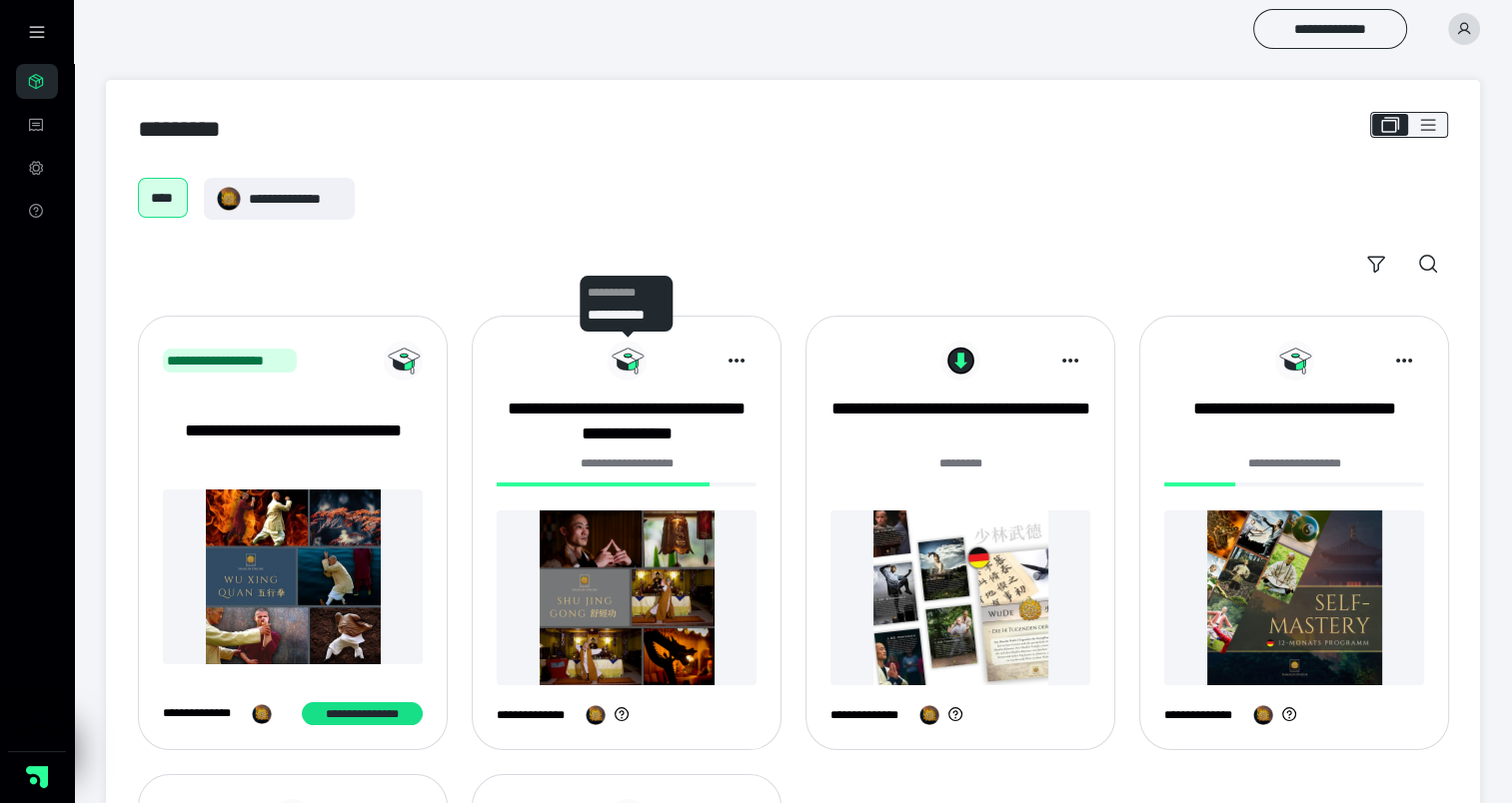 click on "**********" at bounding box center (627, 463) 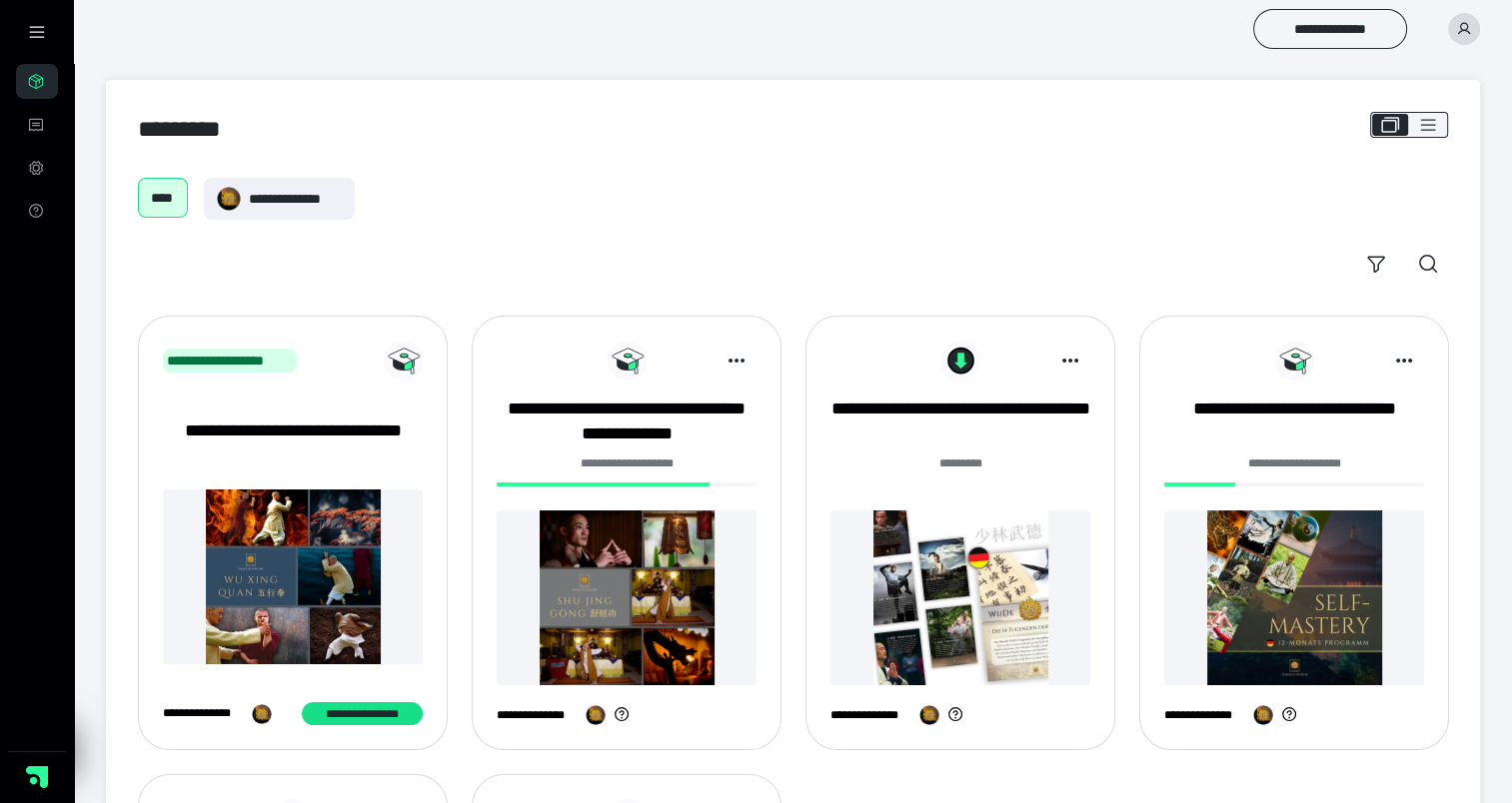 click on "**********" at bounding box center (627, 532) 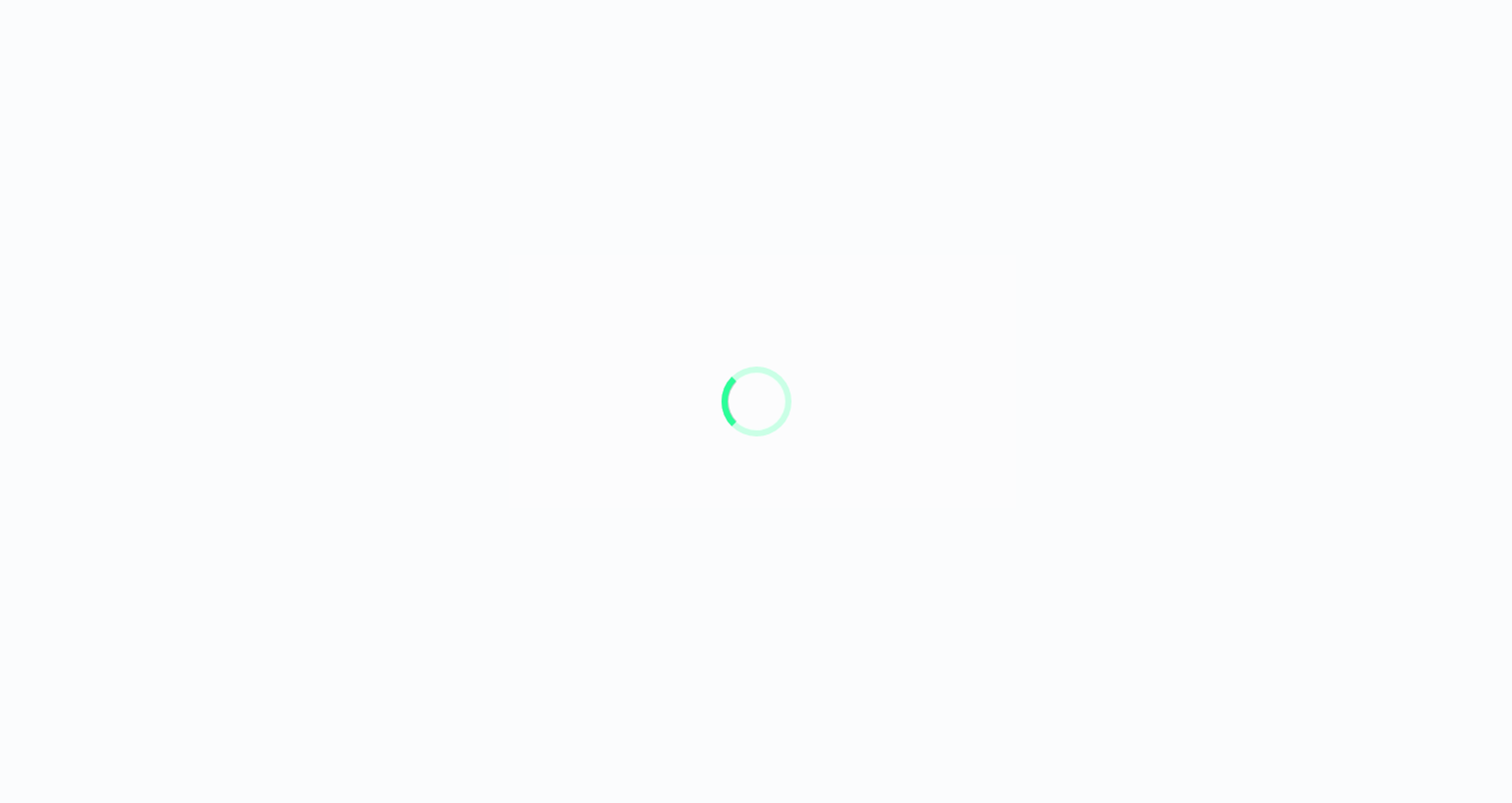 scroll, scrollTop: 0, scrollLeft: 0, axis: both 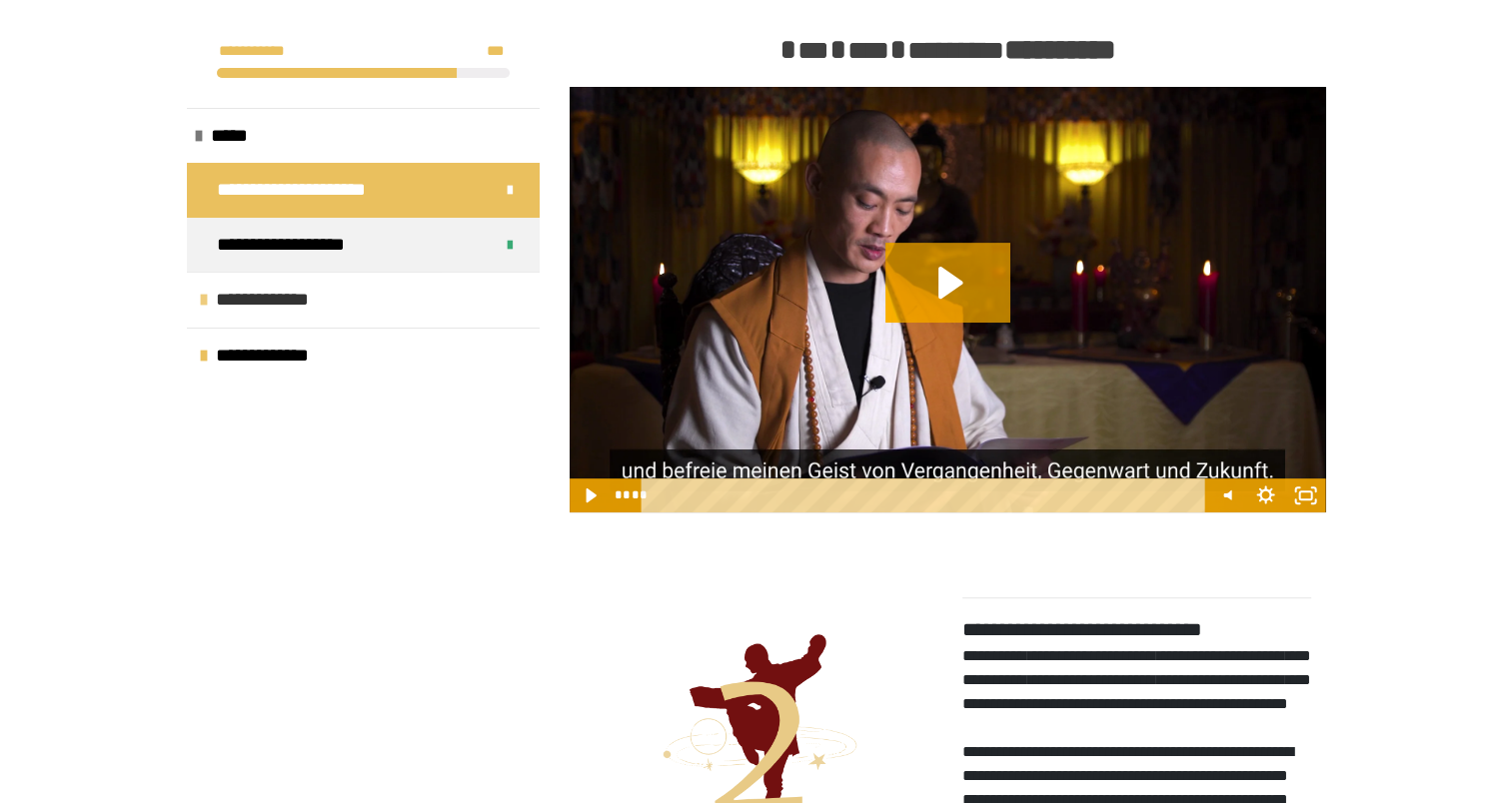 click on "**********" at bounding box center [277, 300] 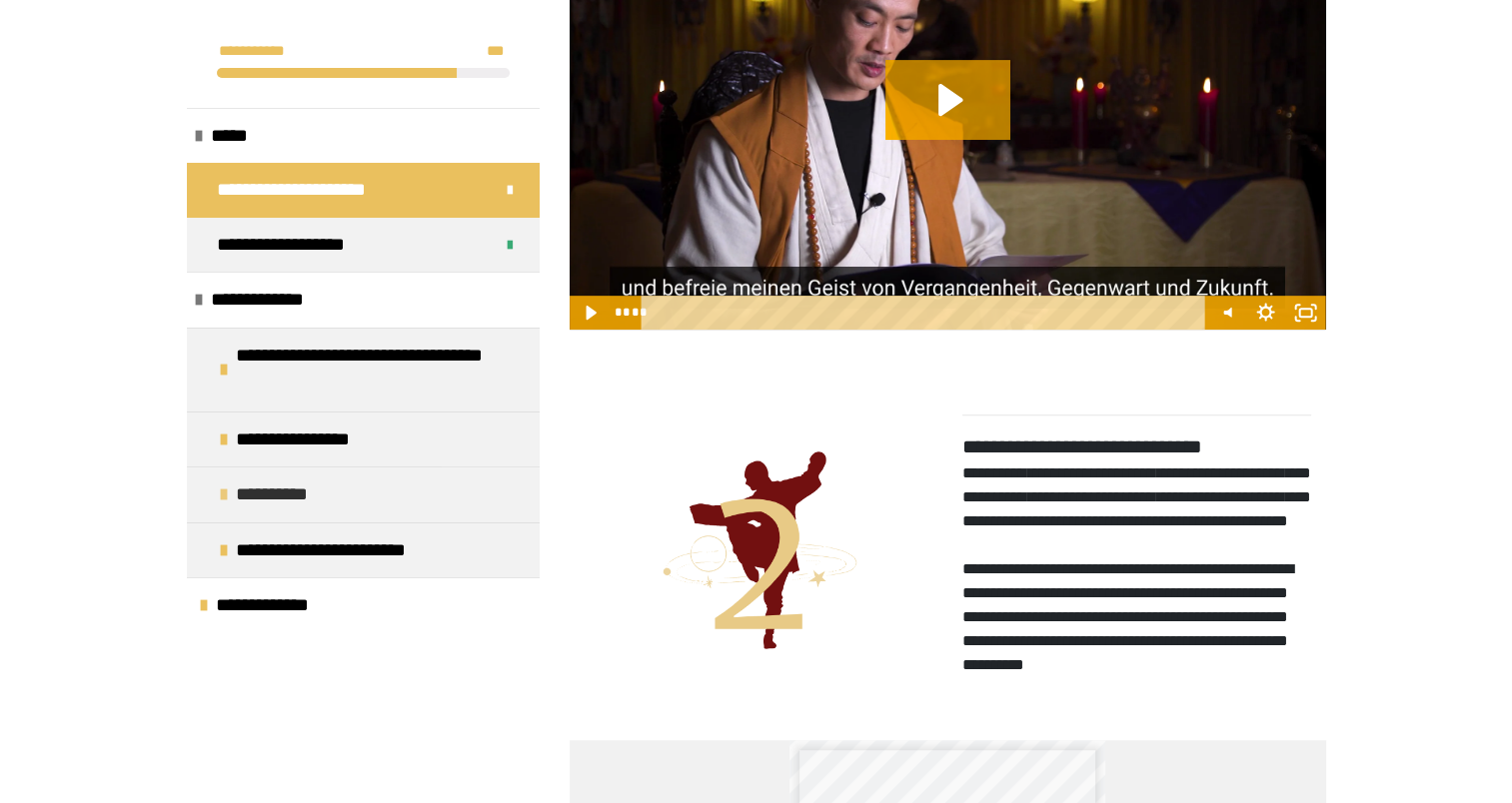scroll, scrollTop: 999, scrollLeft: 0, axis: vertical 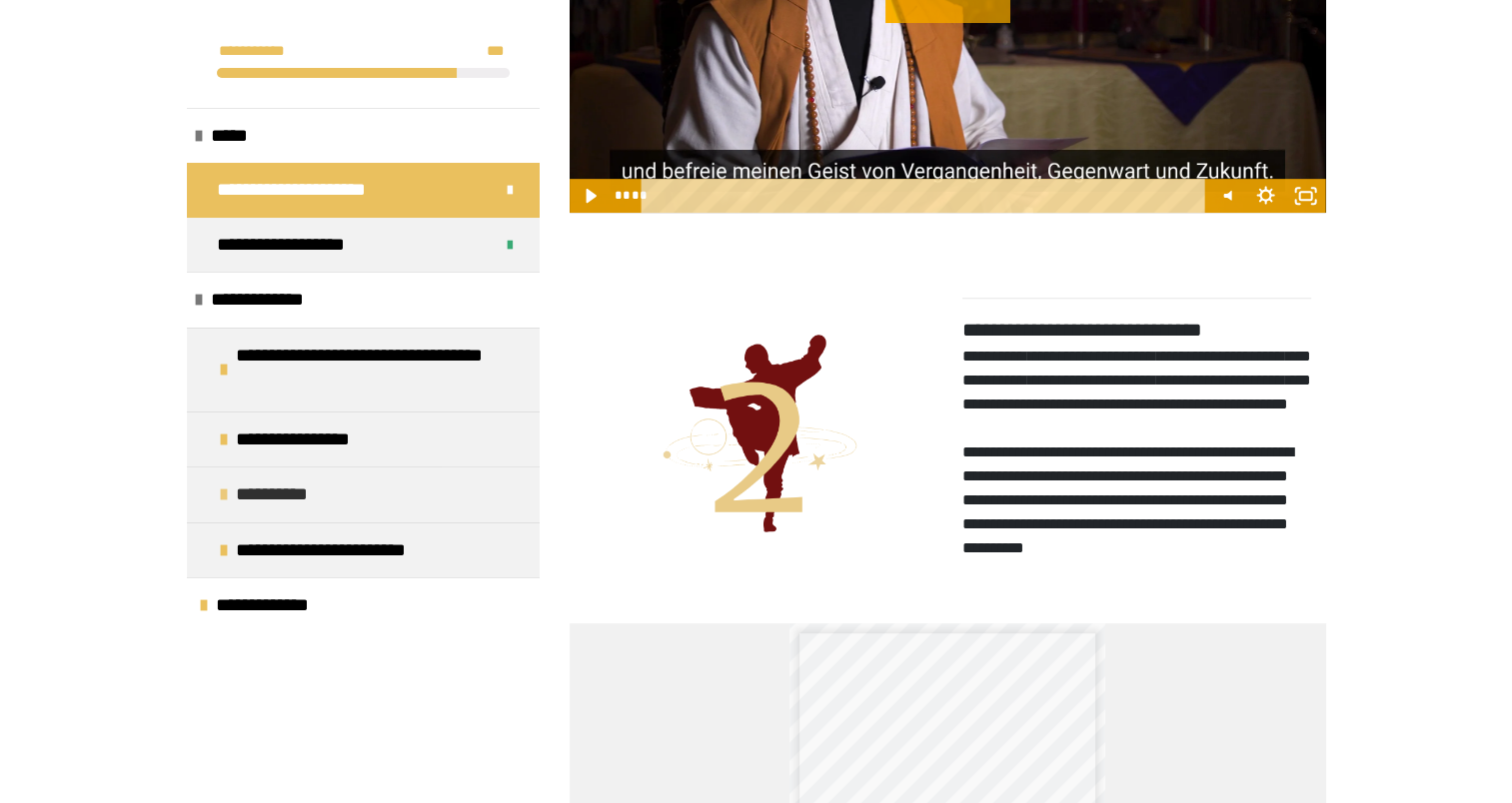 click on "**********" at bounding box center [287, 494] 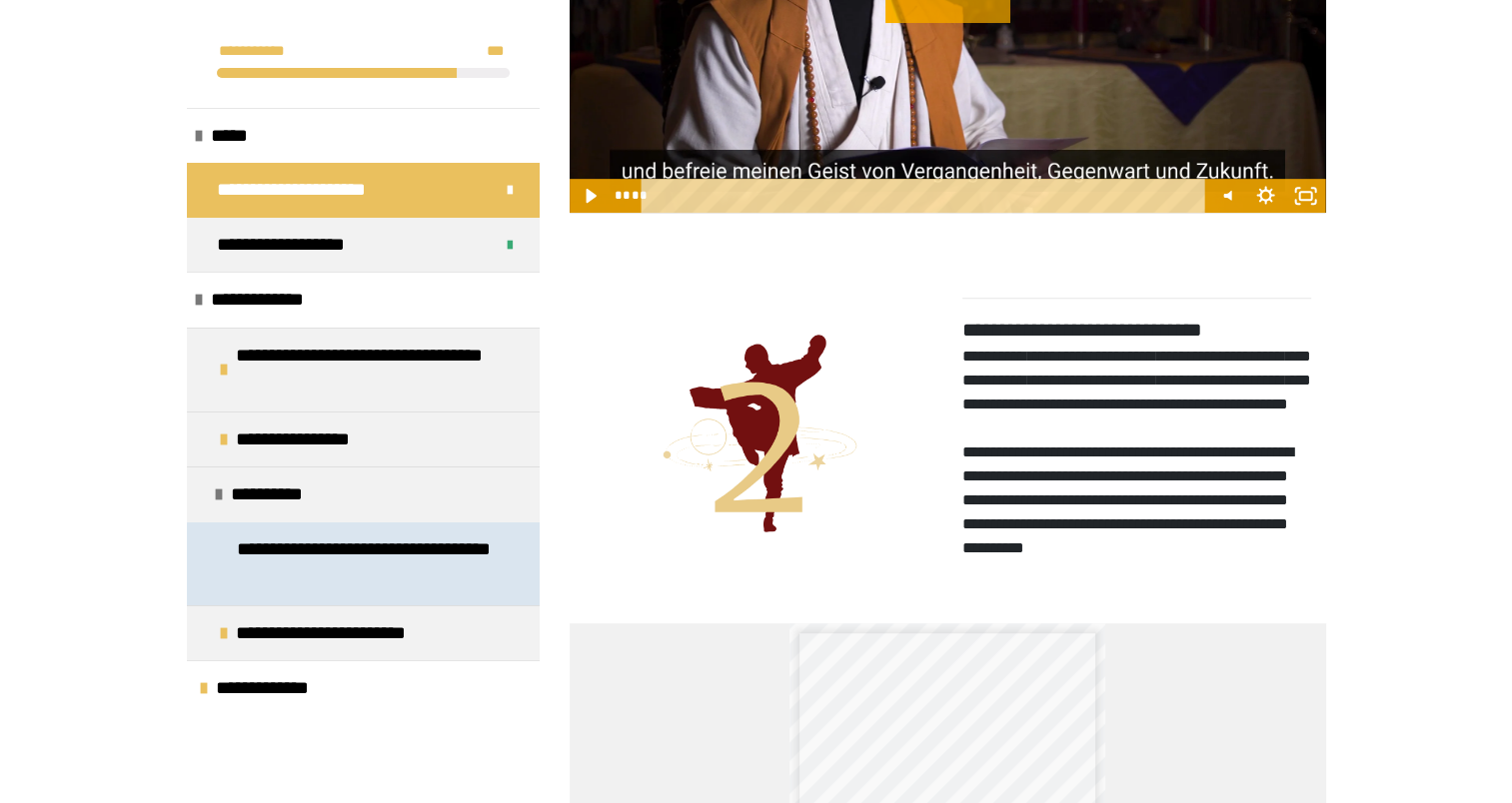 click on "**********" at bounding box center [365, 563] 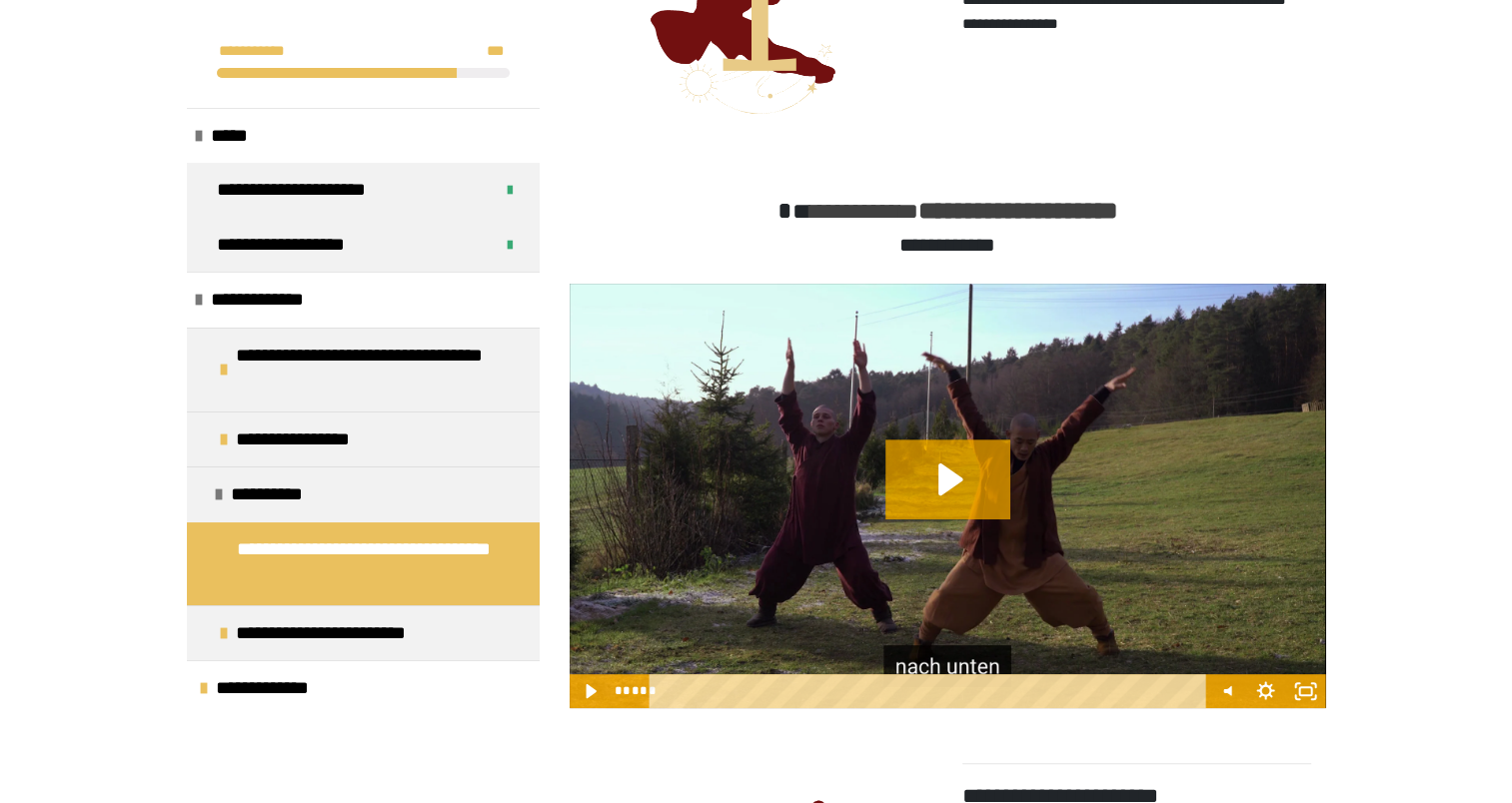 scroll, scrollTop: 569, scrollLeft: 0, axis: vertical 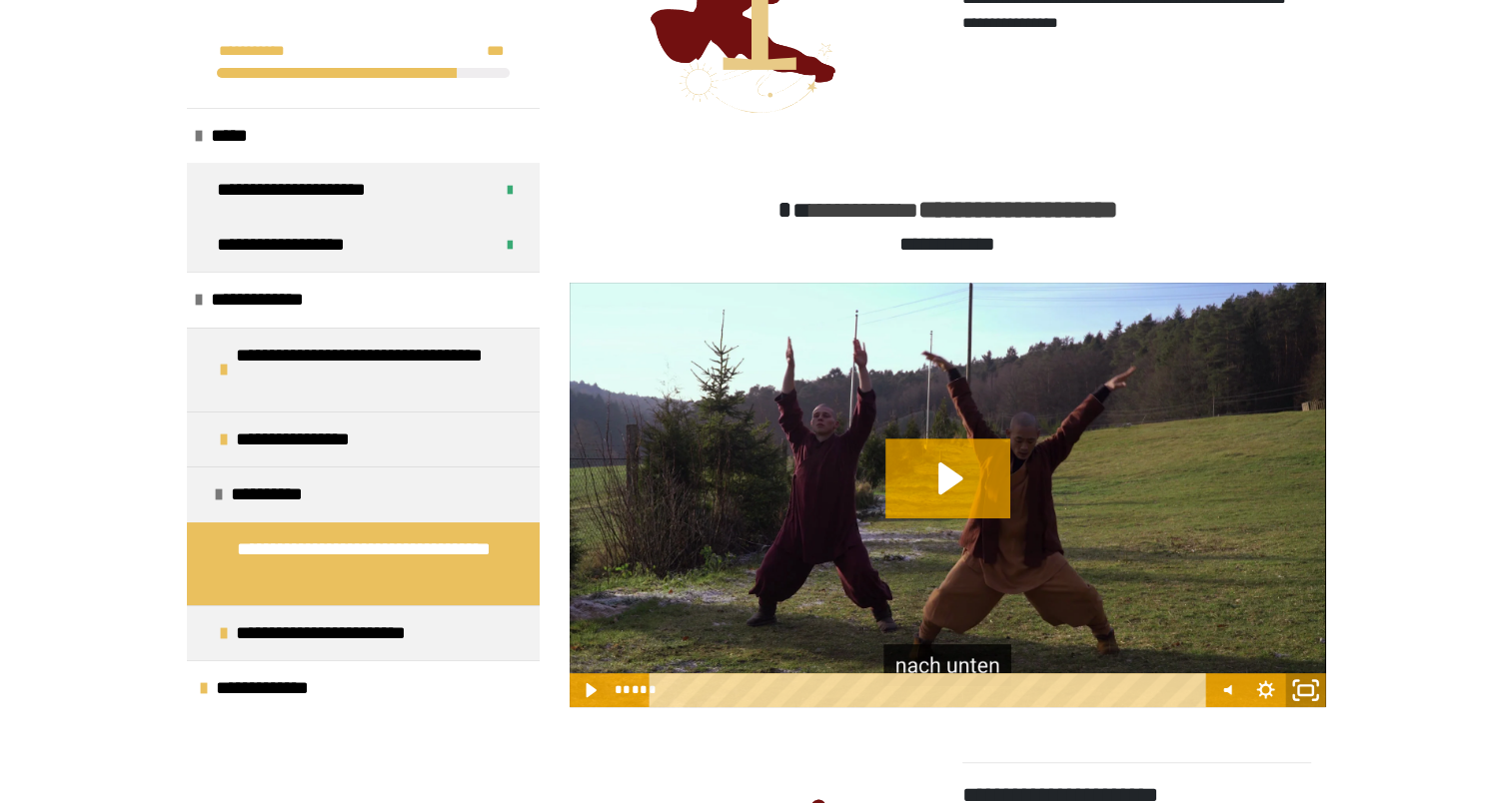 click 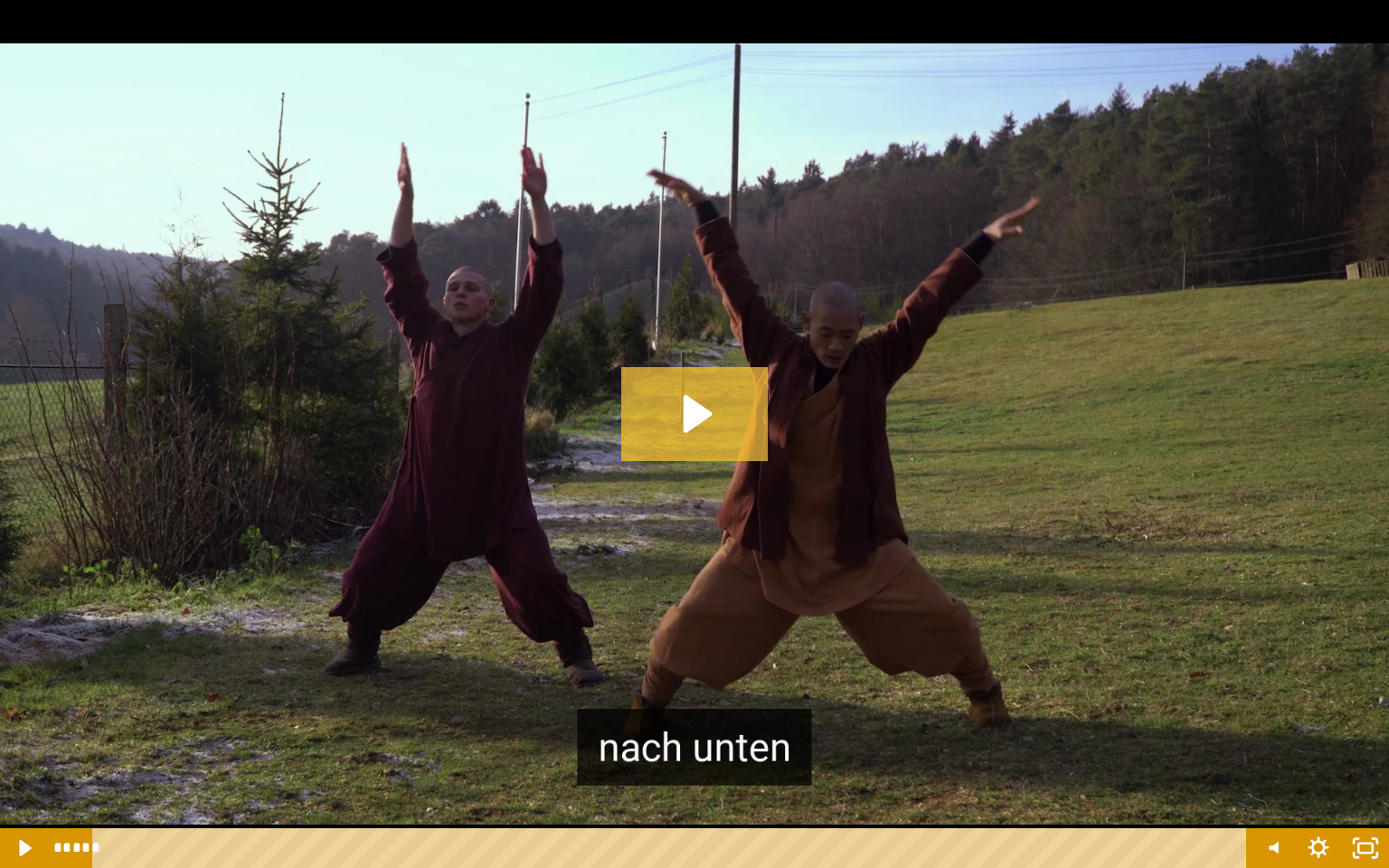 click 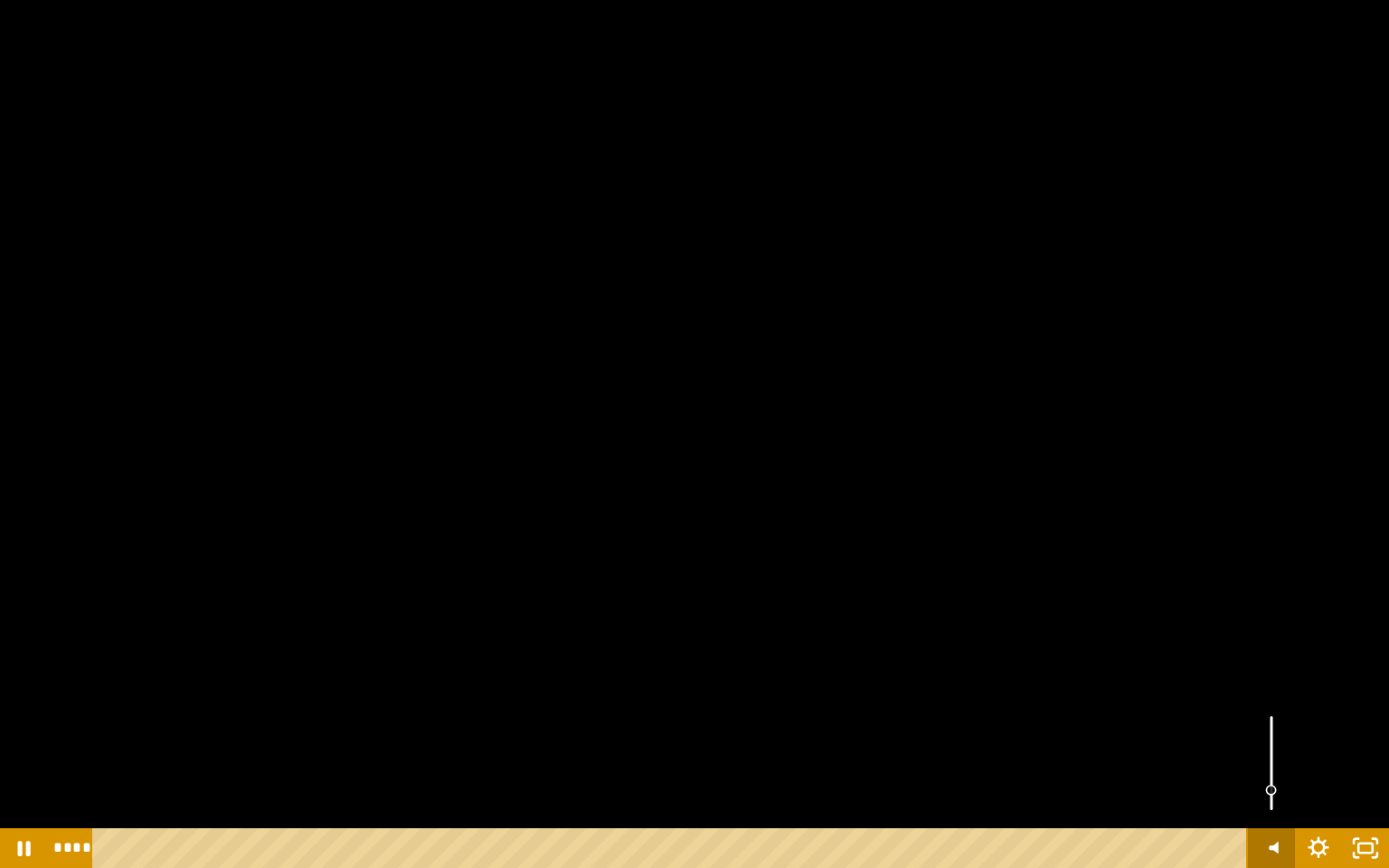 click 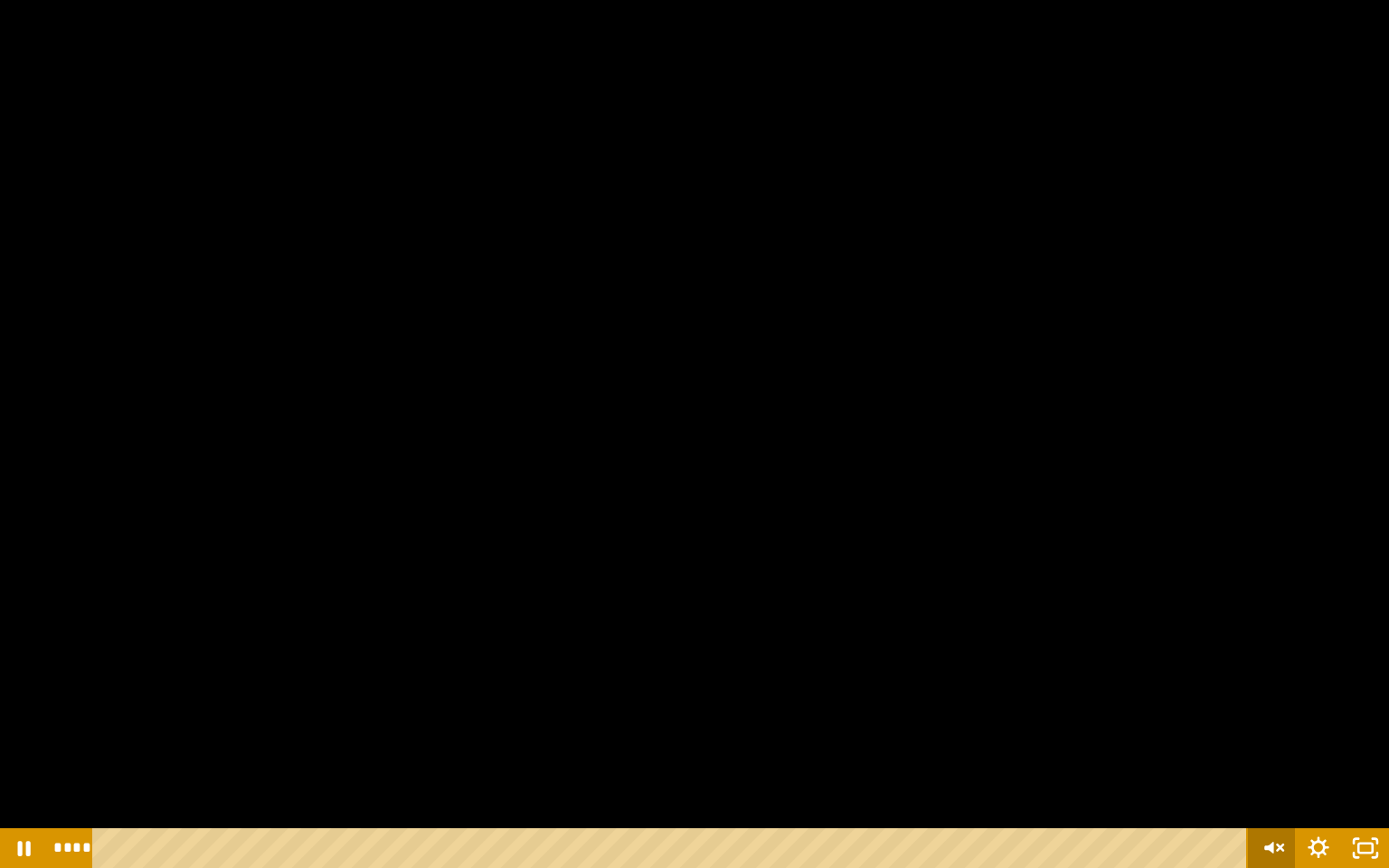 click 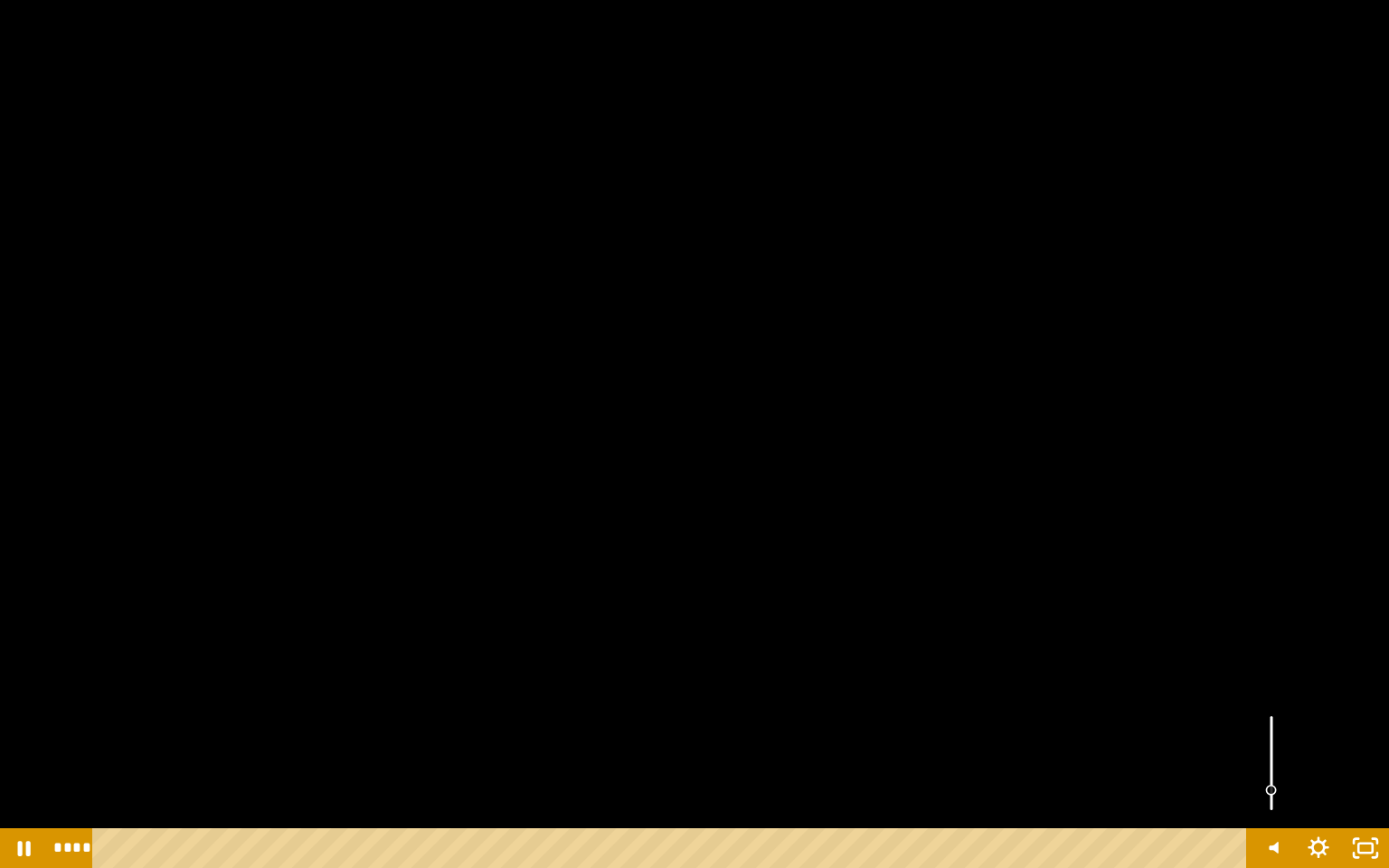 click at bounding box center [1271, 763] 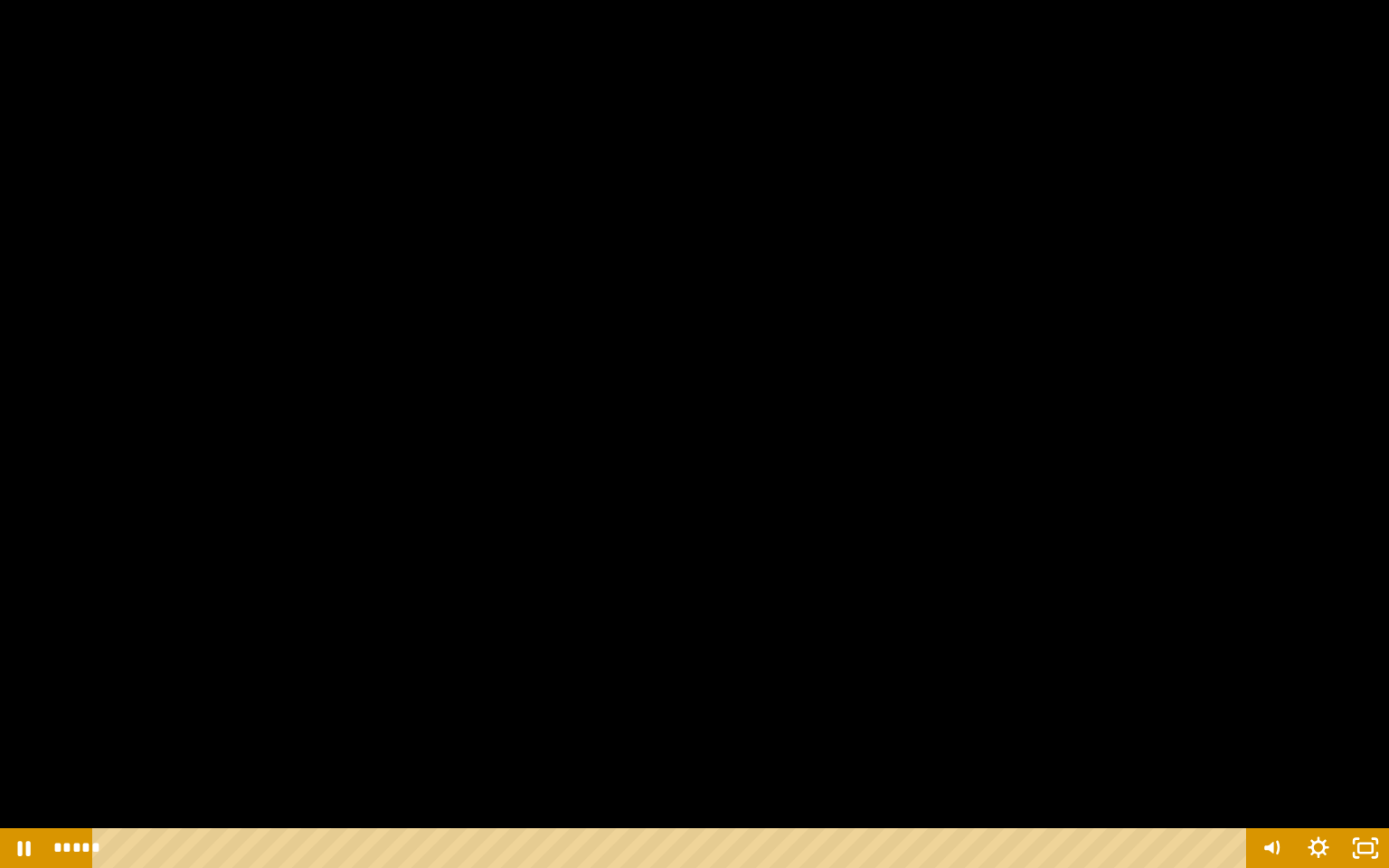 click at bounding box center (694, 434) 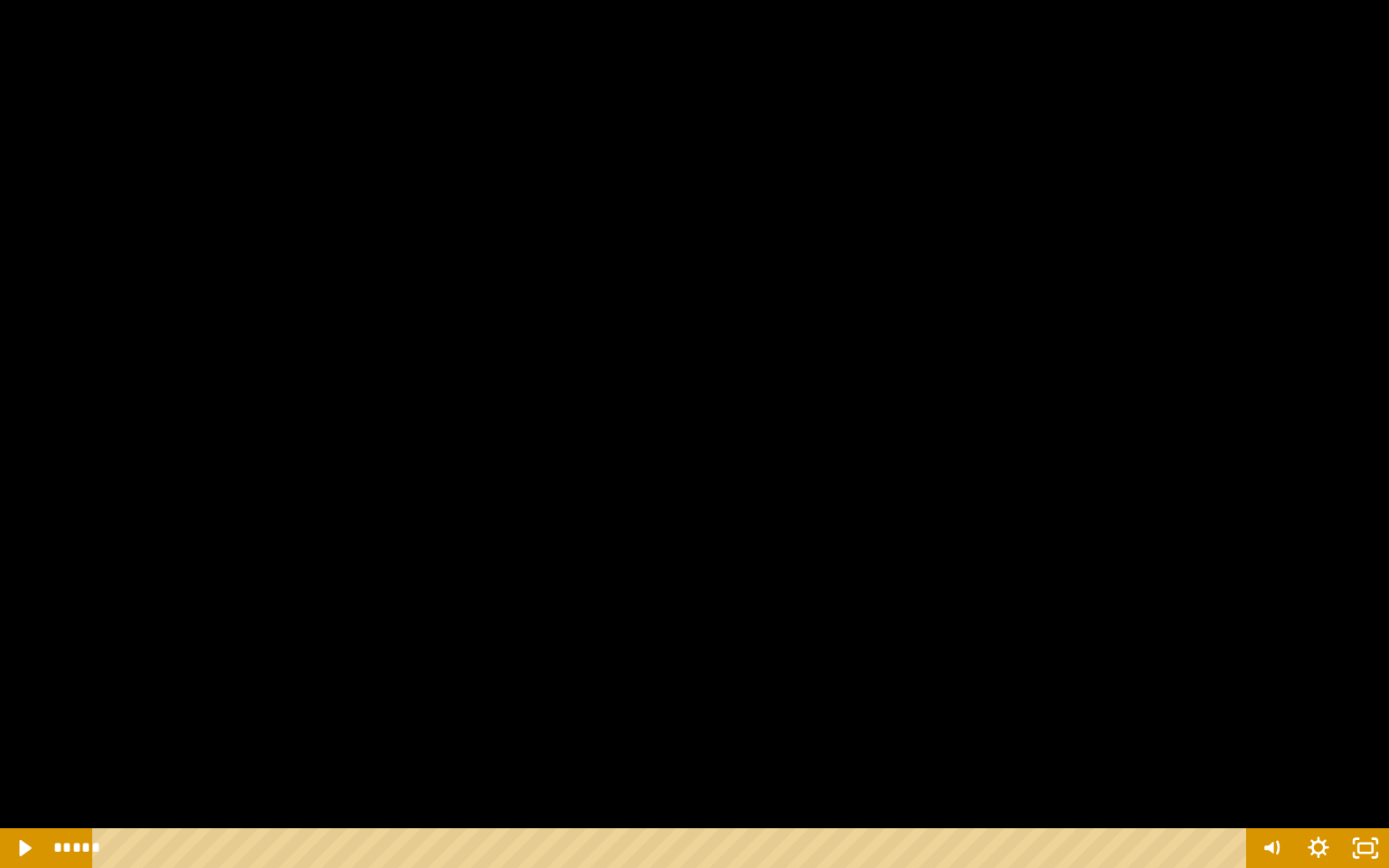 click at bounding box center (694, 434) 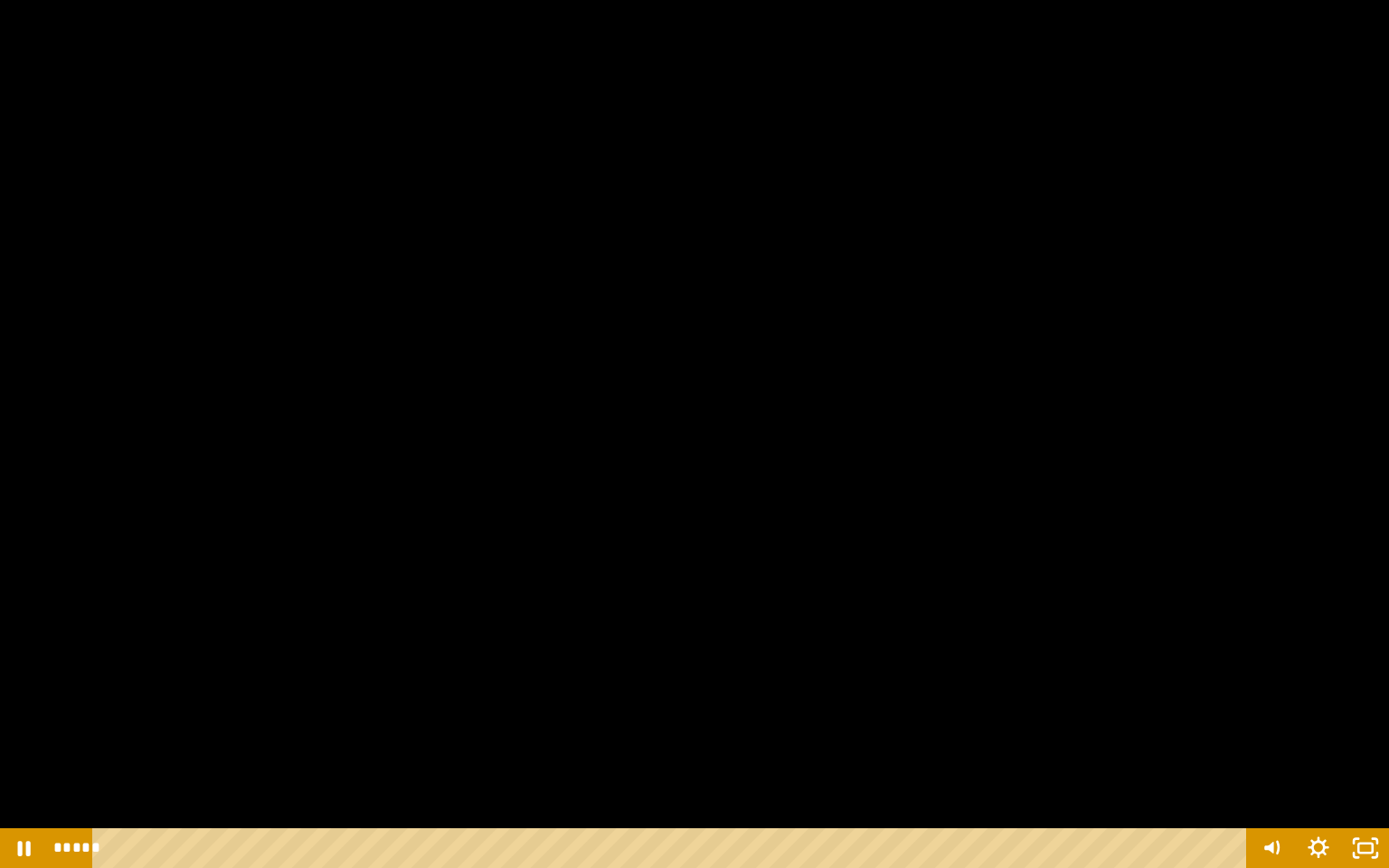 click at bounding box center [694, 434] 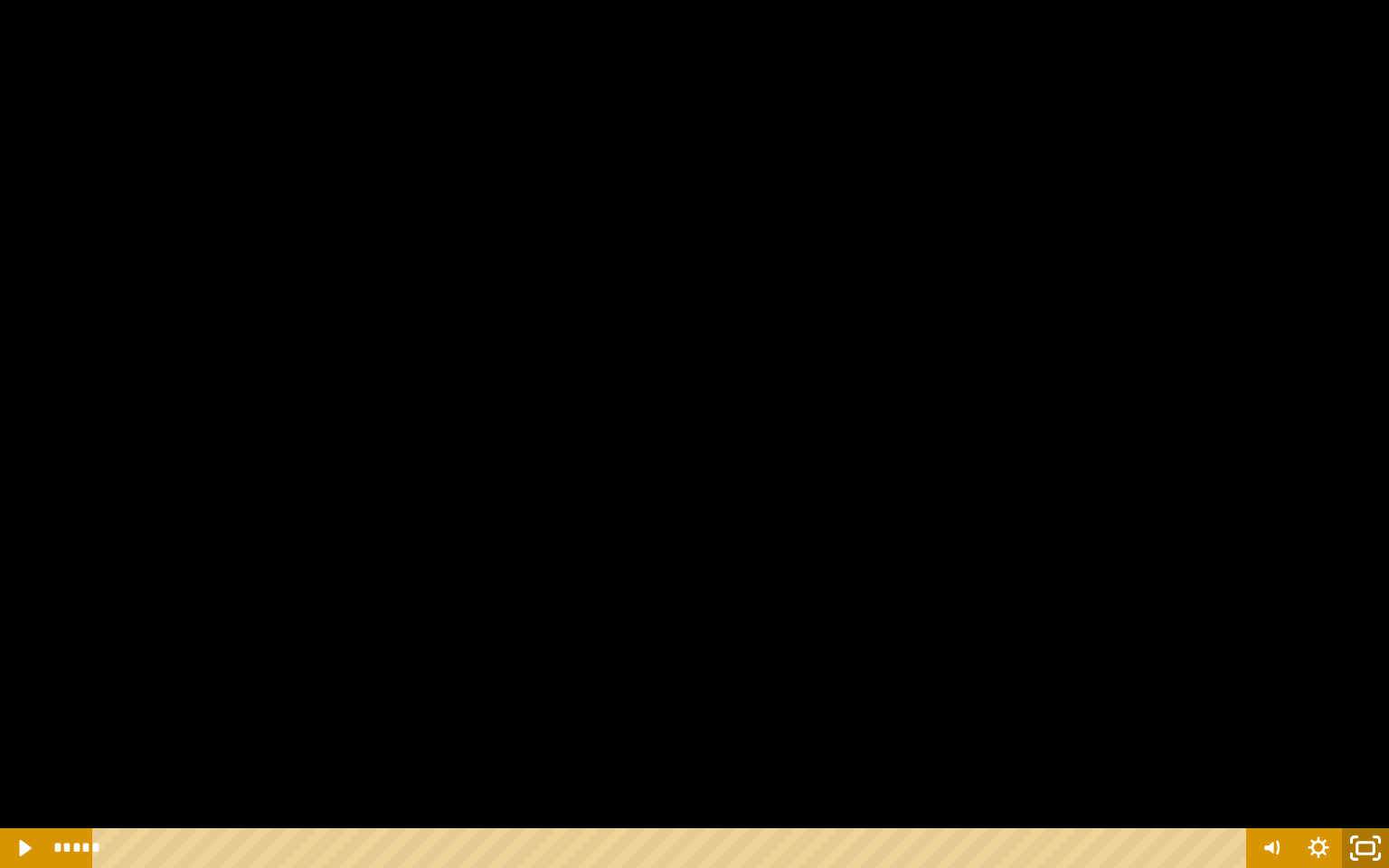 click 